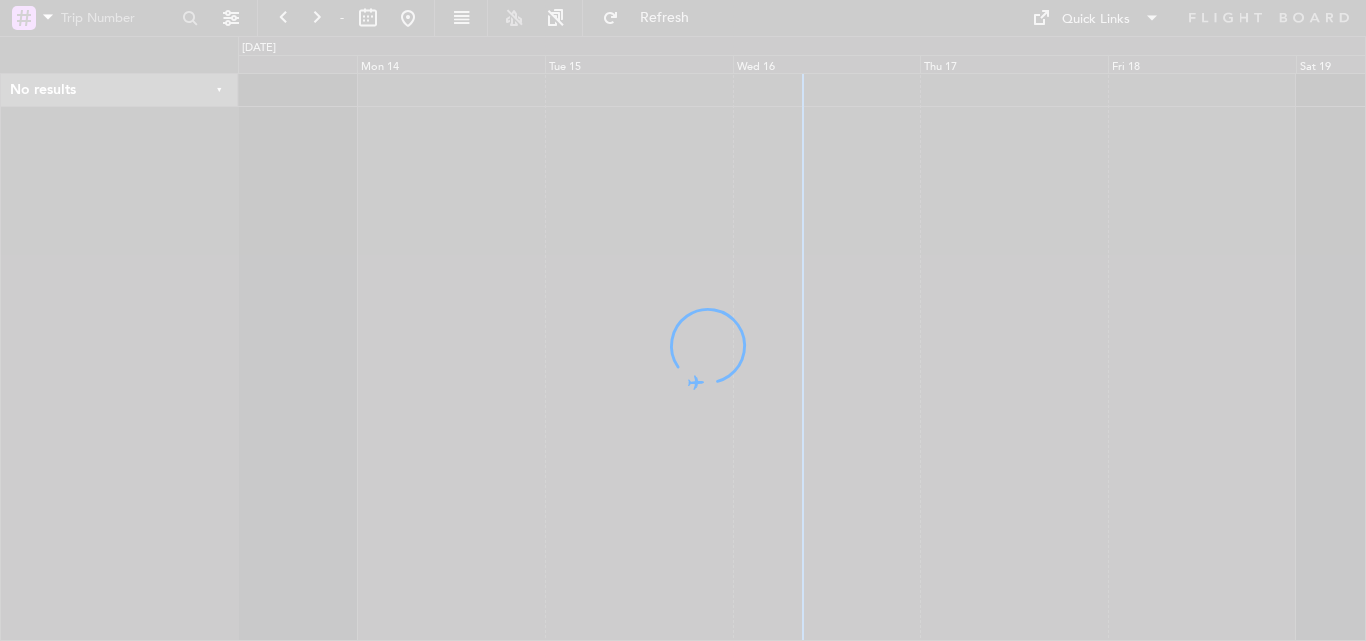 scroll, scrollTop: 0, scrollLeft: 0, axis: both 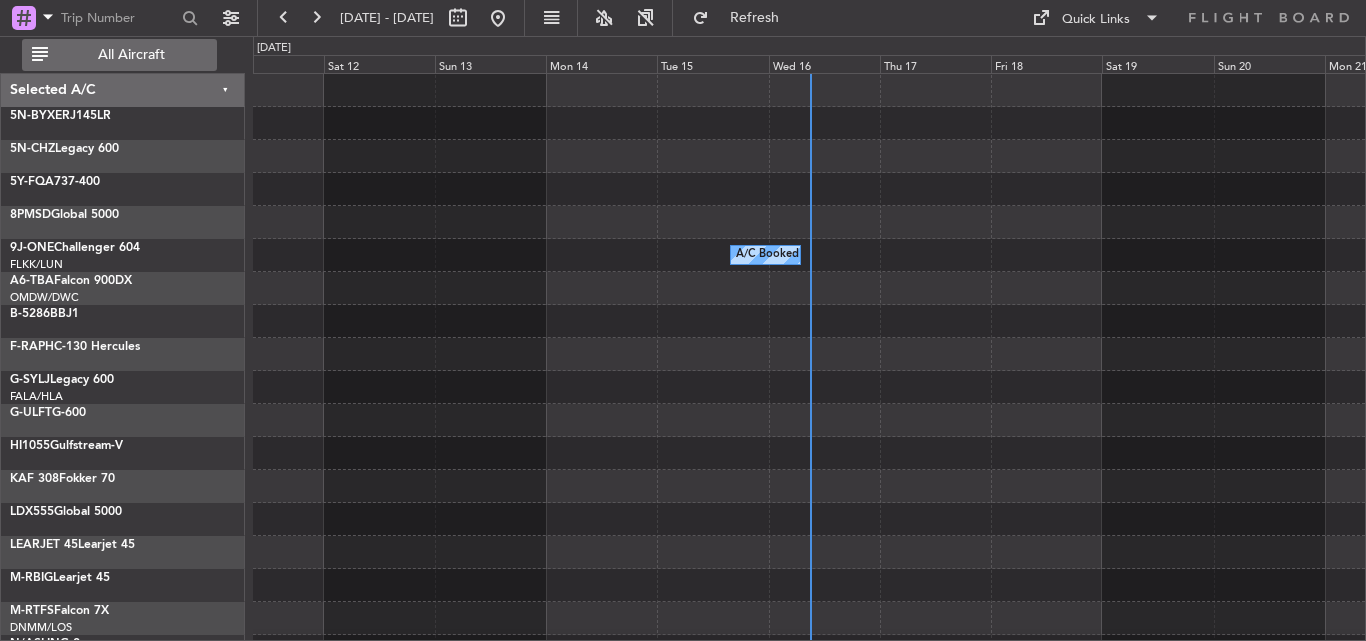 click on "All Aircraft" at bounding box center [131, 55] 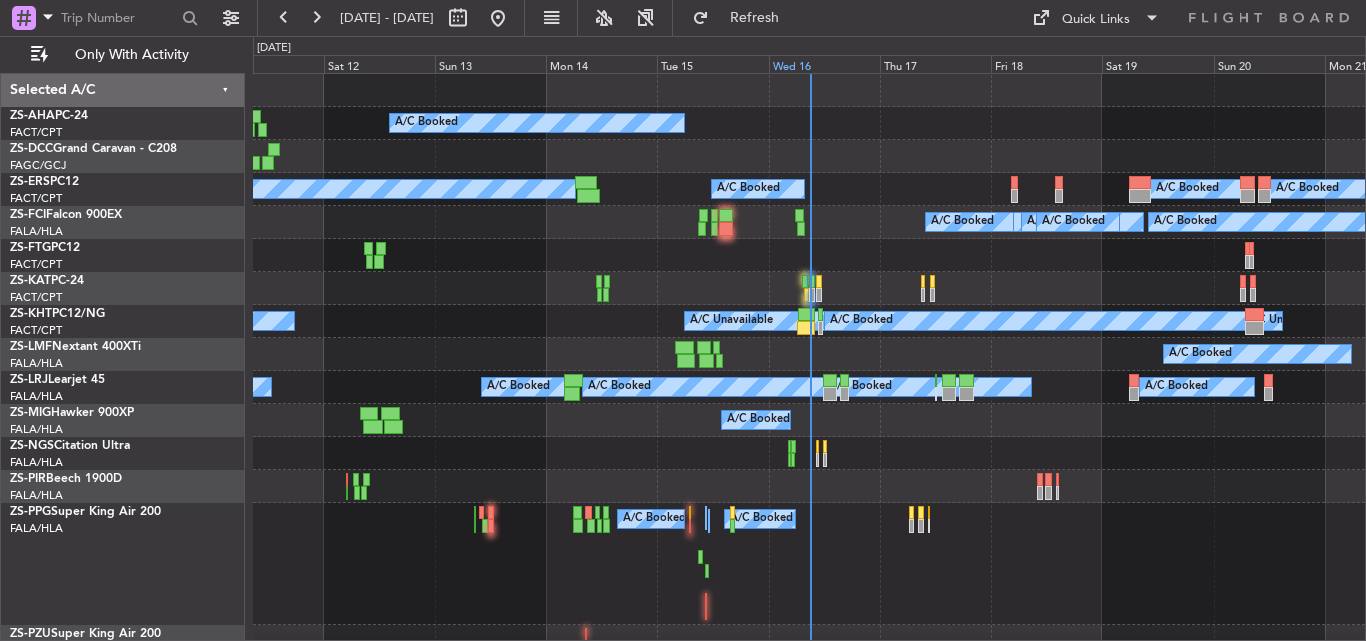 click on "Wed 16" 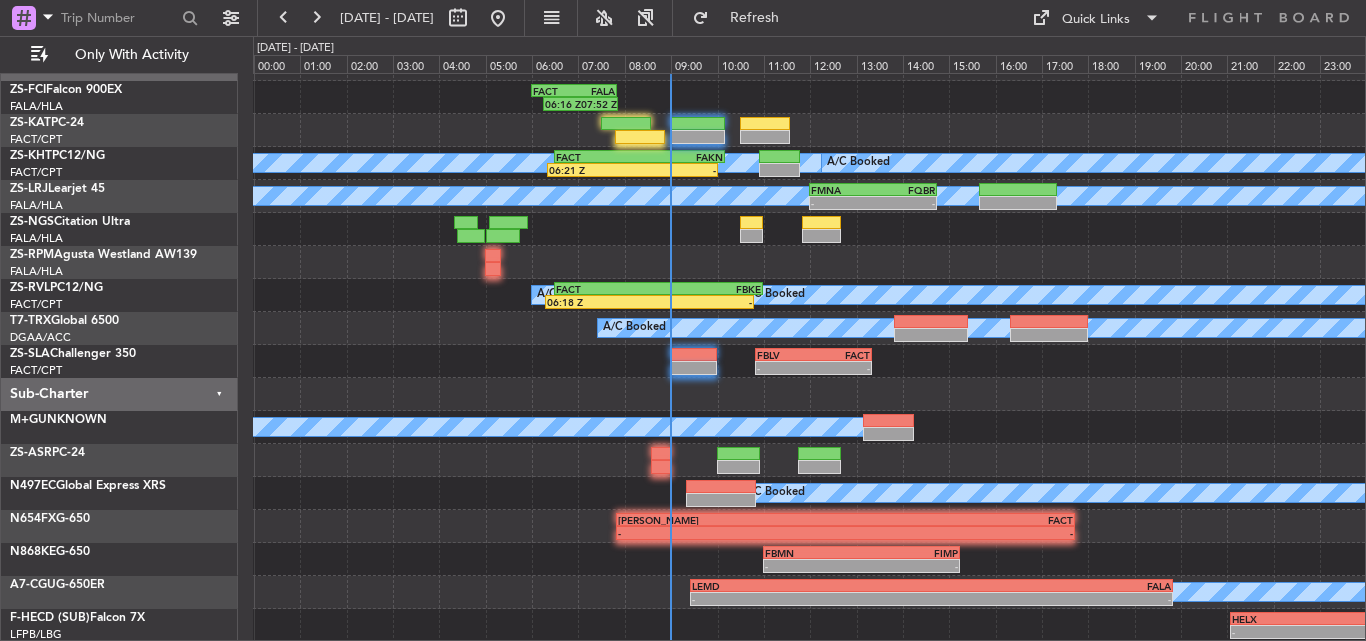 scroll, scrollTop: 0, scrollLeft: 0, axis: both 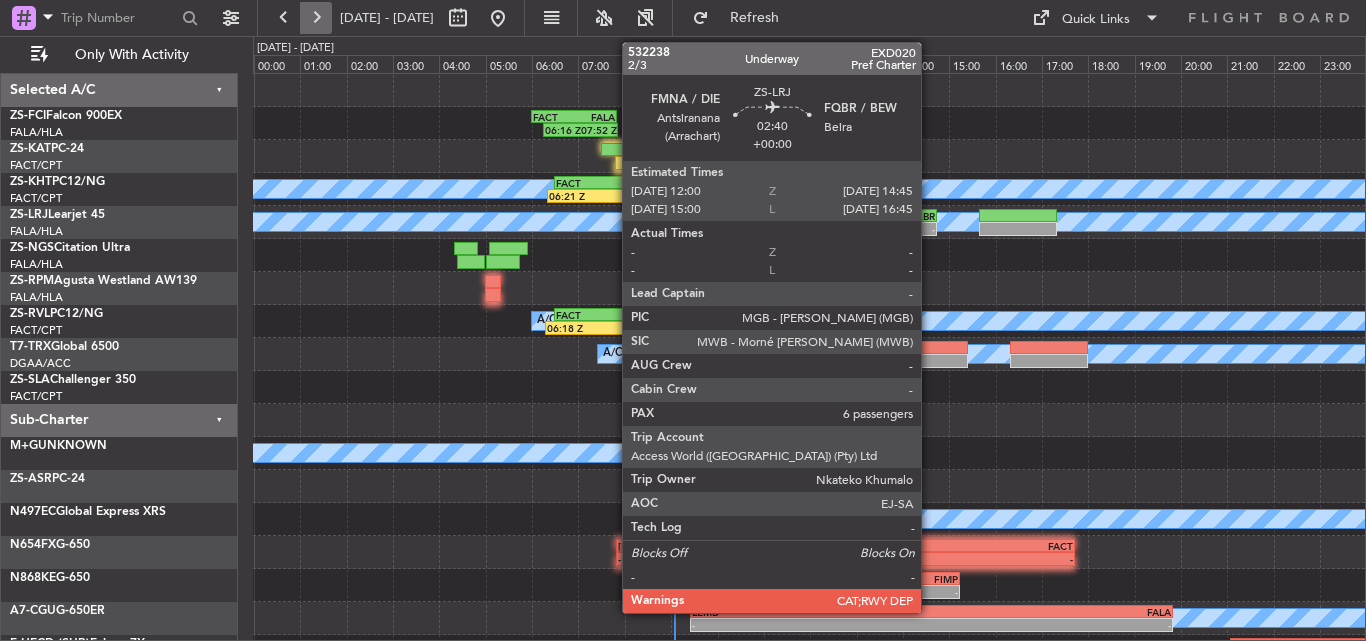 click at bounding box center (316, 18) 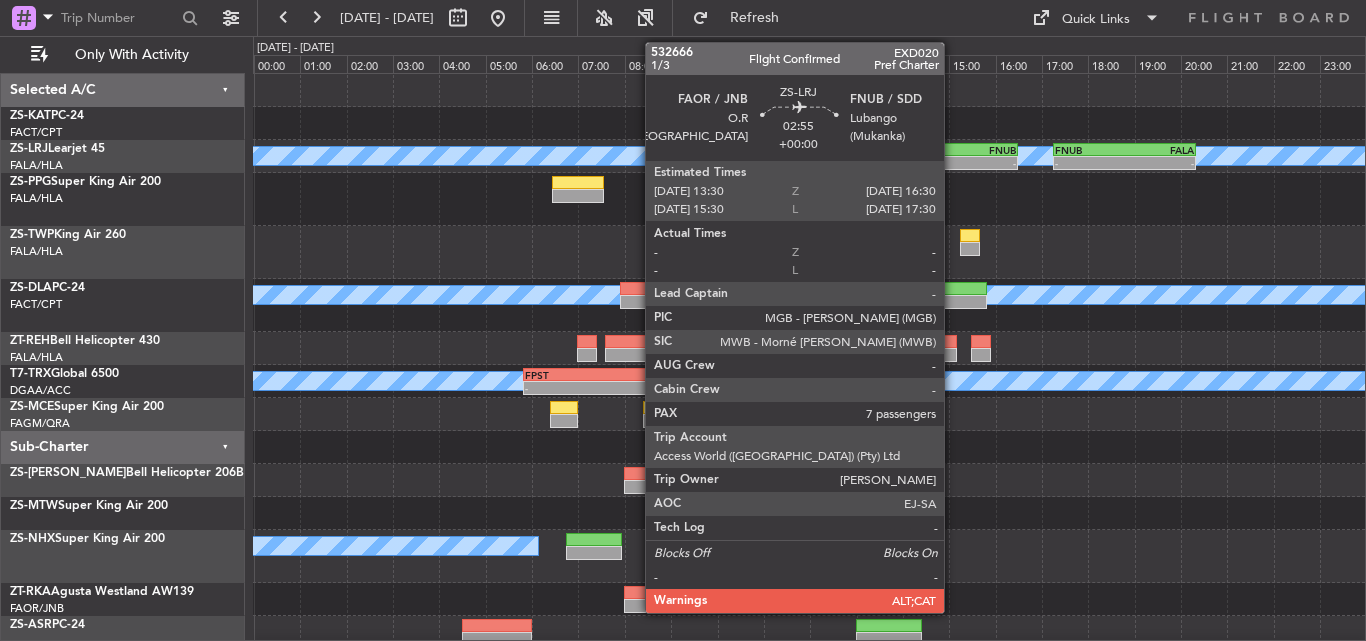click on "-" 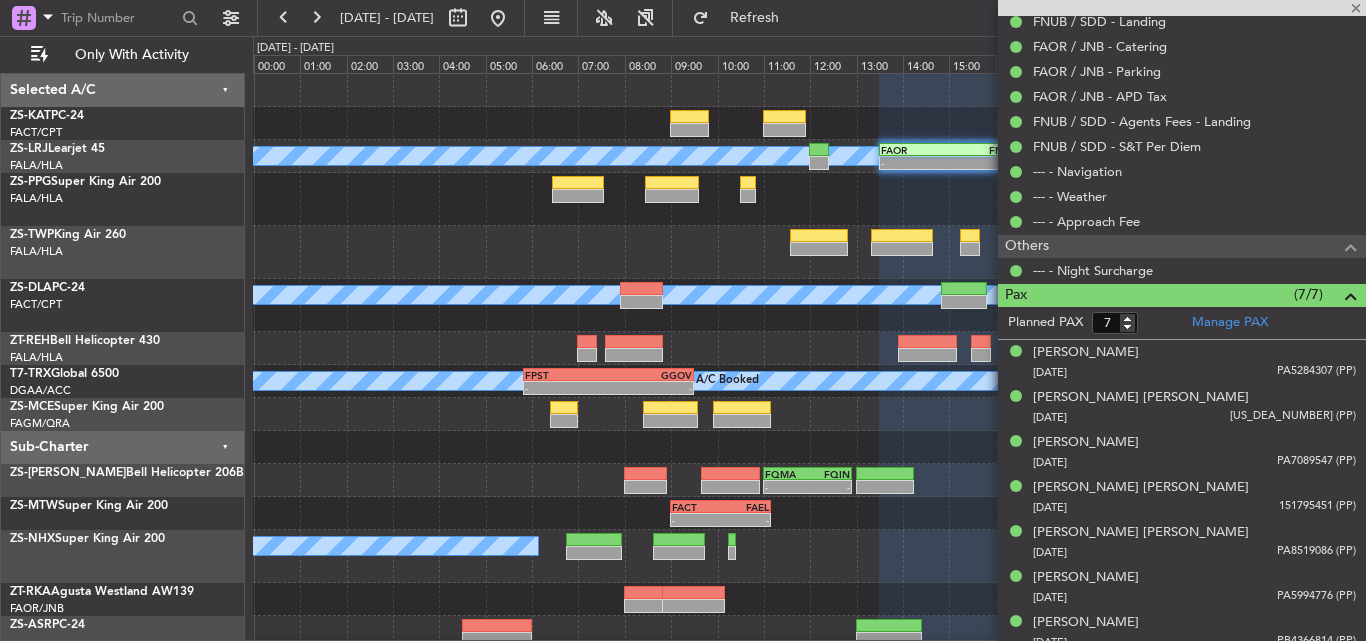 scroll, scrollTop: 637, scrollLeft: 0, axis: vertical 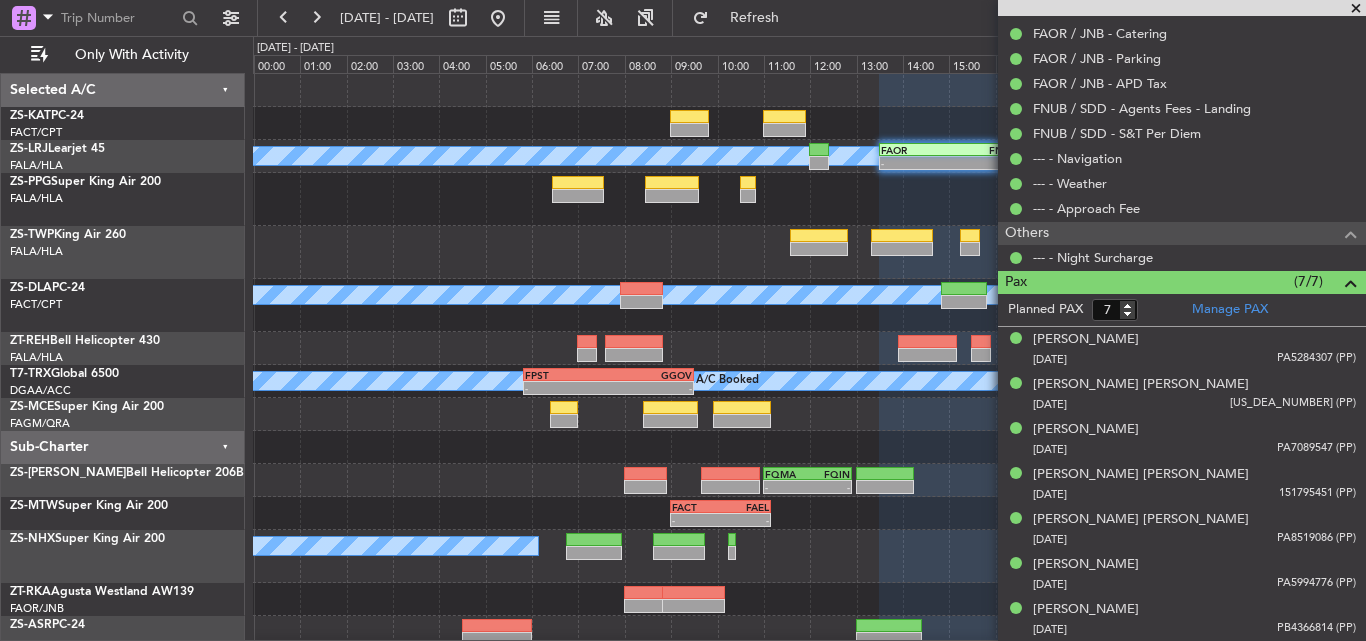 click at bounding box center [1356, 9] 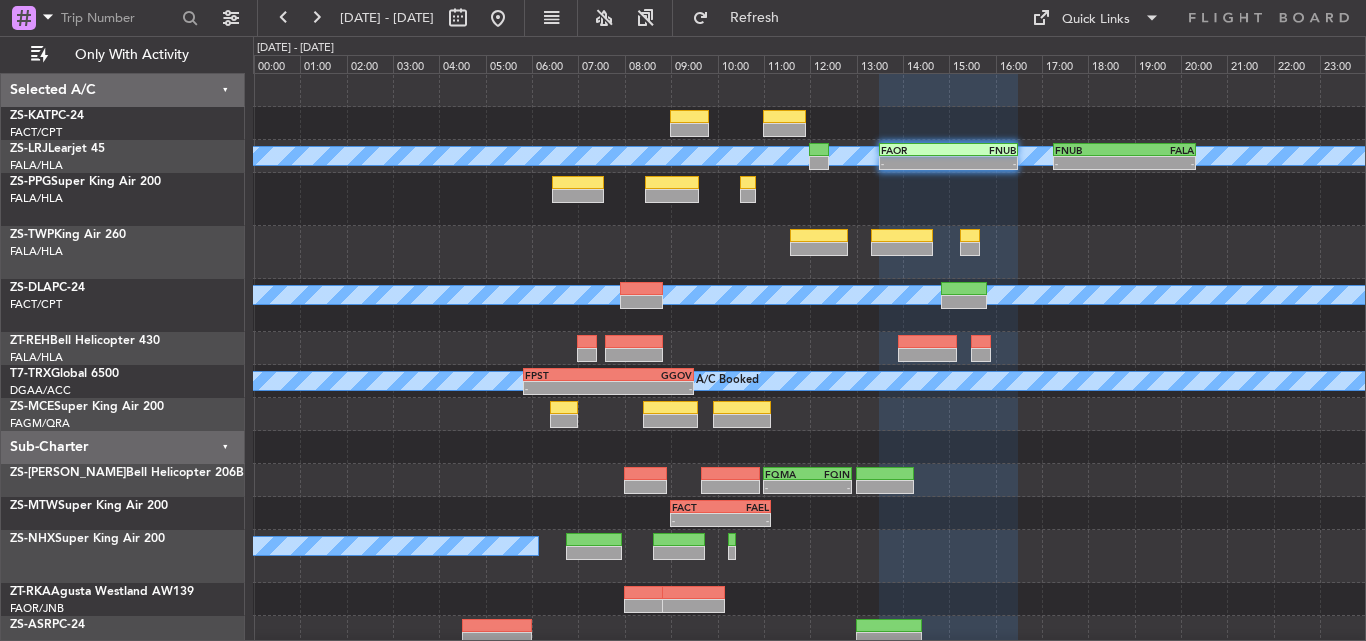 type on "0" 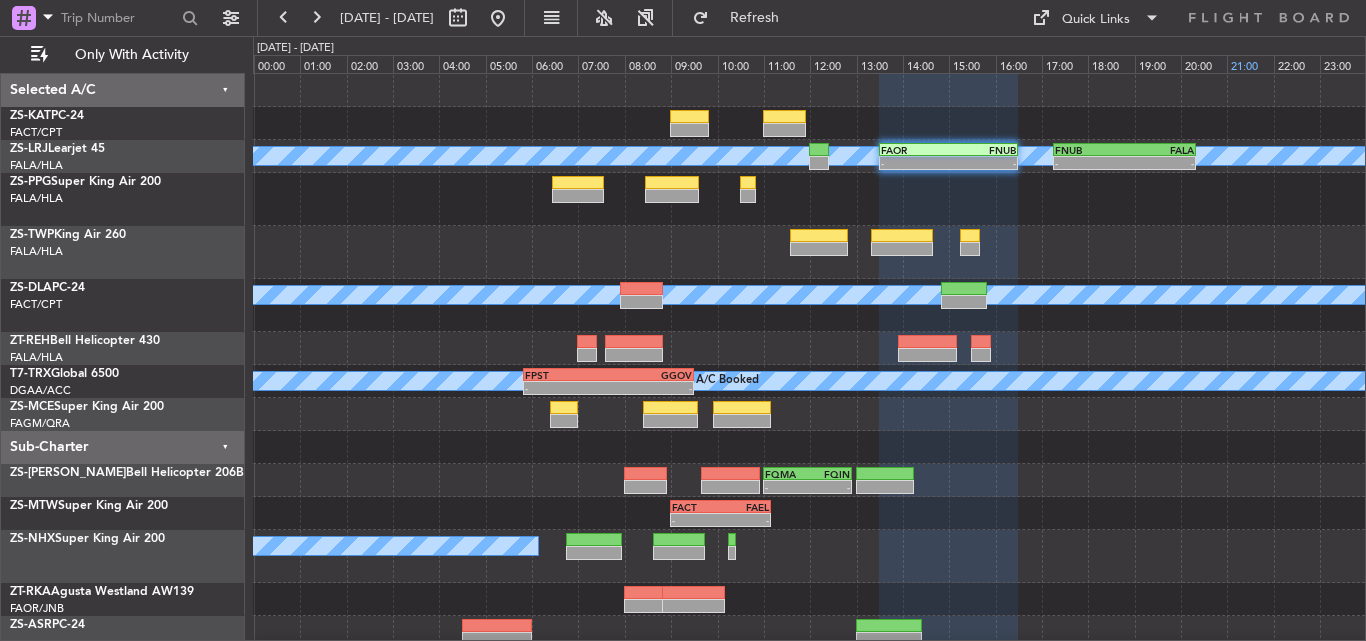 scroll, scrollTop: 0, scrollLeft: 0, axis: both 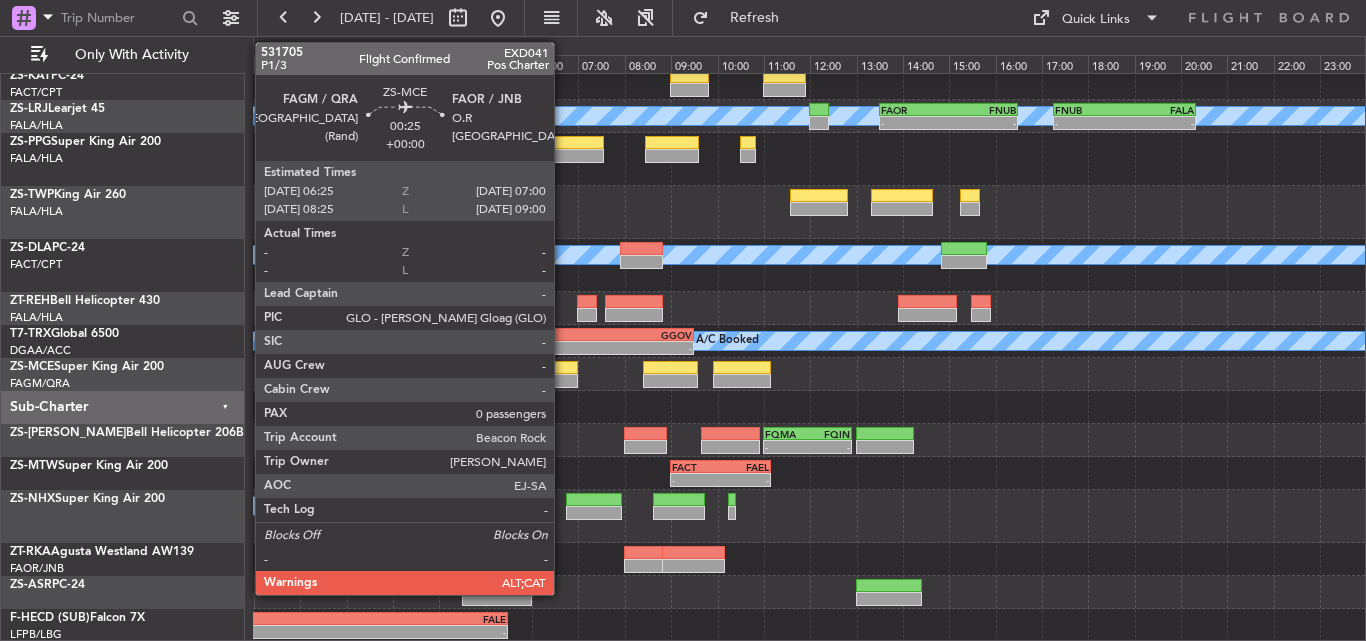 click 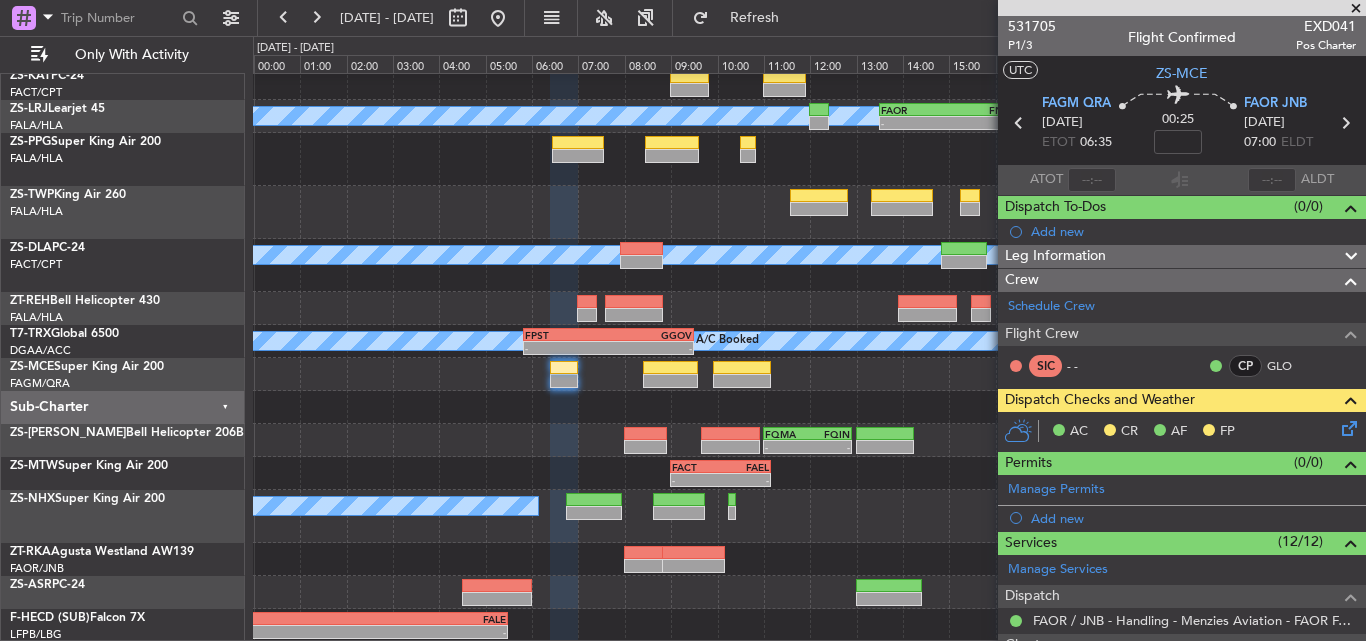 click at bounding box center (1356, 9) 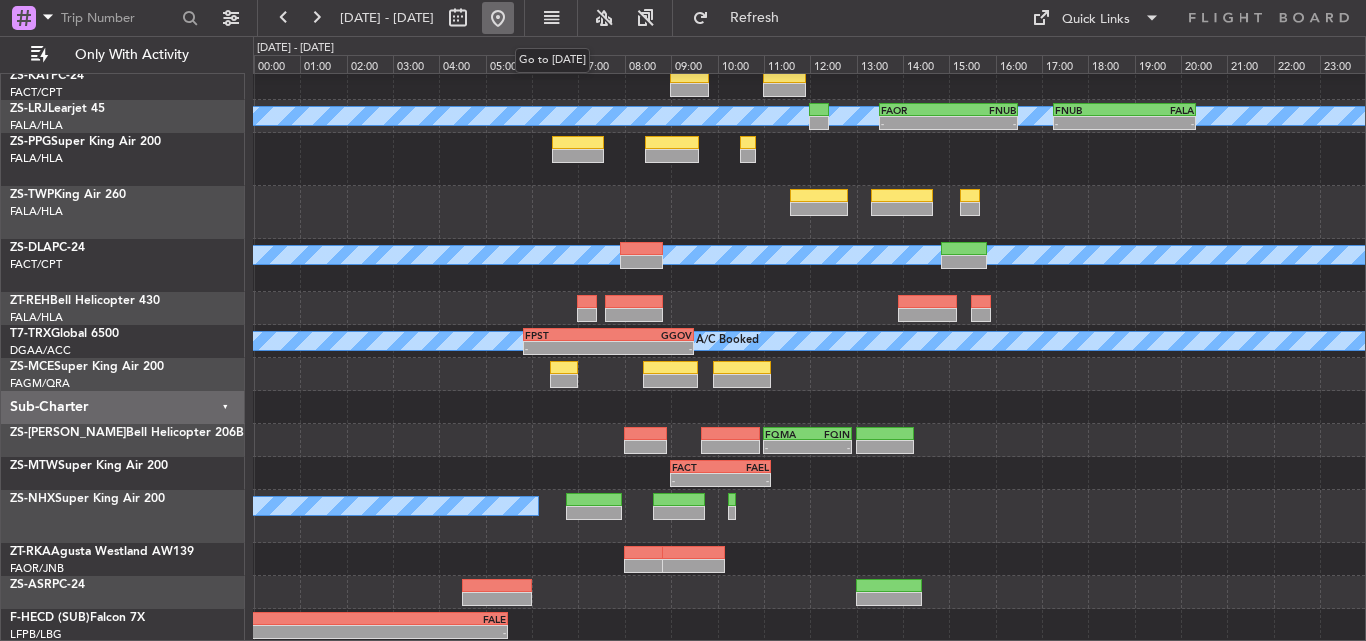 click at bounding box center [498, 18] 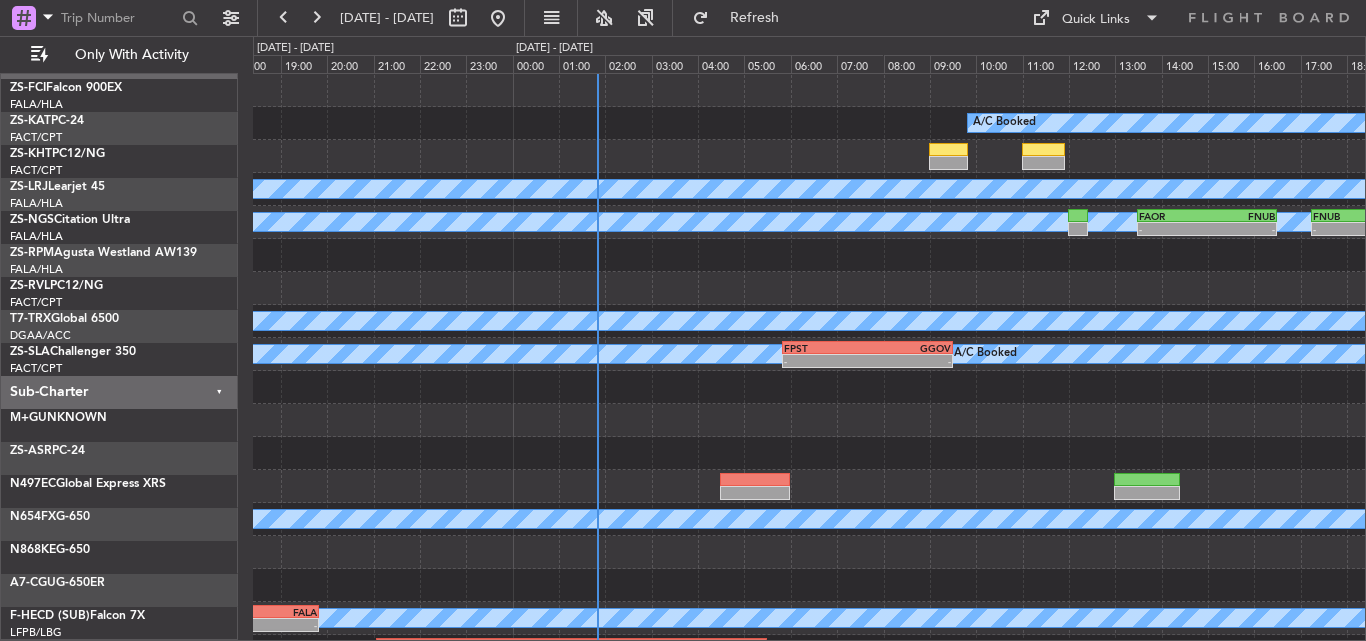 scroll, scrollTop: 0, scrollLeft: 0, axis: both 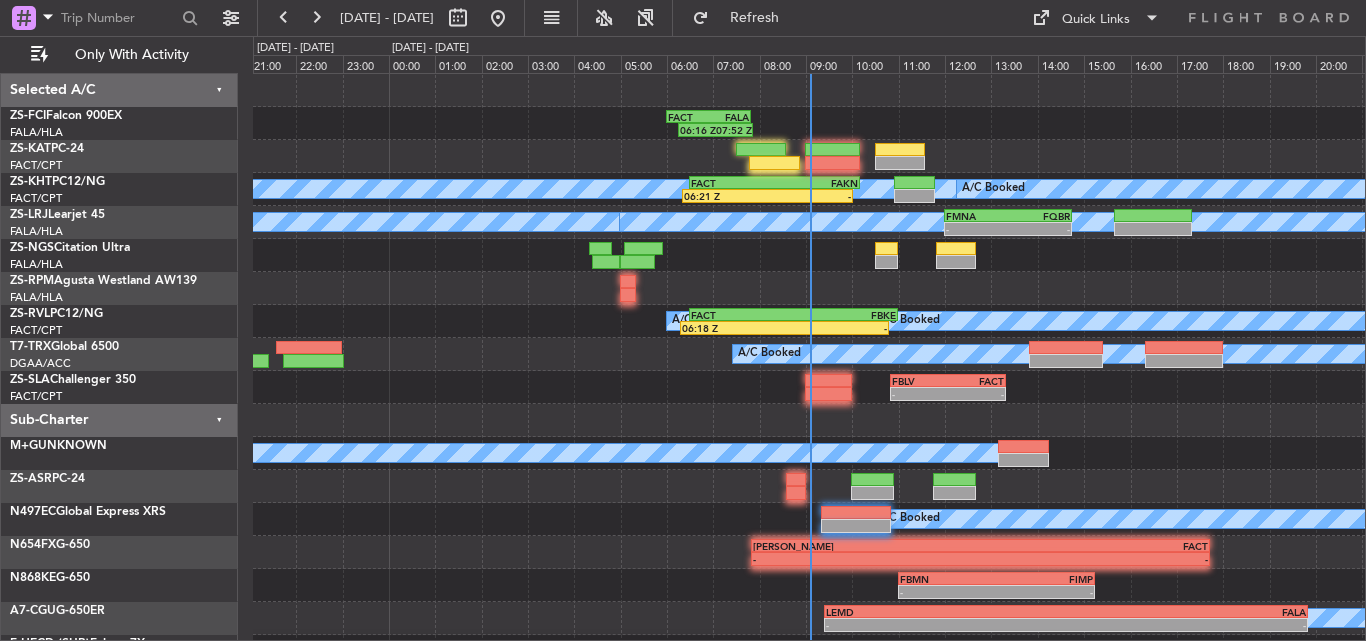 click 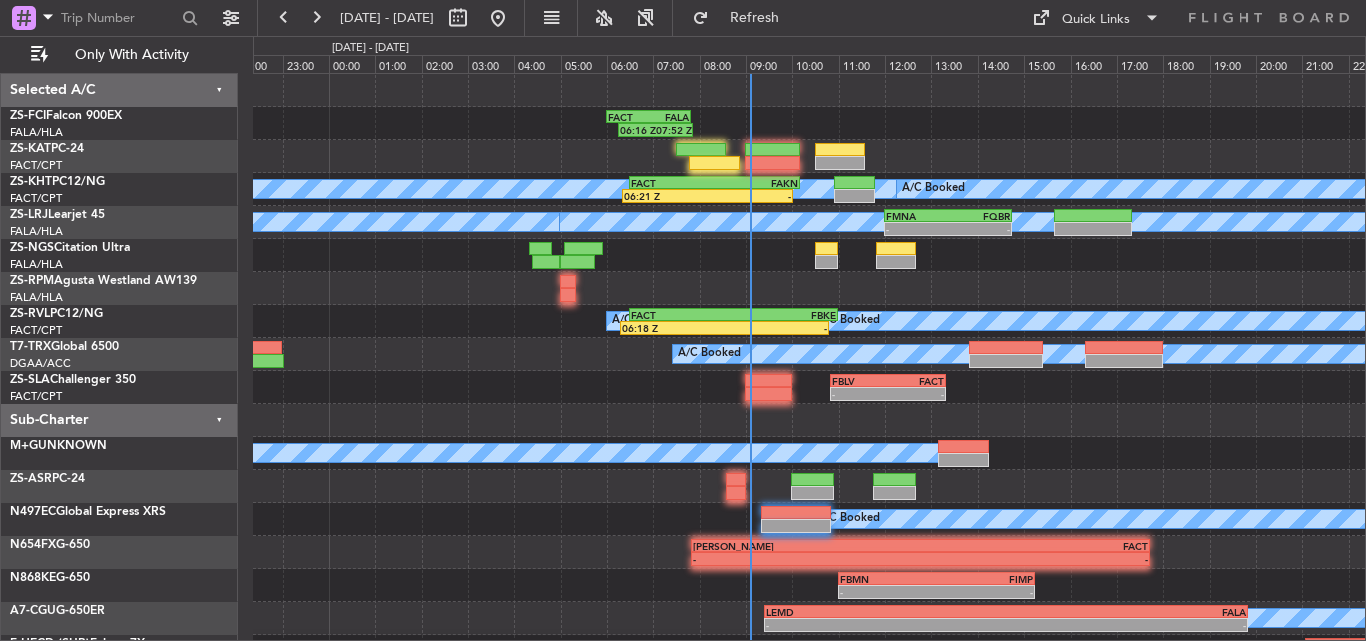 click 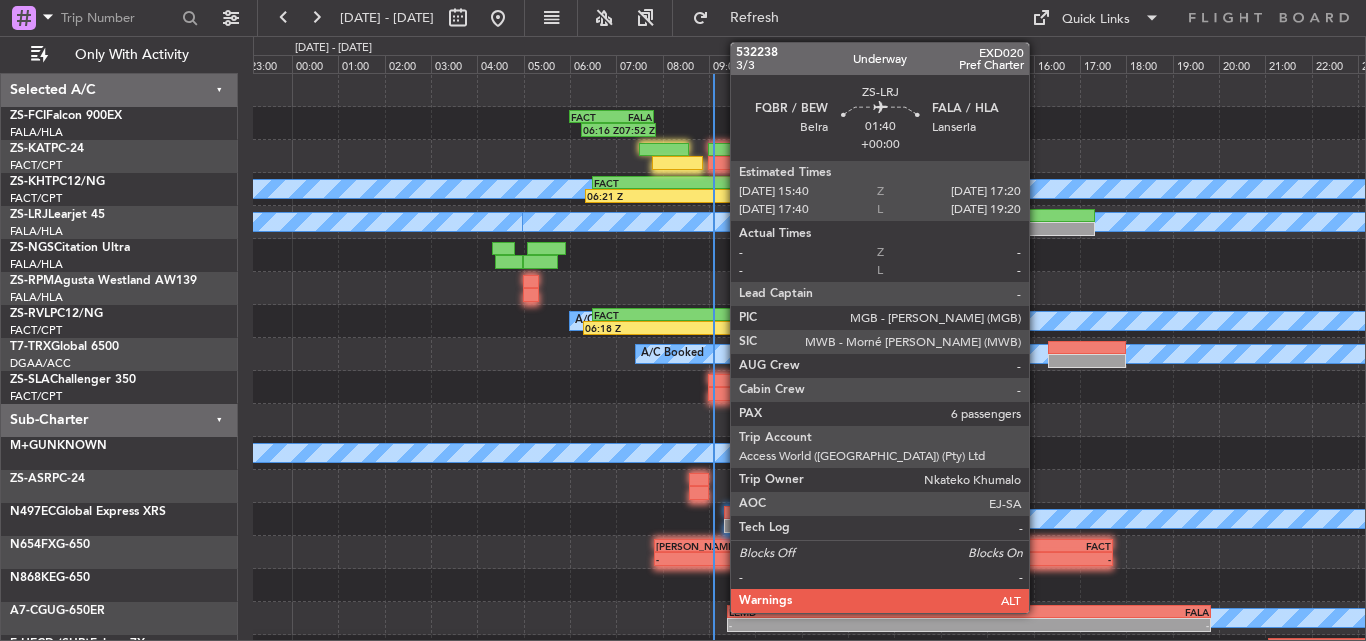 click 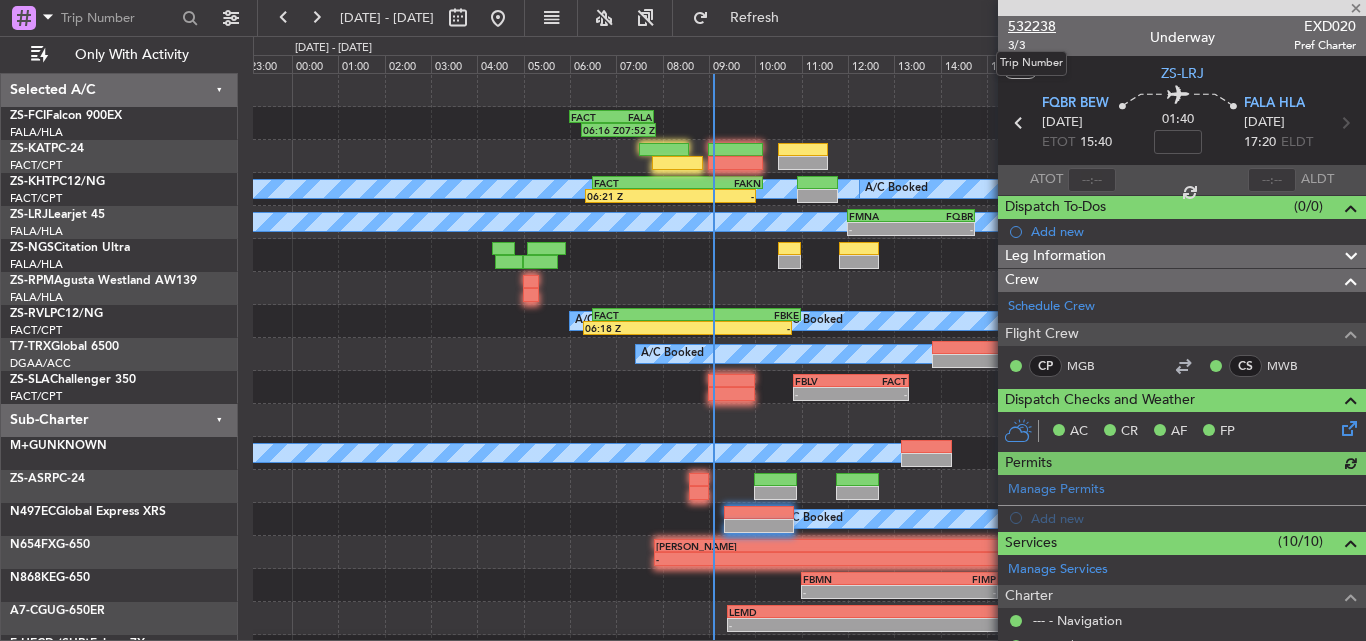 click on "532238" at bounding box center (1032, 26) 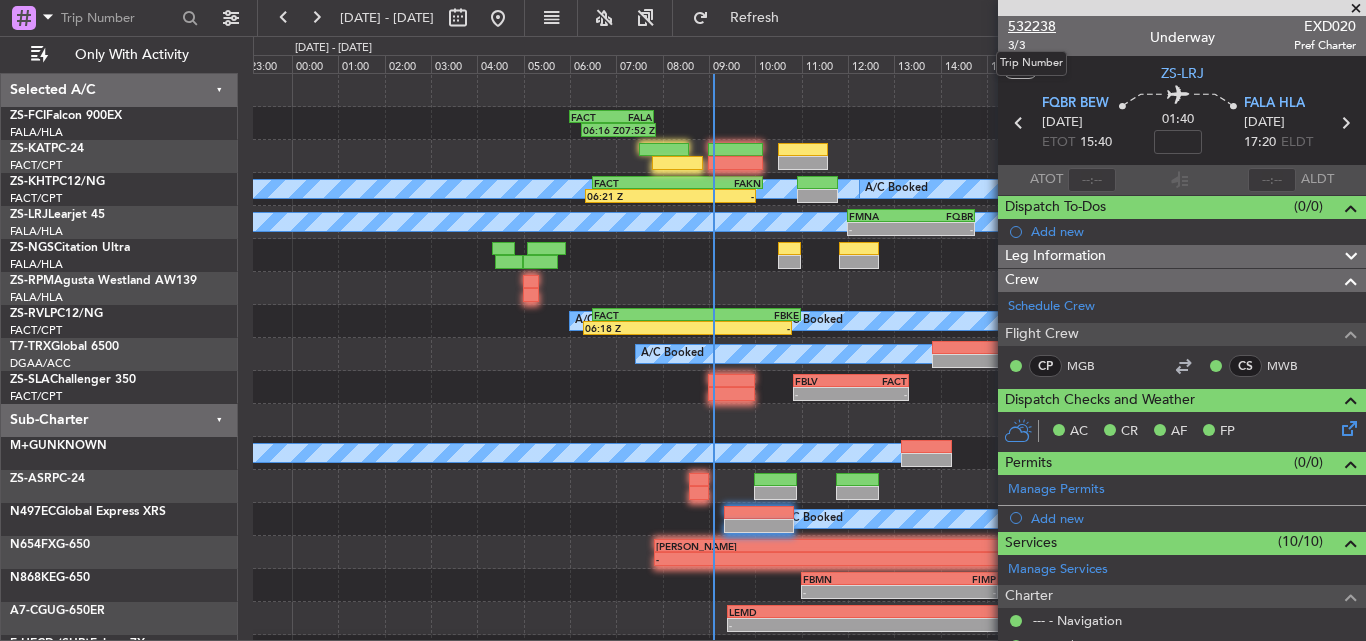 click on "532238" at bounding box center (1032, 26) 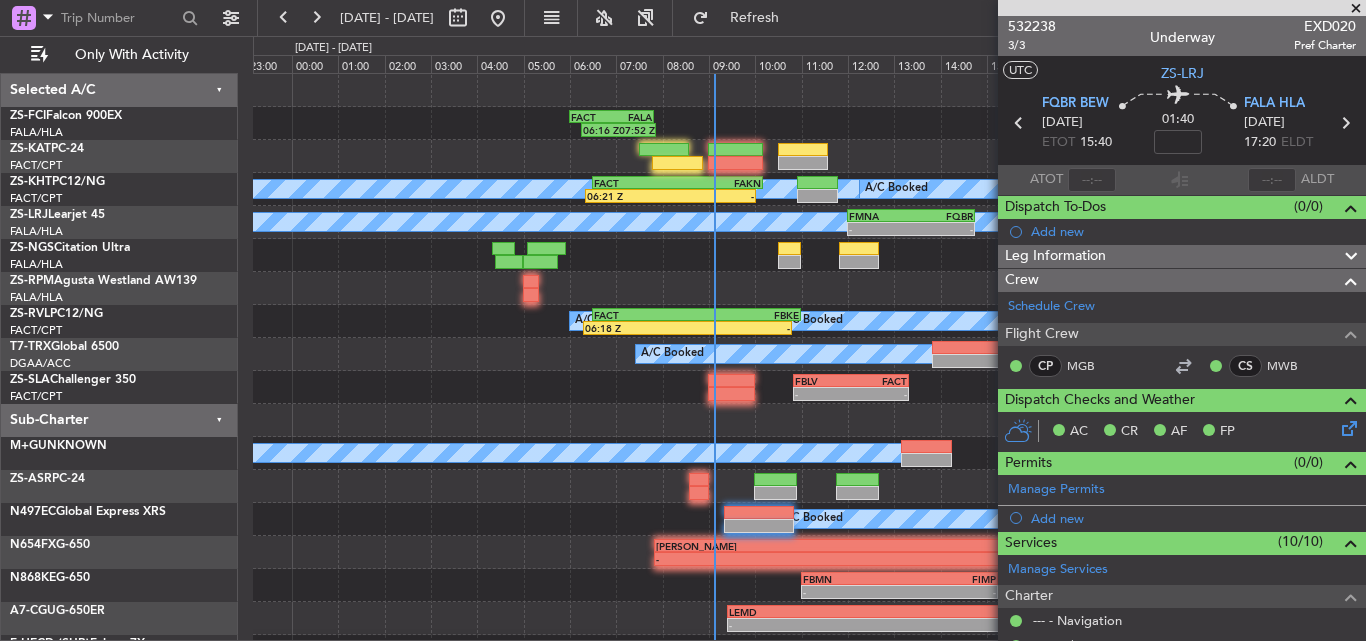 click at bounding box center [1356, 9] 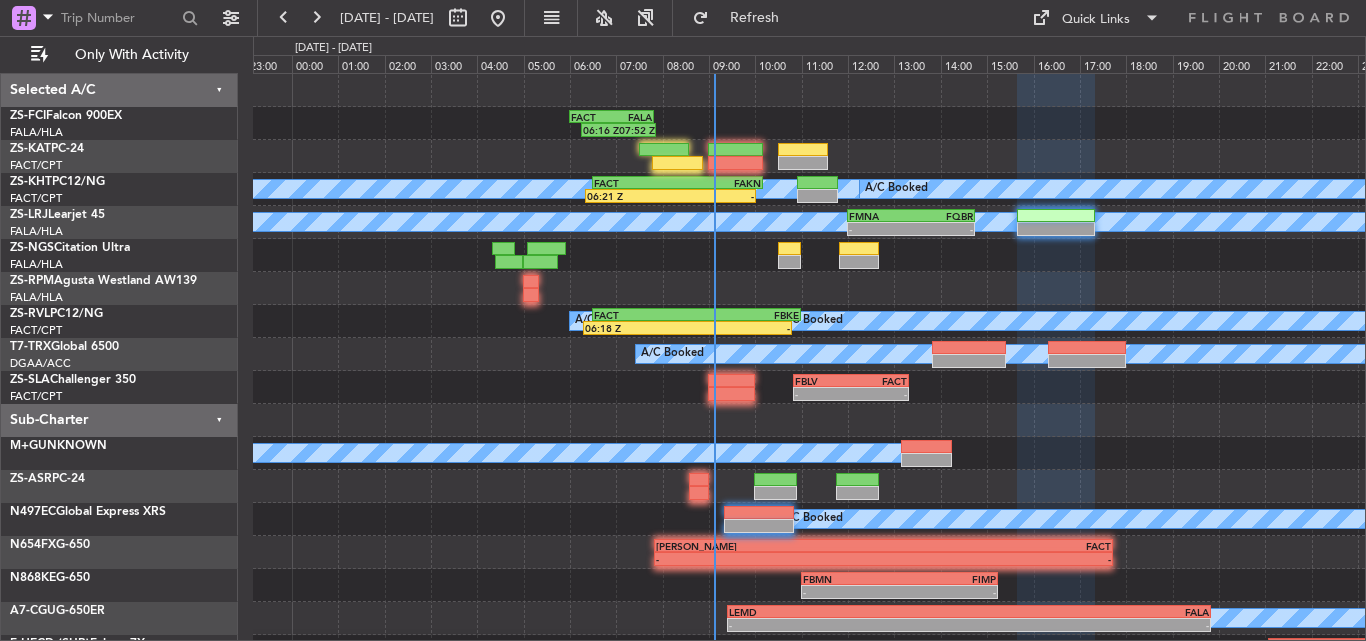 type on "0" 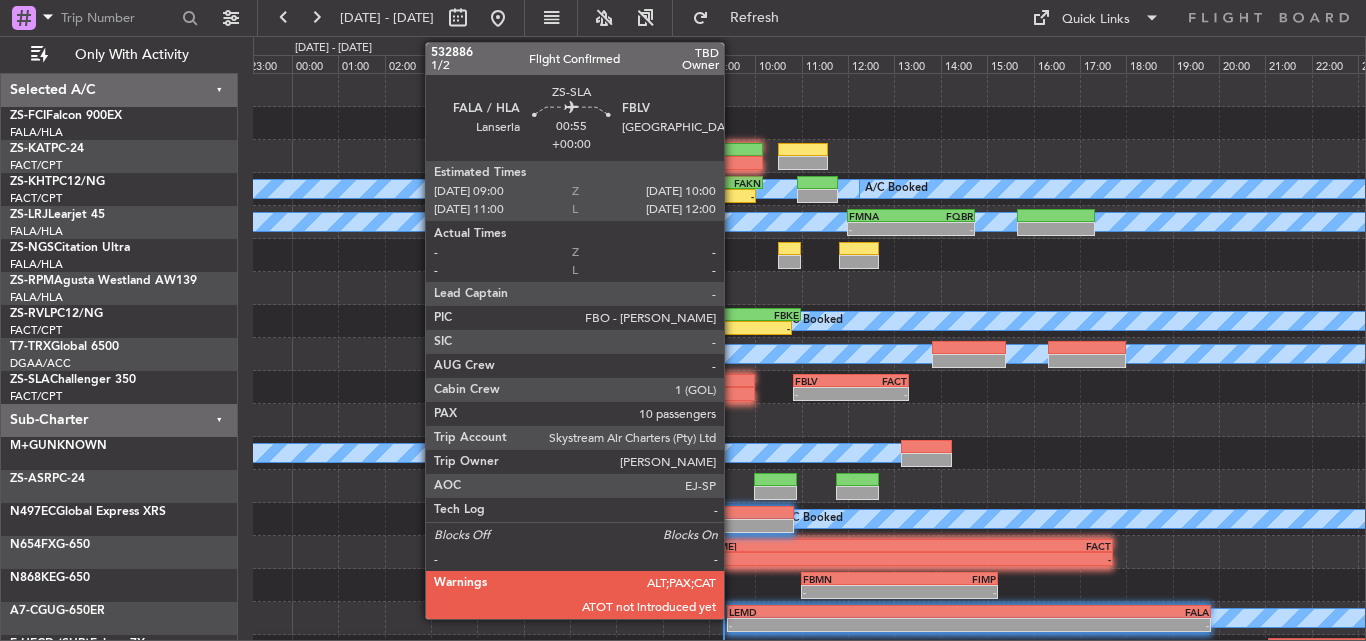 click 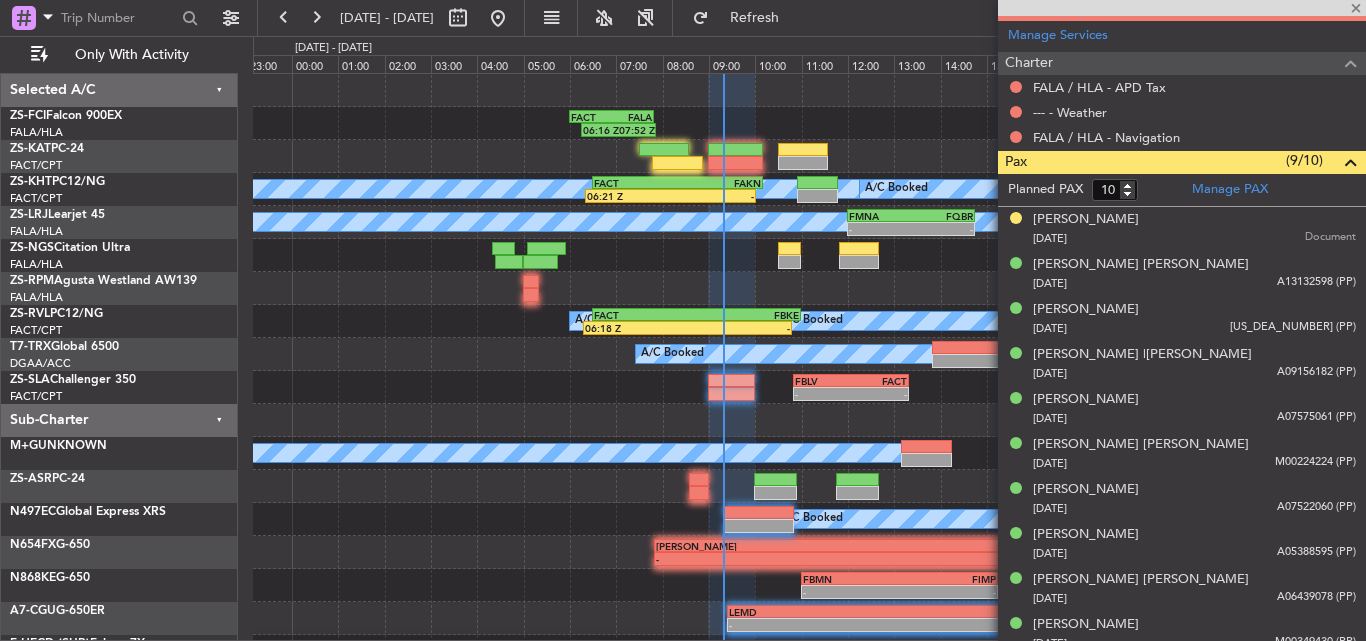 scroll, scrollTop: 611, scrollLeft: 0, axis: vertical 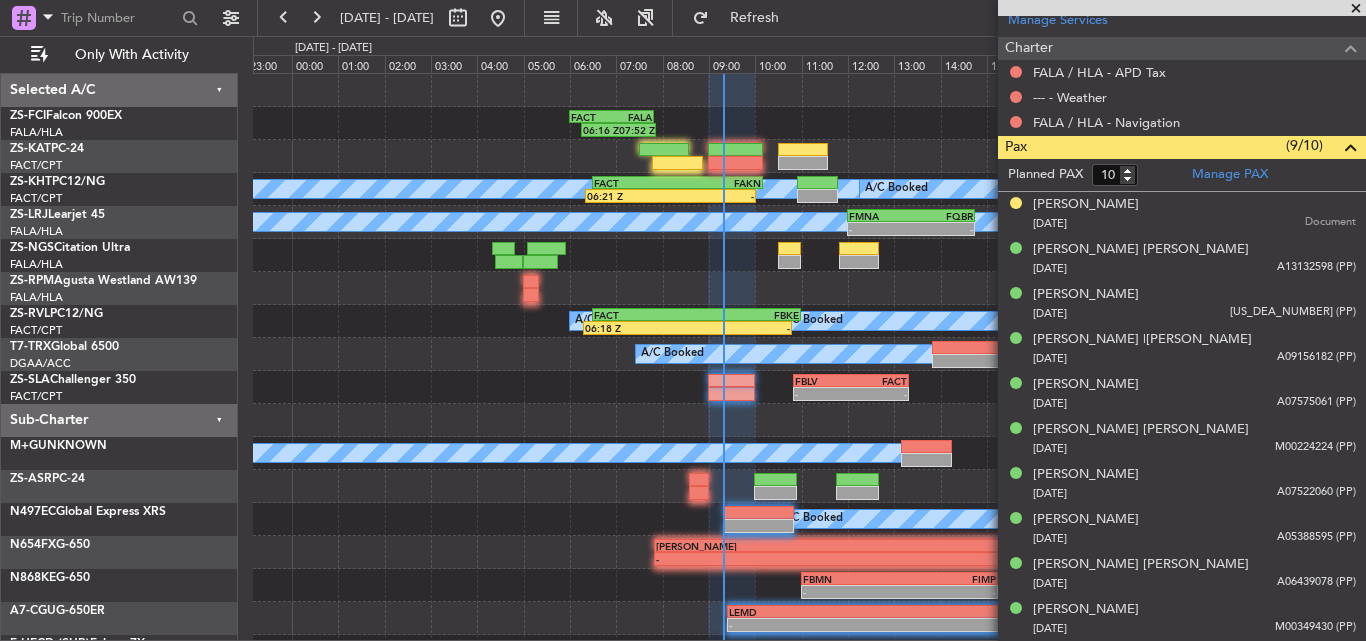 click at bounding box center [1356, 9] 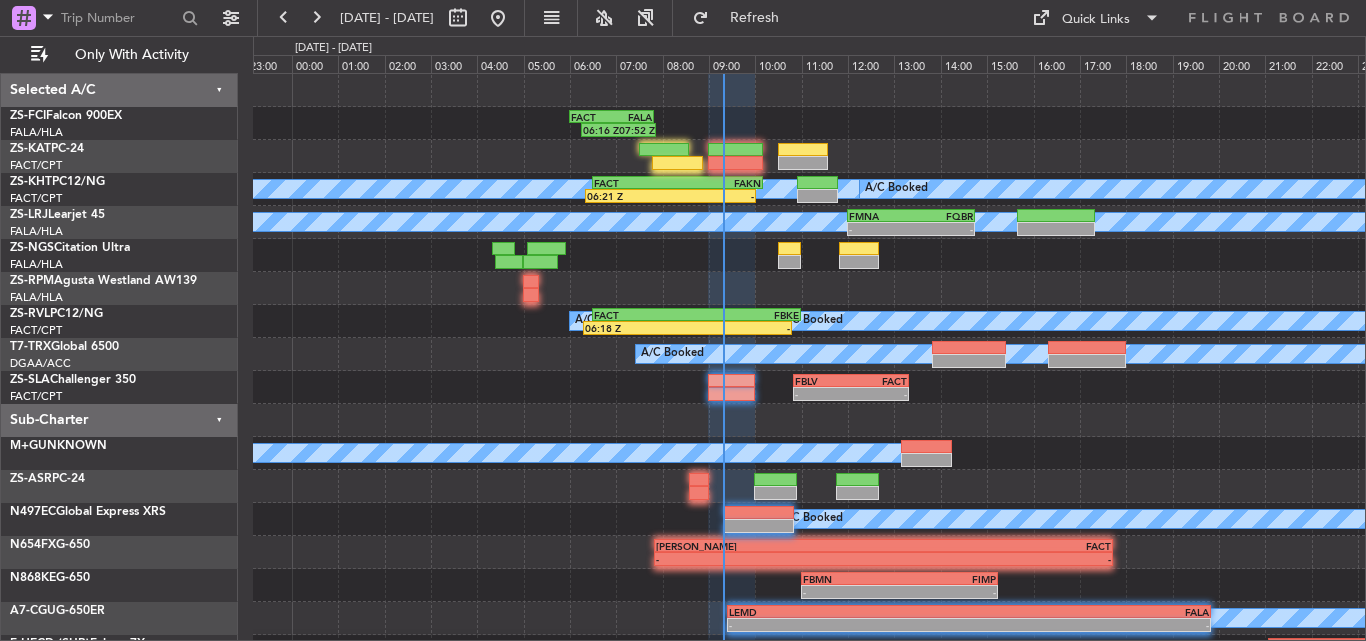 type on "0" 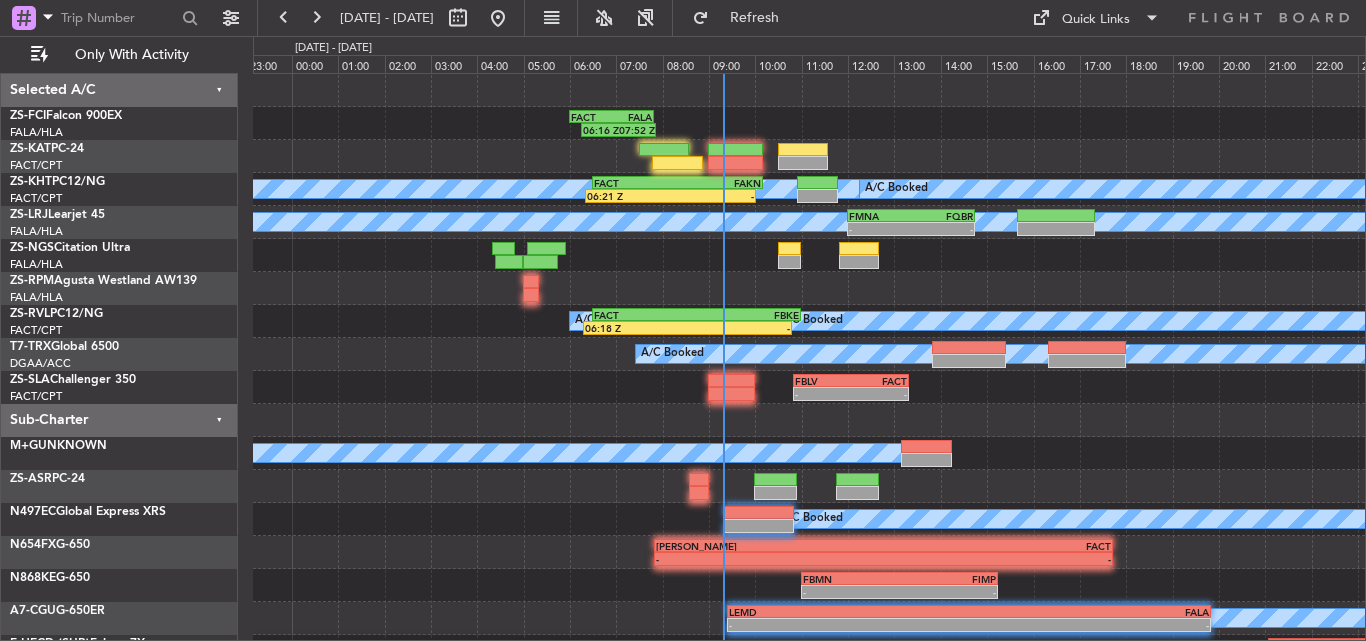 scroll, scrollTop: 0, scrollLeft: 0, axis: both 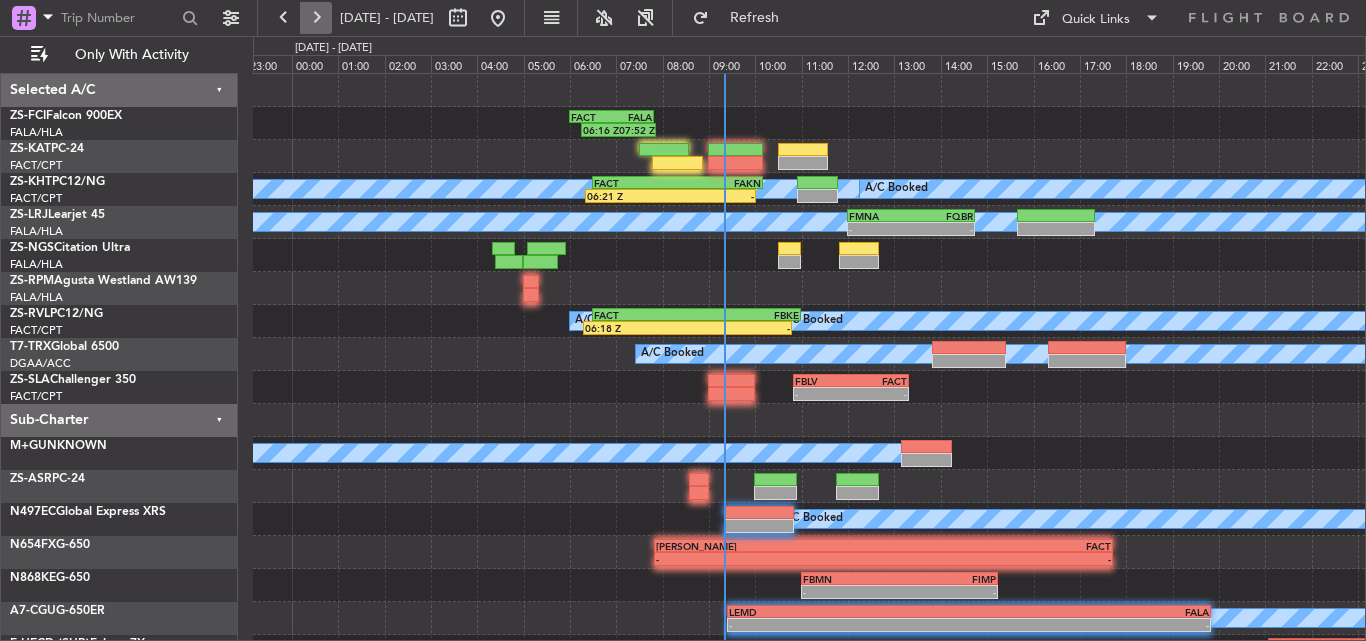 click at bounding box center [316, 18] 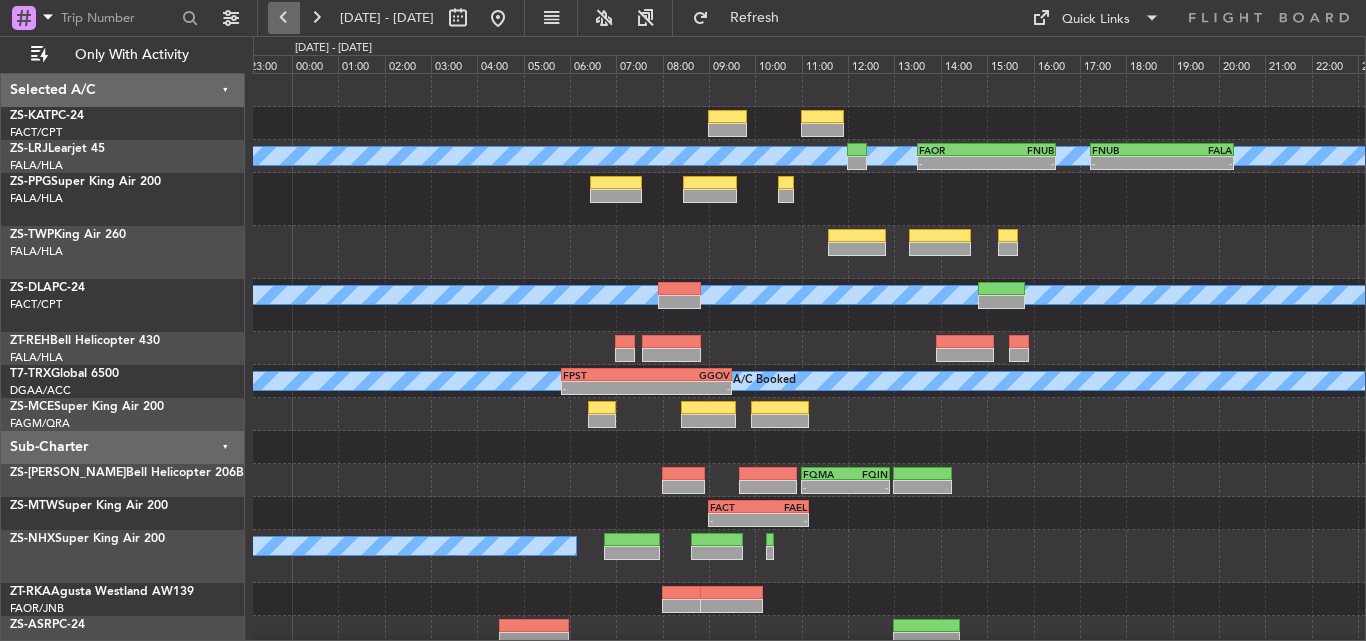 click at bounding box center (284, 18) 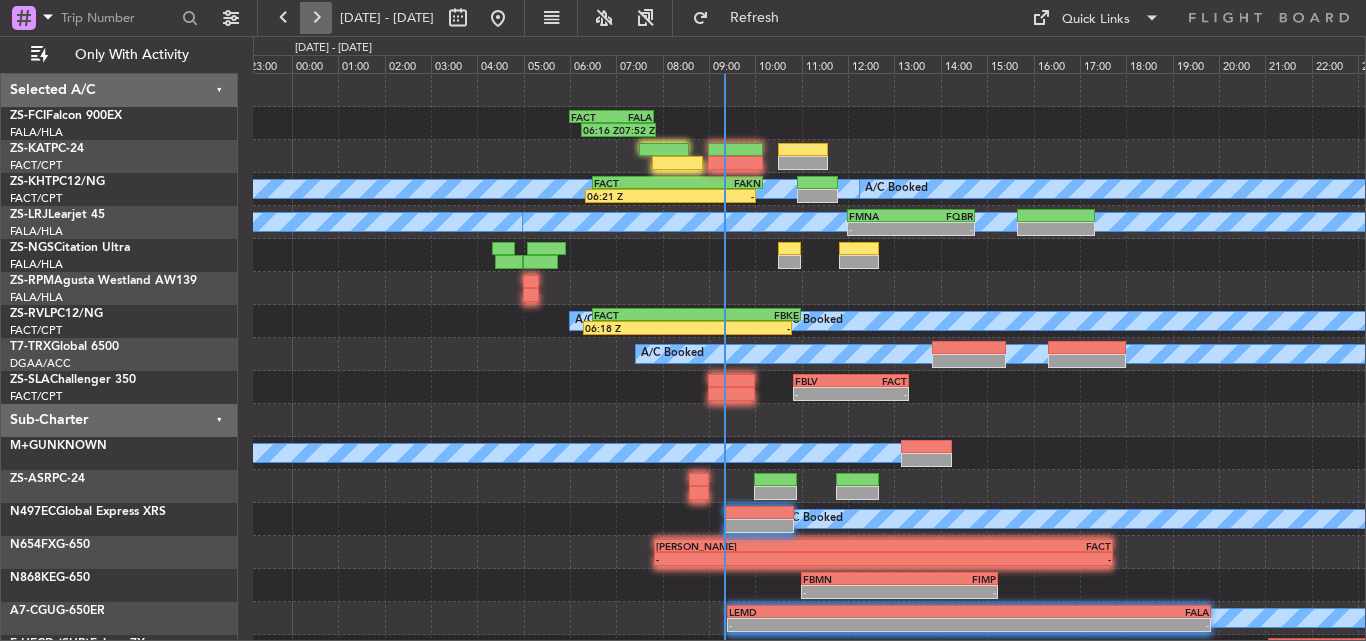 click at bounding box center (316, 18) 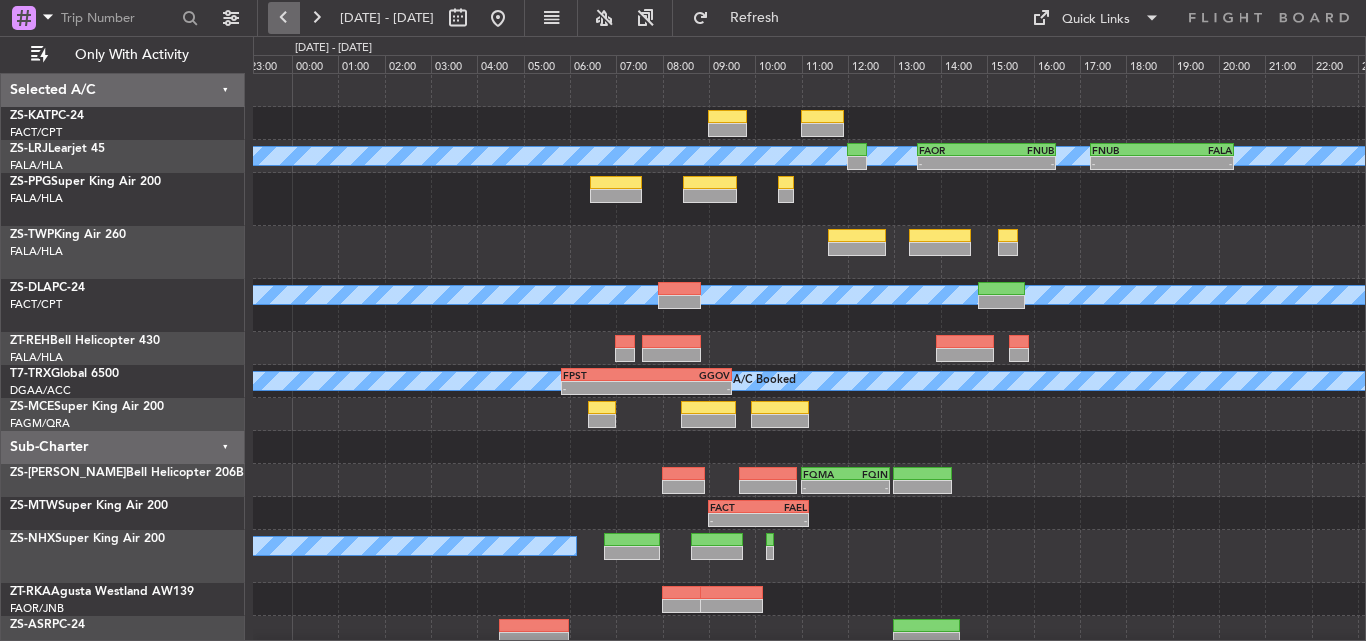 click at bounding box center (284, 18) 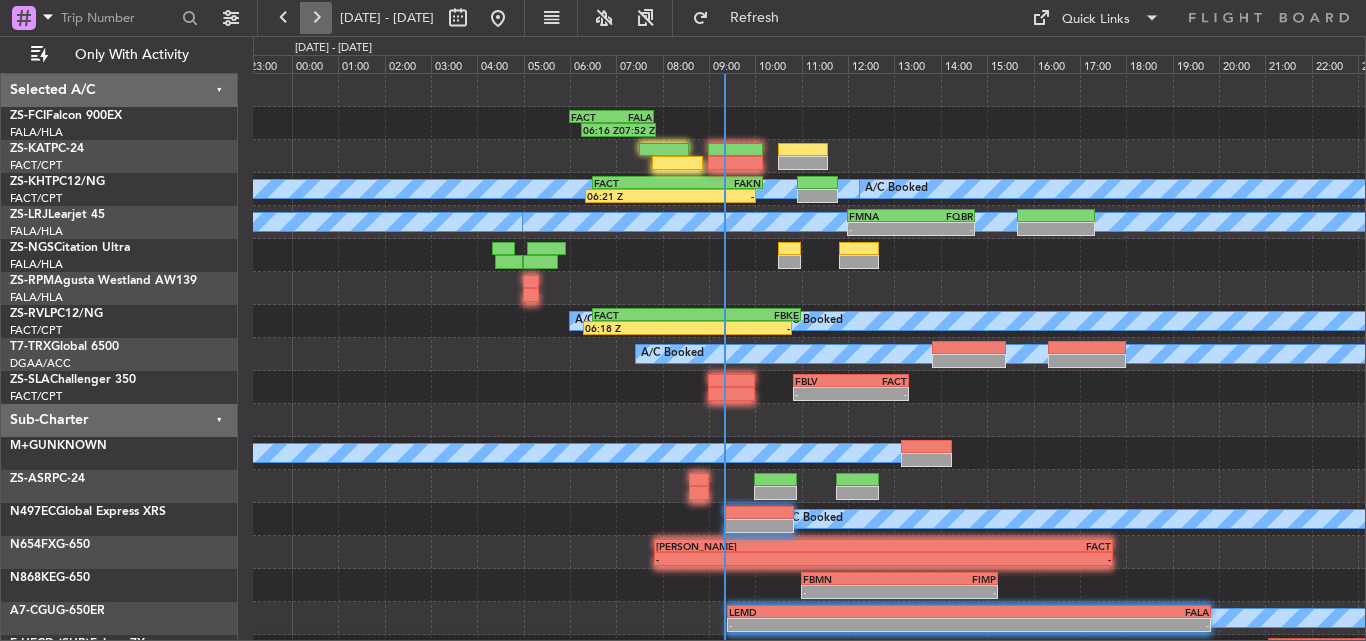 click at bounding box center (316, 18) 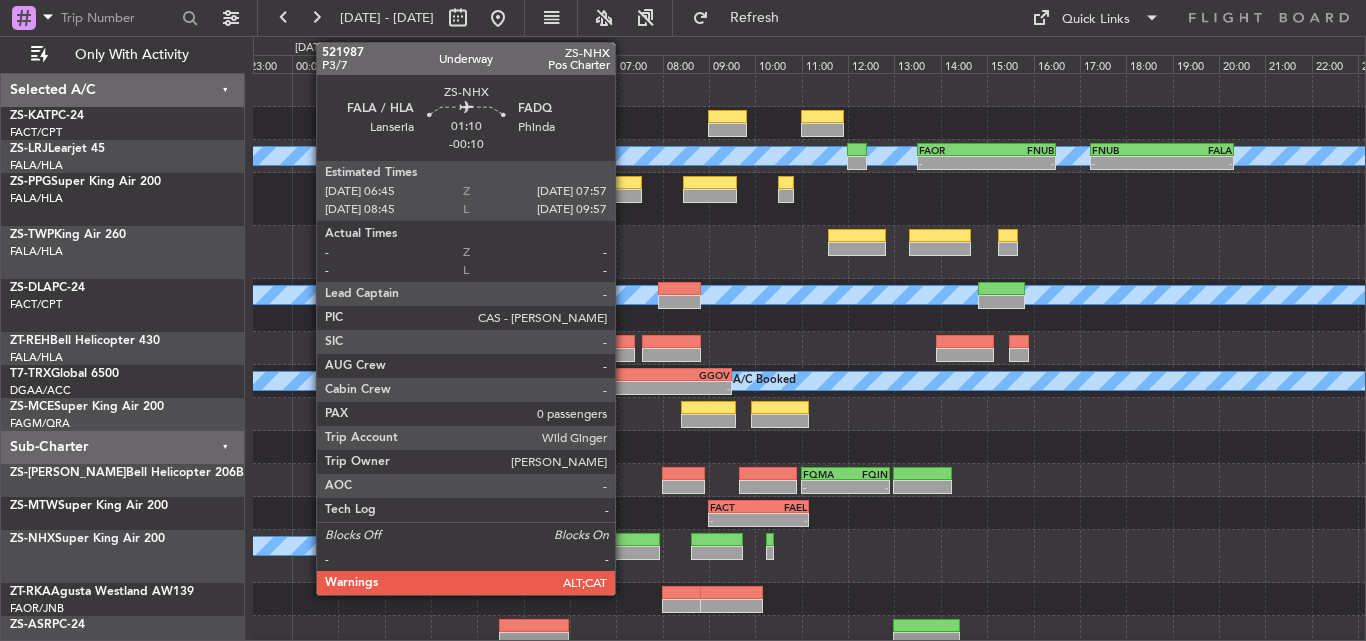 click 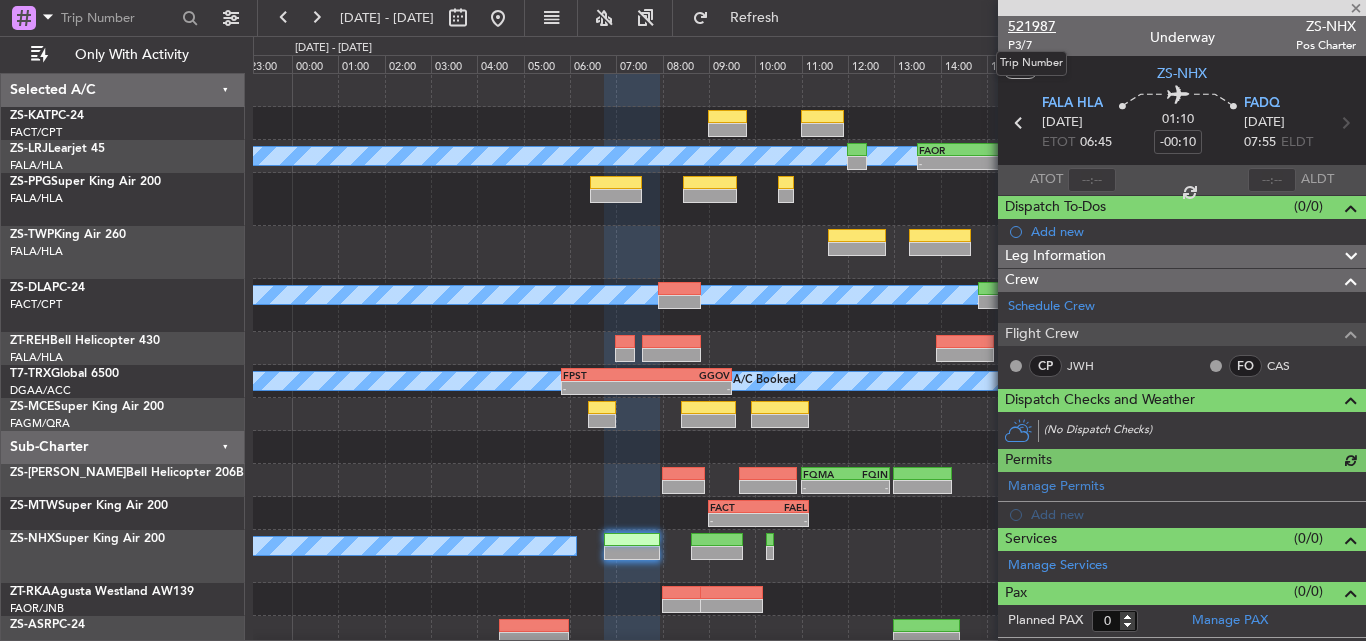 click on "521987" at bounding box center [1032, 26] 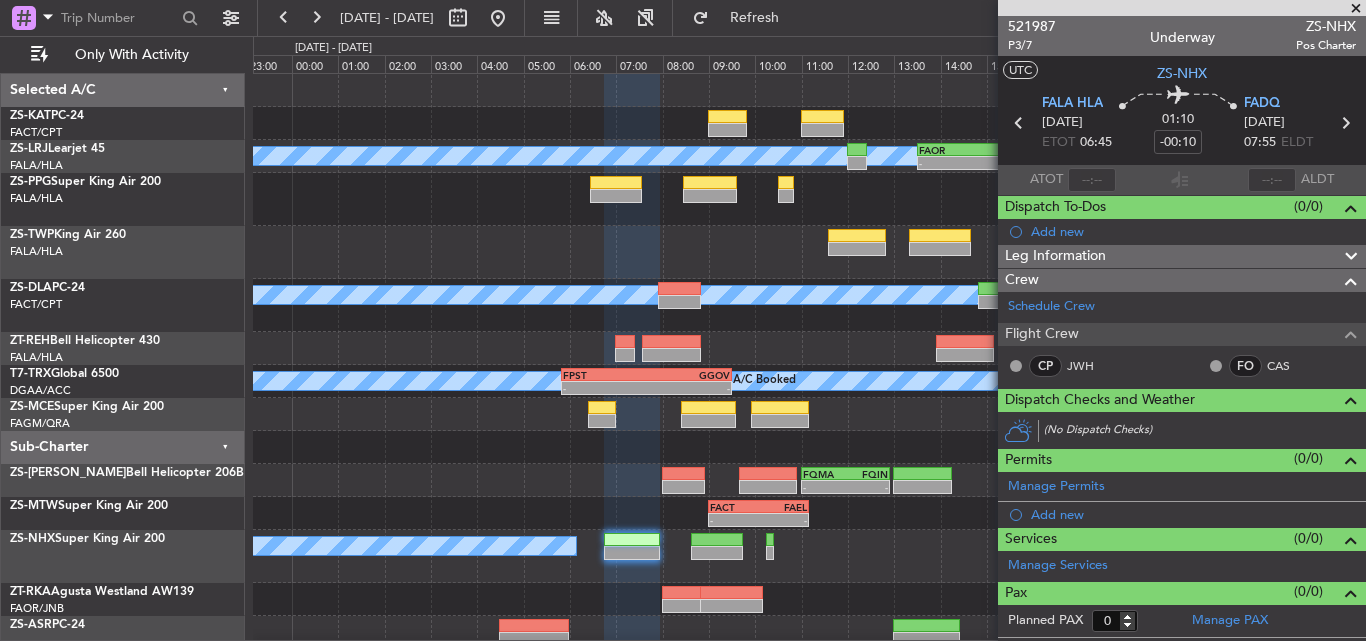 click at bounding box center (1356, 9) 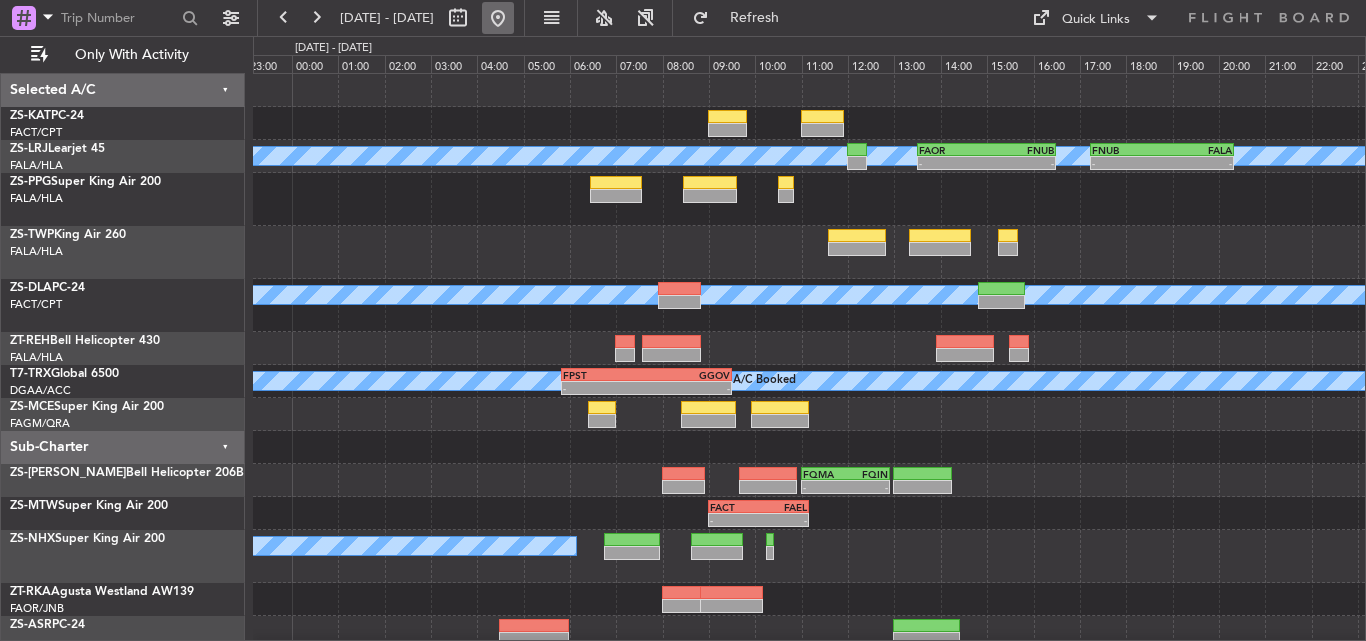 click at bounding box center (498, 18) 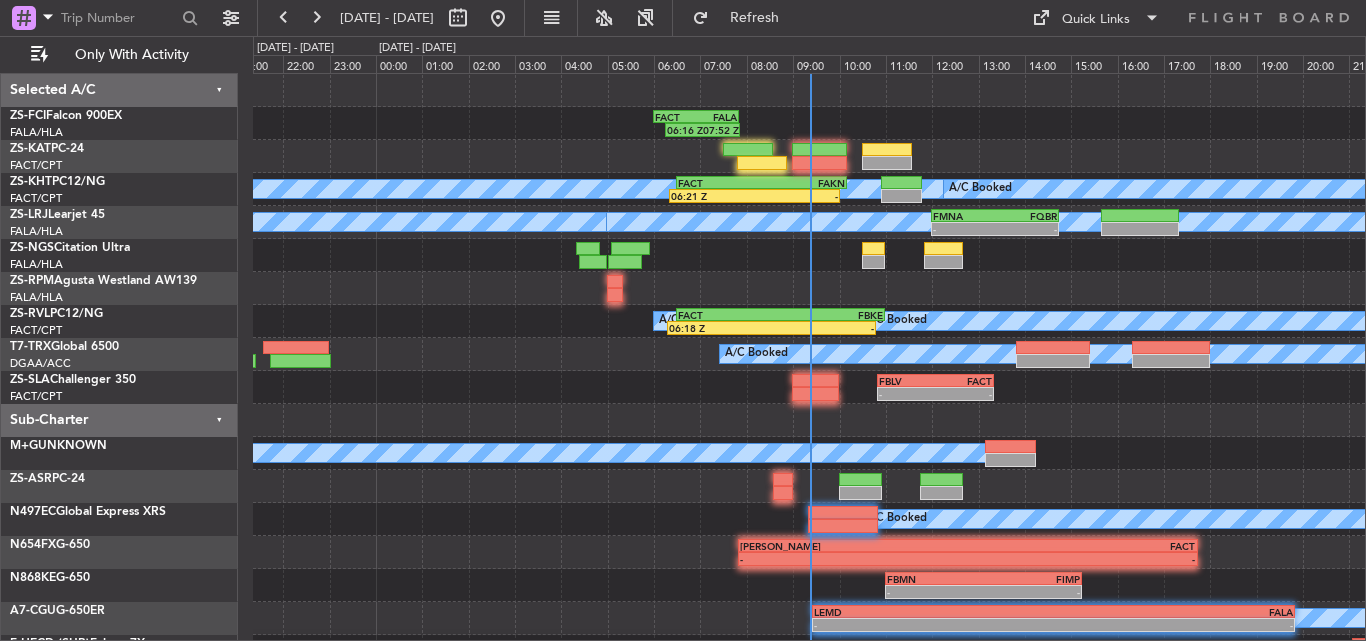 scroll, scrollTop: 26, scrollLeft: 0, axis: vertical 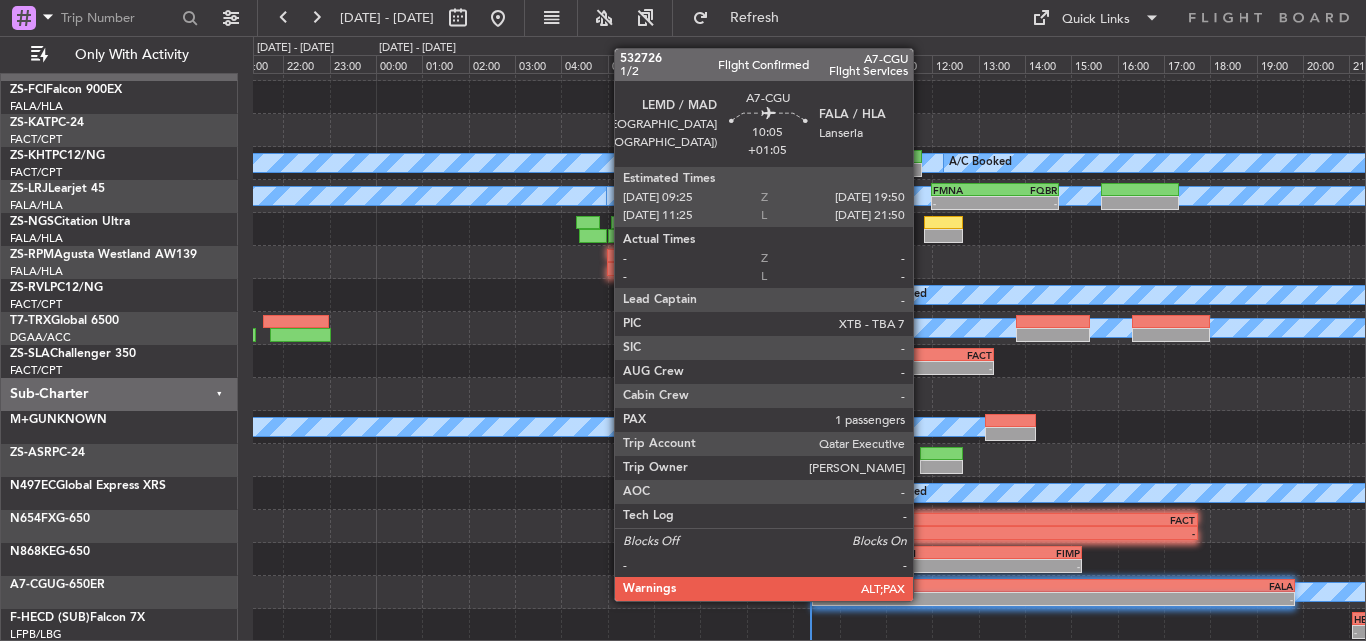 click on "-" 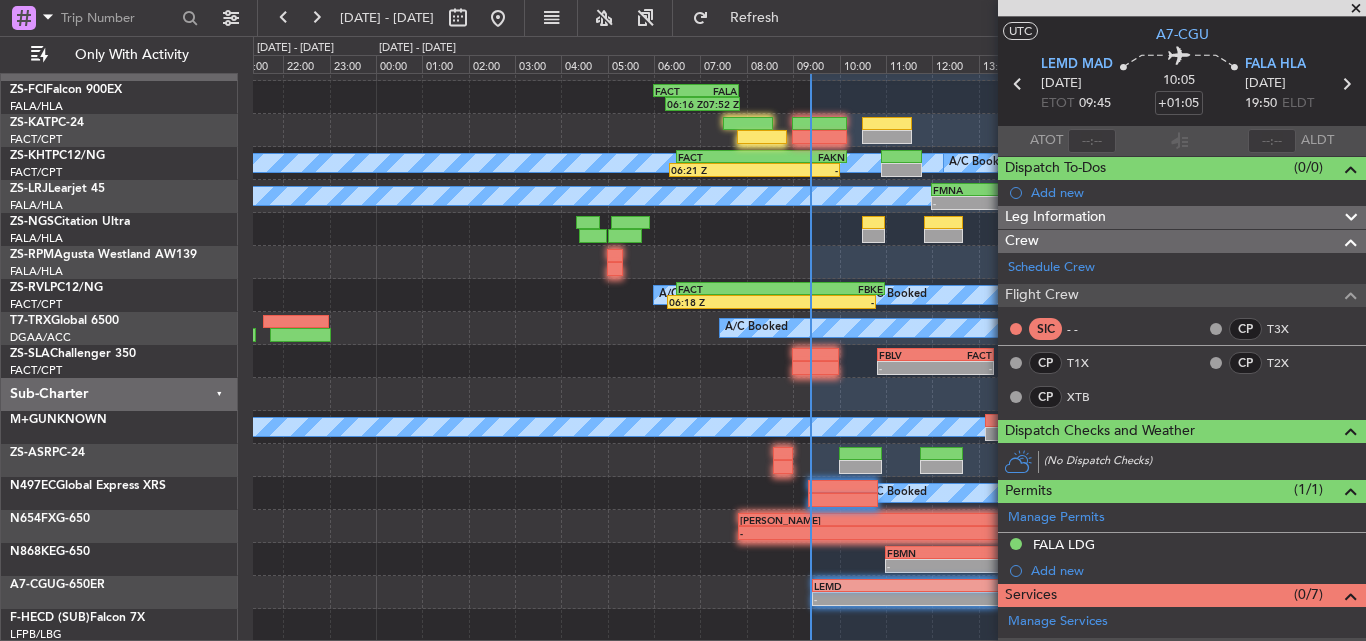 scroll, scrollTop: 0, scrollLeft: 0, axis: both 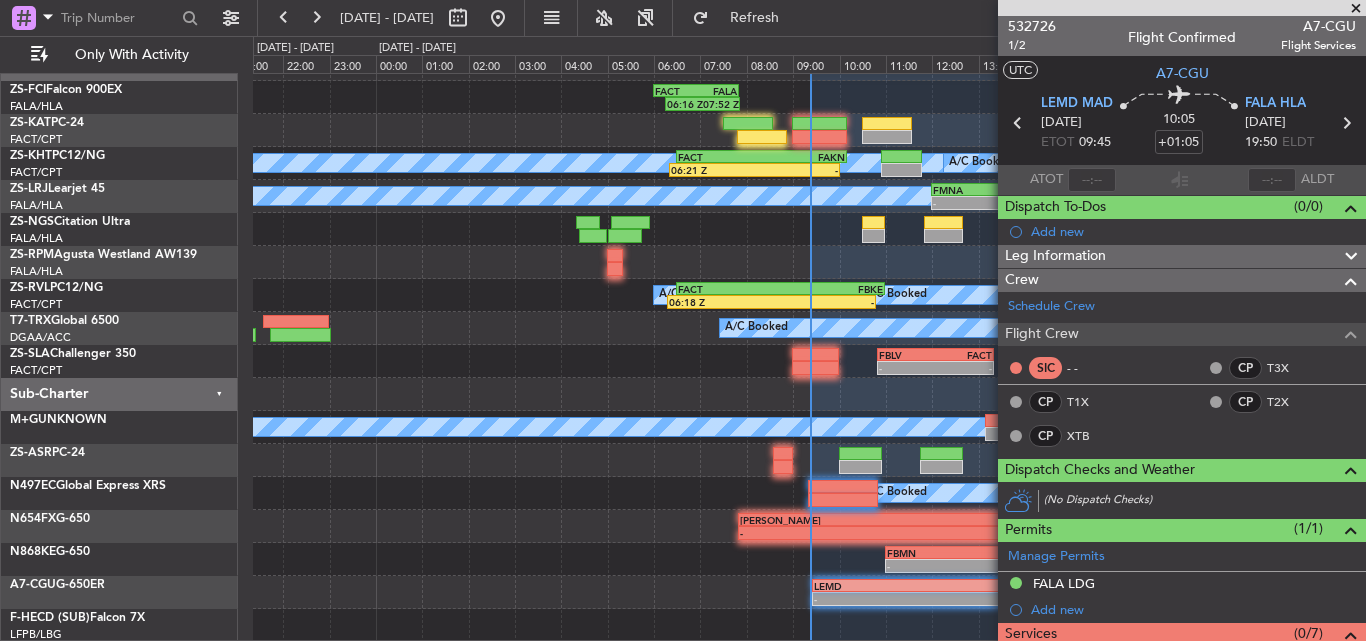 click at bounding box center [1356, 9] 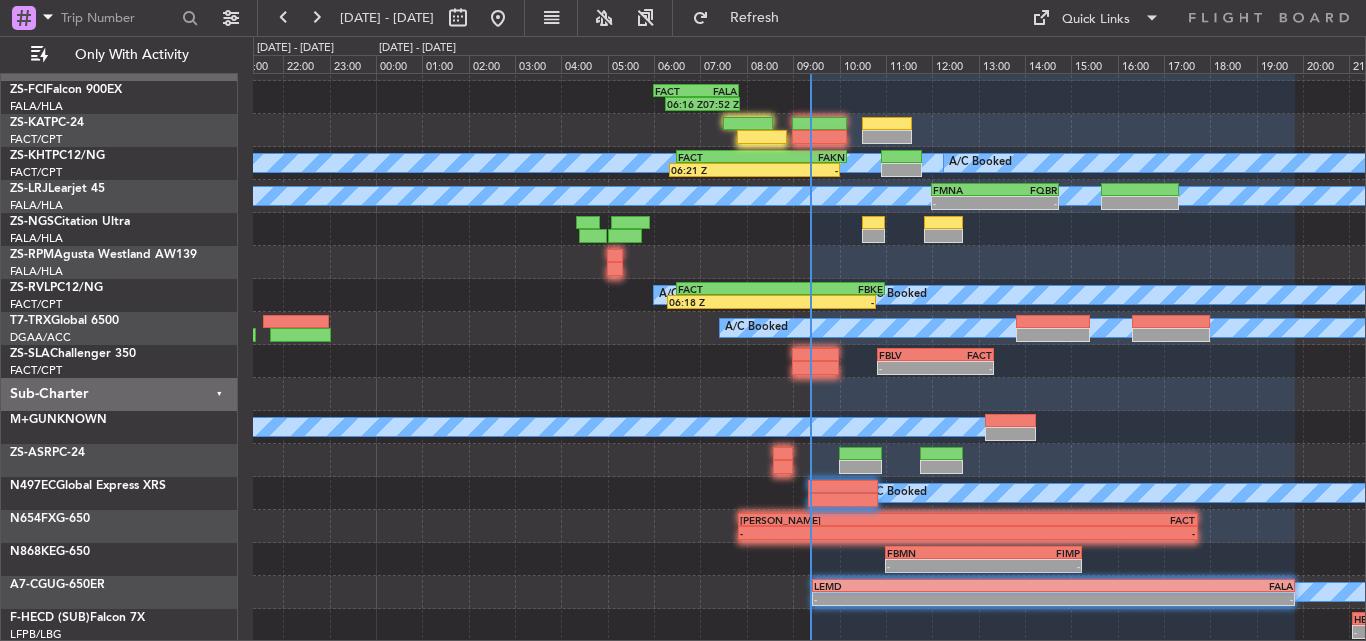 type on "0" 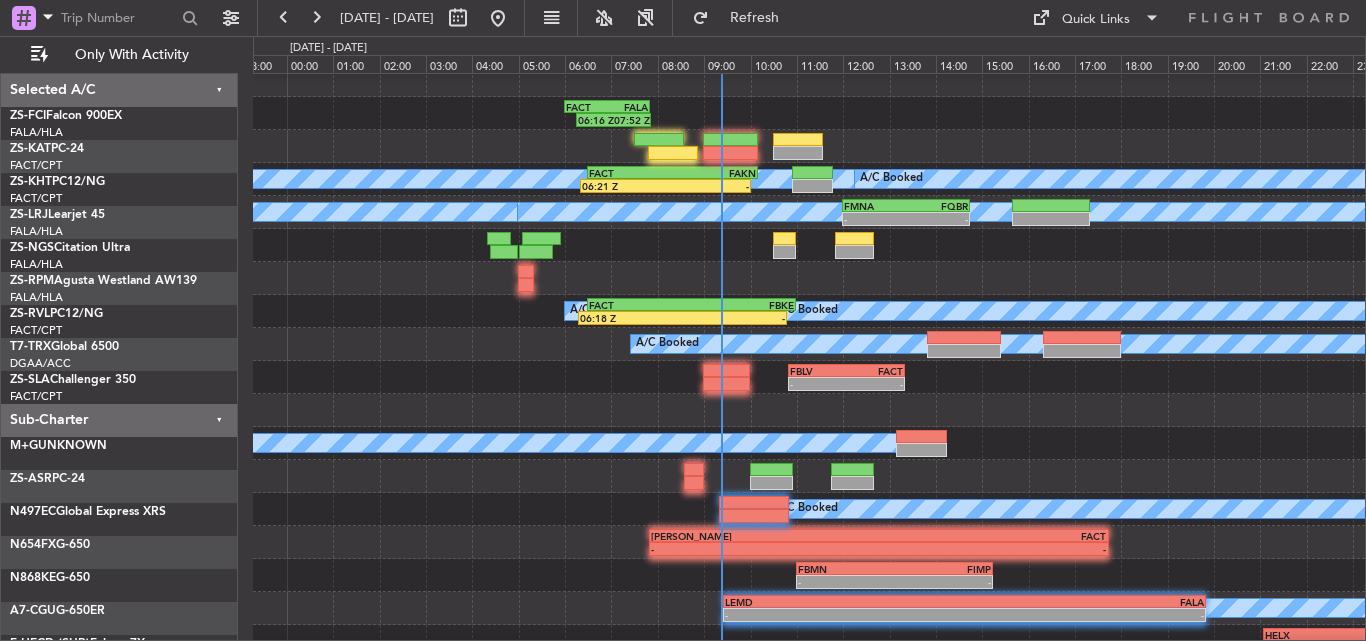 scroll, scrollTop: 26, scrollLeft: 0, axis: vertical 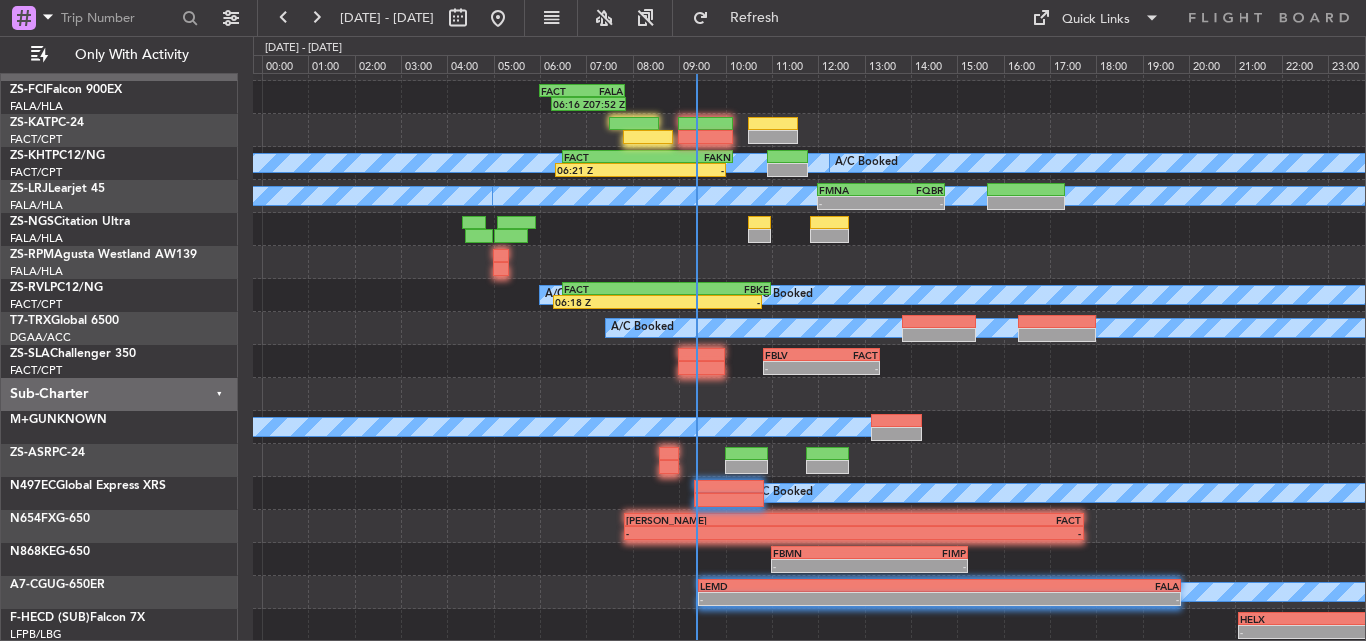 click on "06:16 Z
07:52 Z
FACT
06:00 Z
FALA
07:50 Z
A/C Unavailable
A/C Booked
06:21 Z
-
FACT
06:30 Z
FAKN
10:10 Z
A/C Booked
A/C Booked
-
-
FMNA
12:00 Z
FQBR
14:45 Z
A/C Booked
A/C Unavailable
A/C Booked
06:18 Z
-
FACT
06:30 Z
FBKE
11:00 Z
A/C Booked
-
-
FBLV
10:50 Z
FACT
13:20 Z
-" 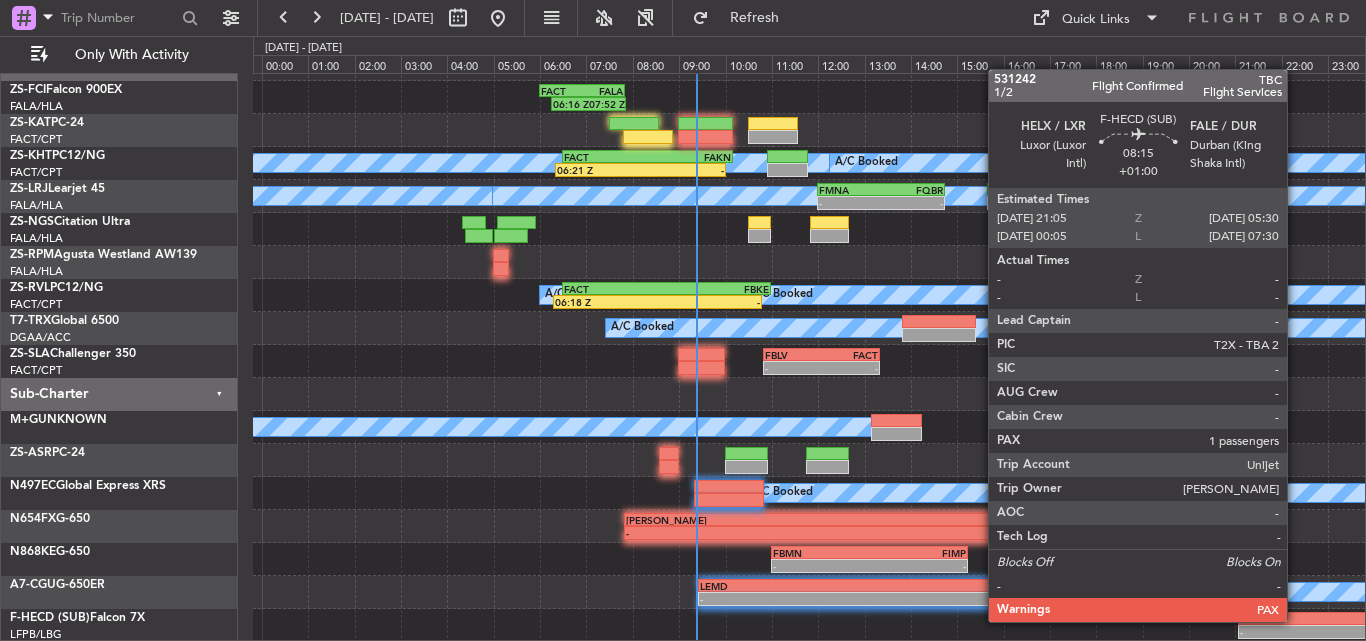 click on "HELX" 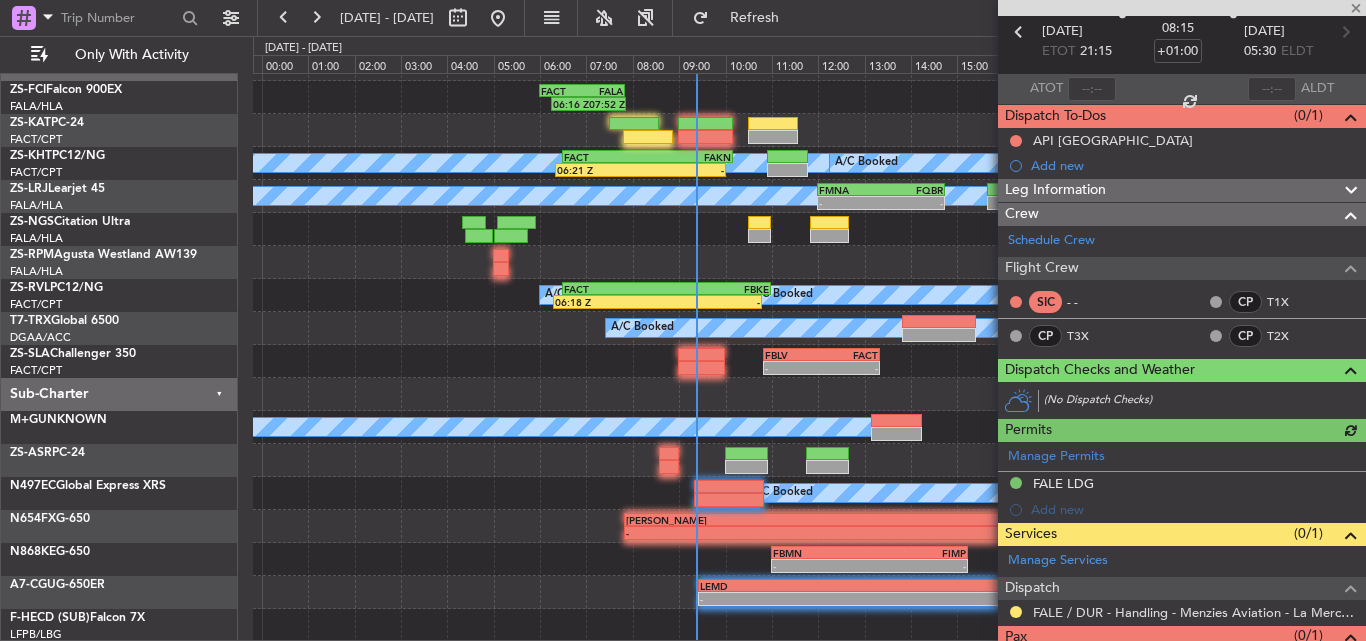 scroll, scrollTop: 156, scrollLeft: 0, axis: vertical 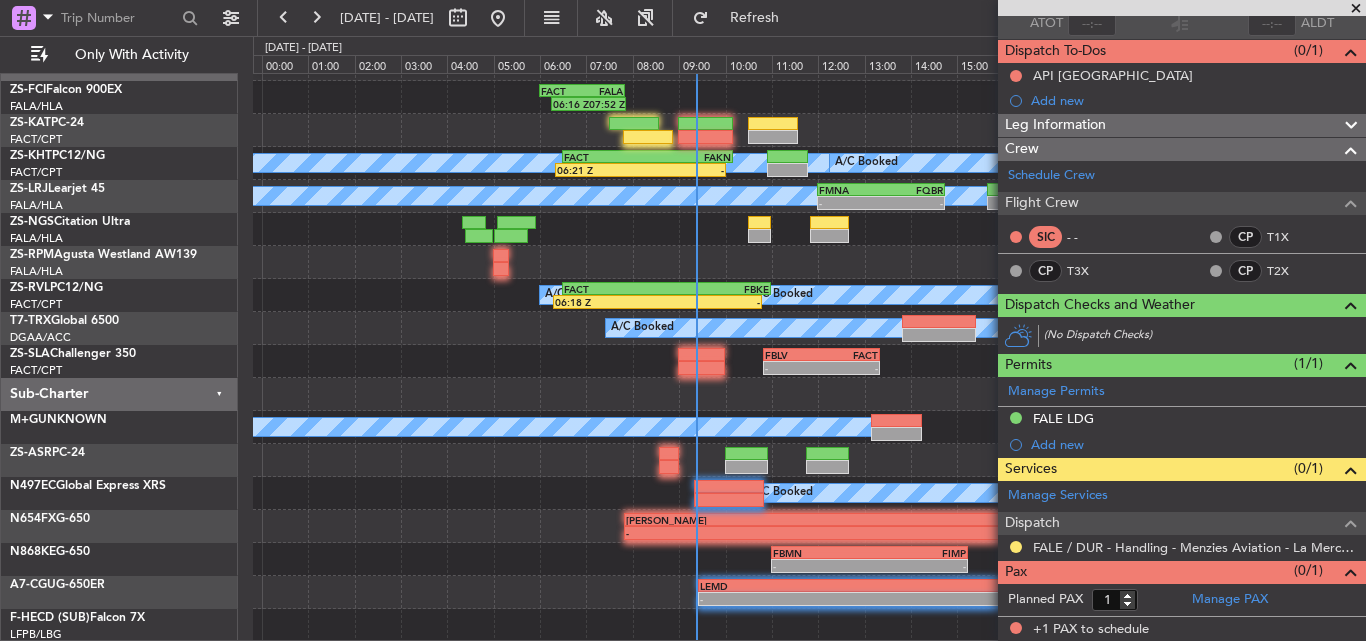 click at bounding box center [1356, 9] 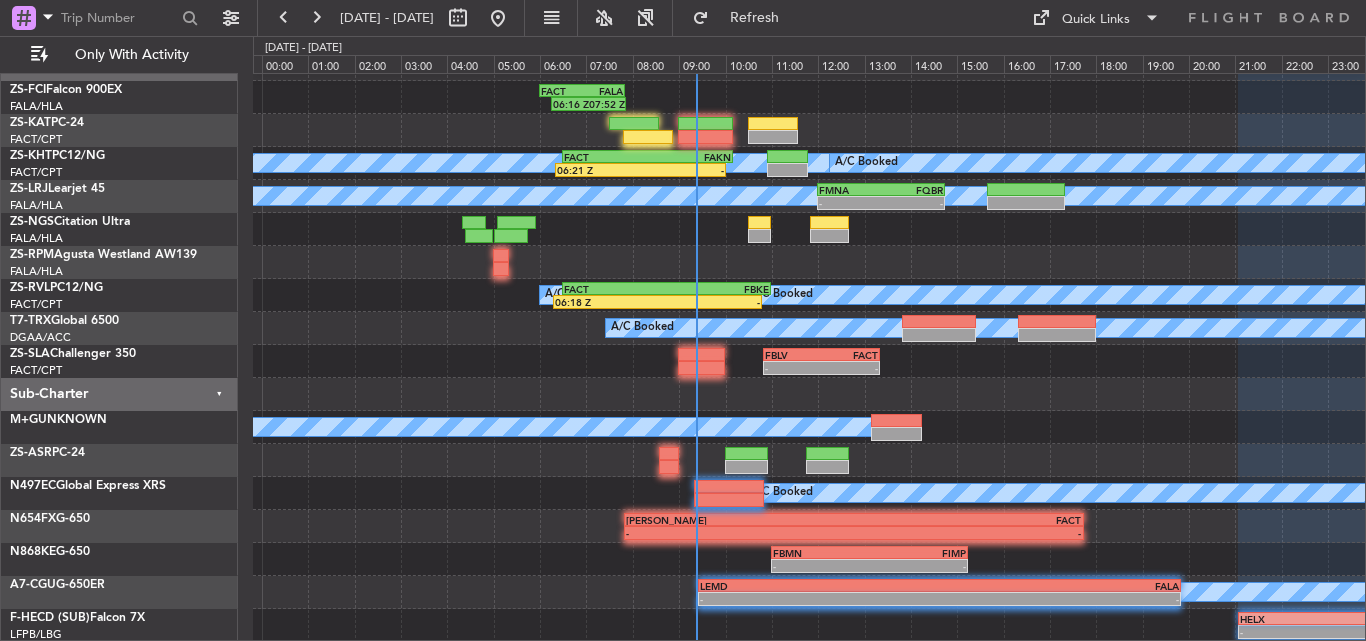 type on "0" 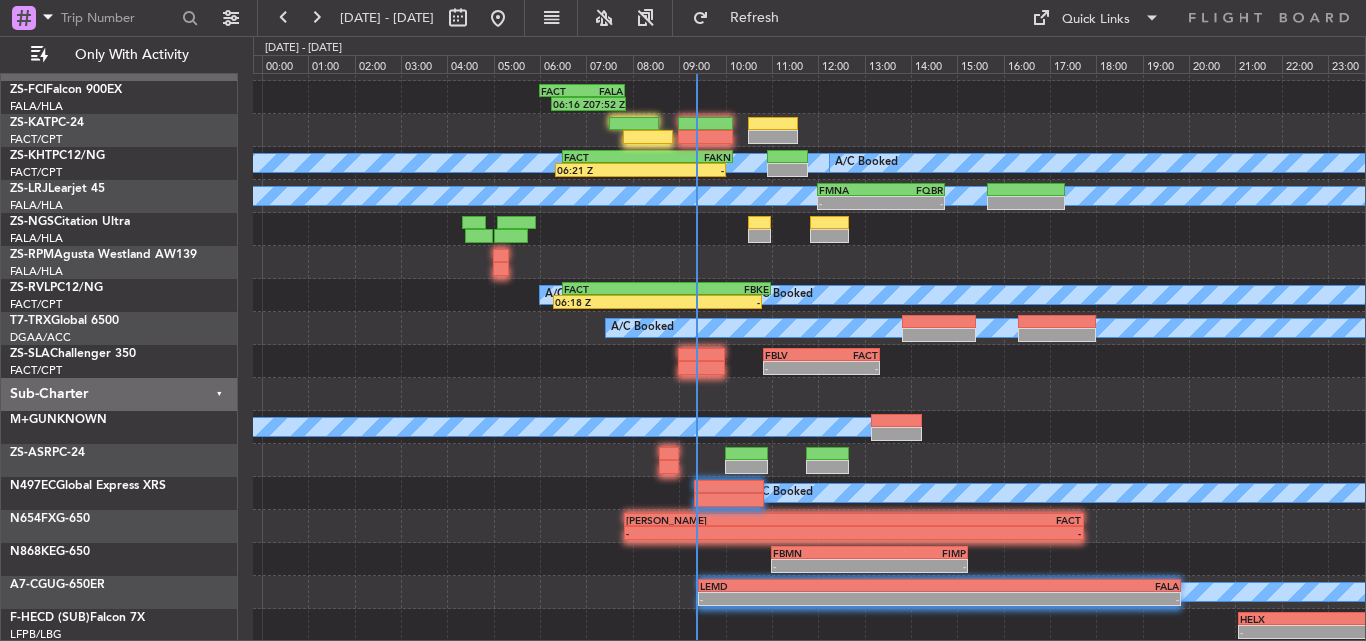 scroll, scrollTop: 0, scrollLeft: 0, axis: both 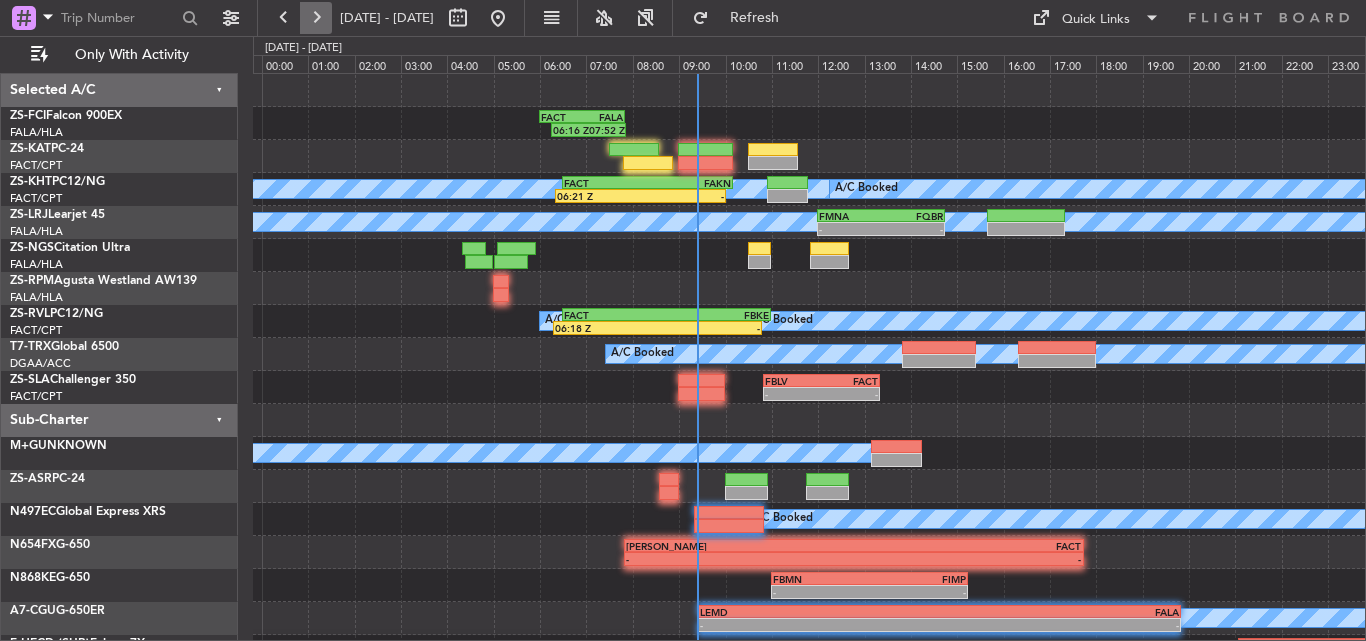 click at bounding box center [316, 18] 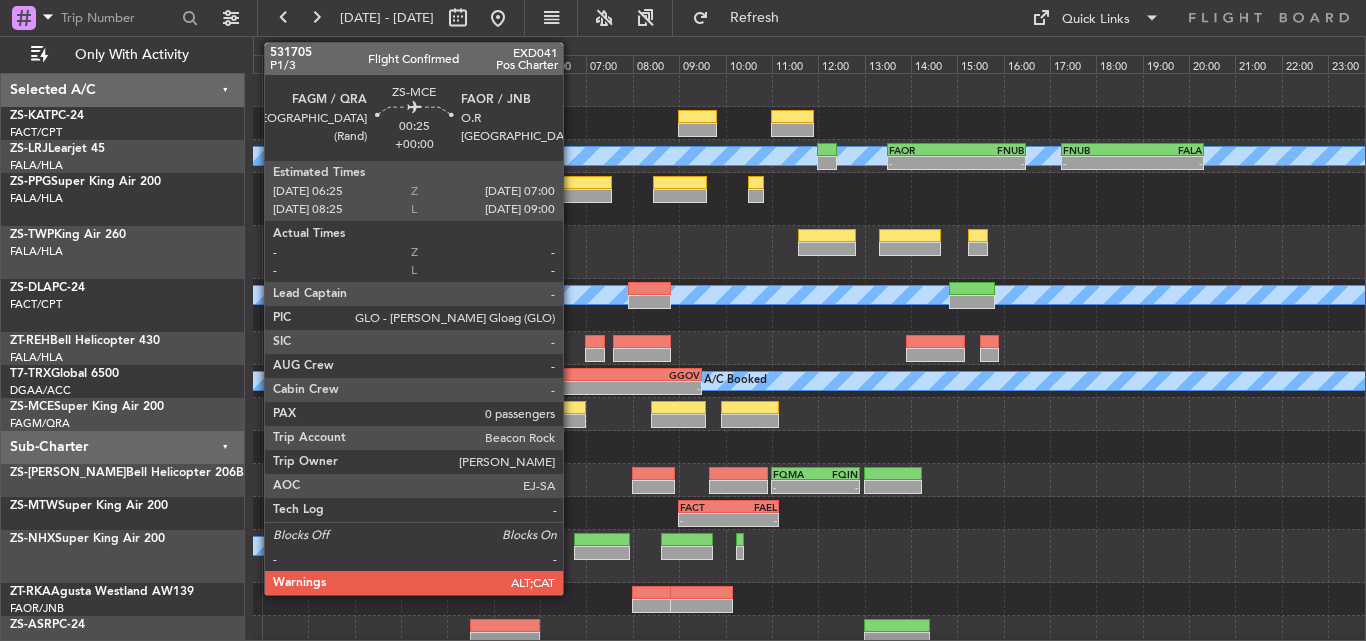 click 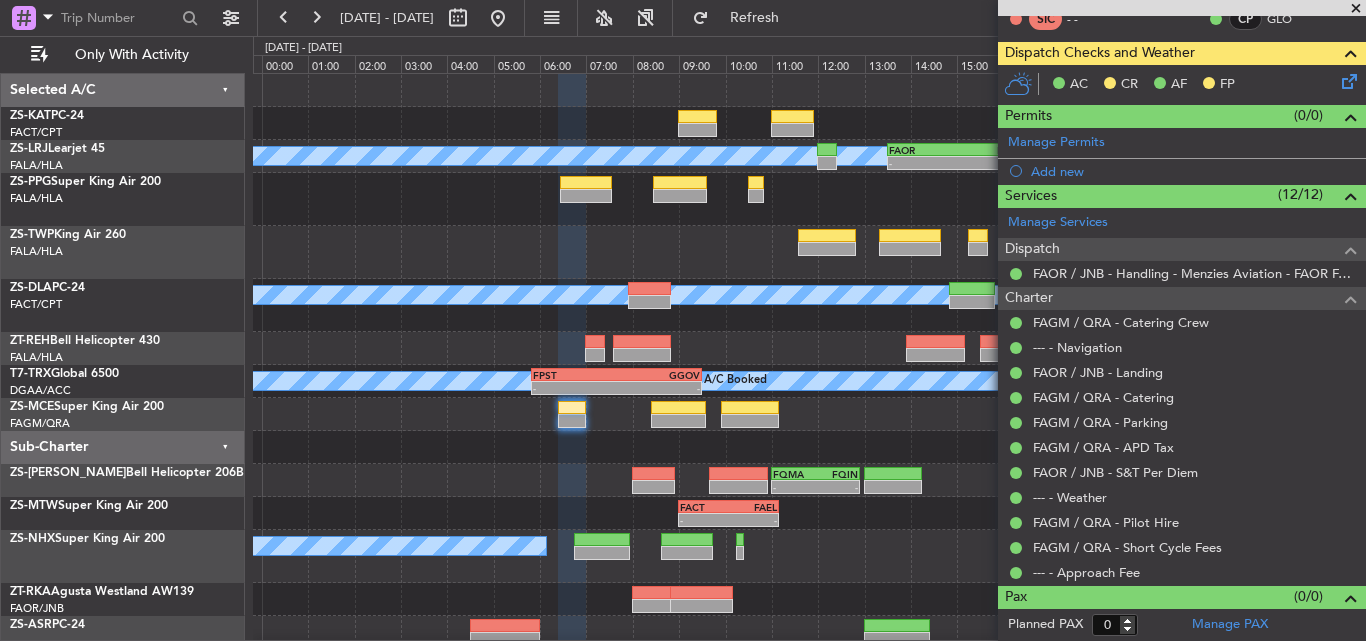 scroll, scrollTop: 247, scrollLeft: 0, axis: vertical 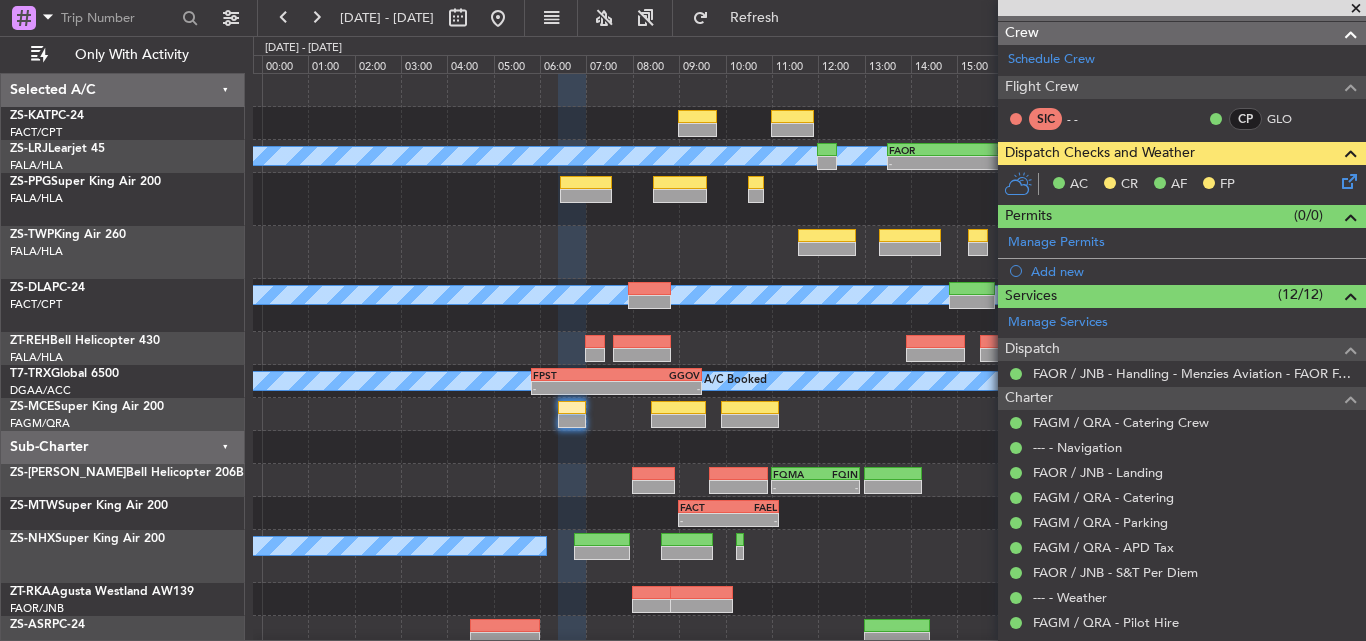 click at bounding box center (1356, 9) 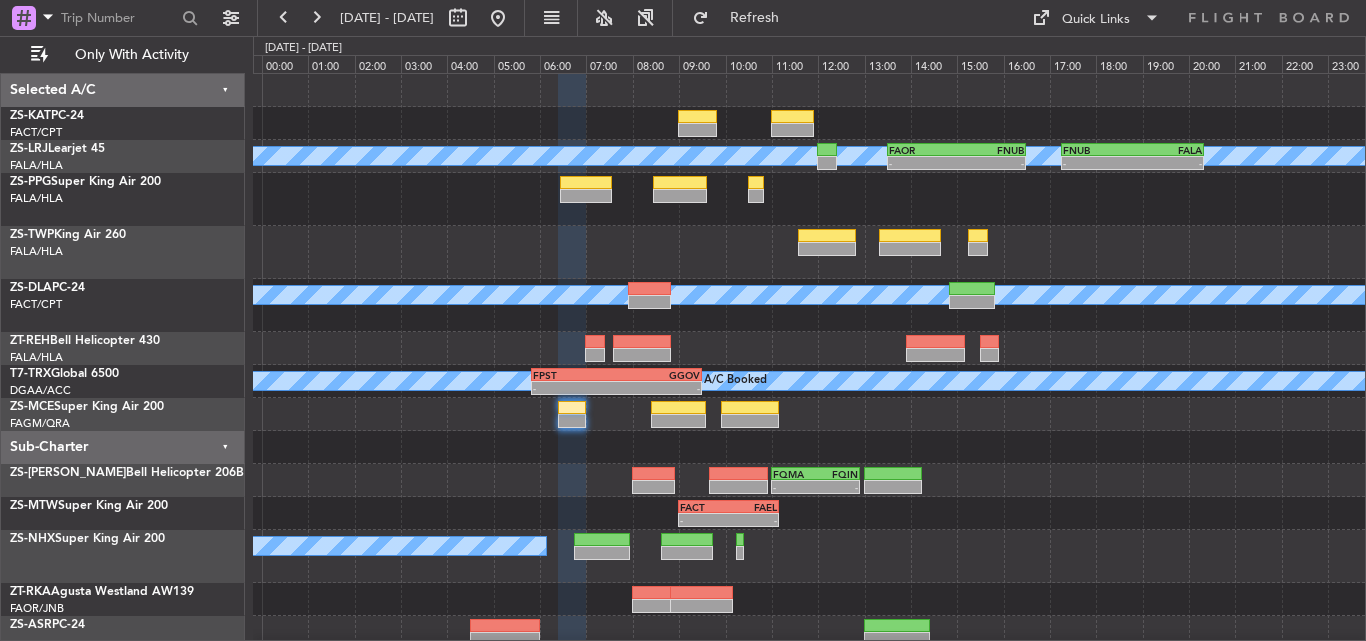 scroll, scrollTop: 0, scrollLeft: 0, axis: both 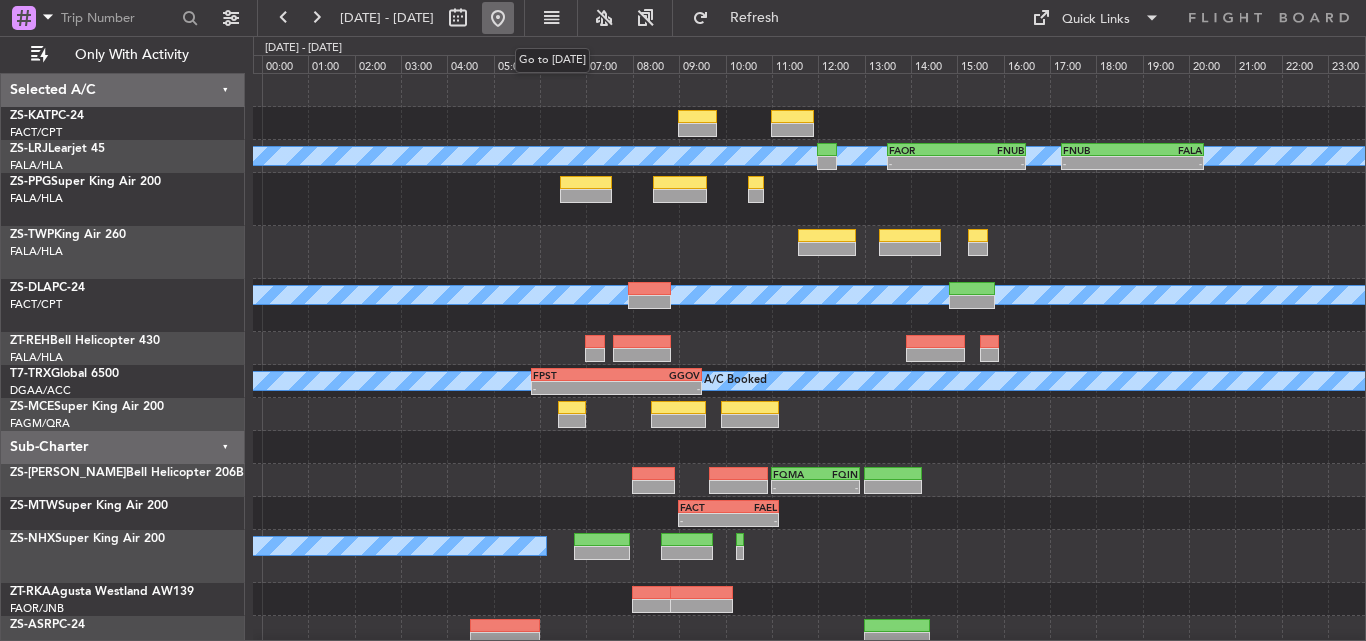 click at bounding box center [498, 18] 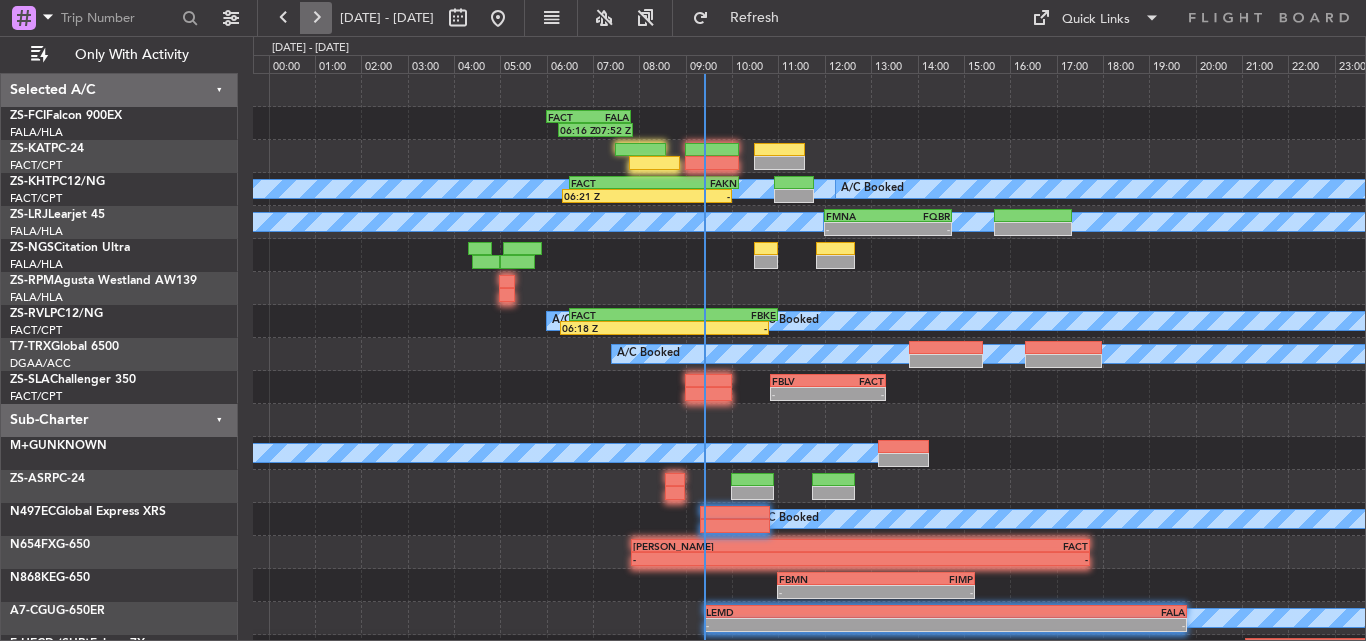 click at bounding box center (316, 18) 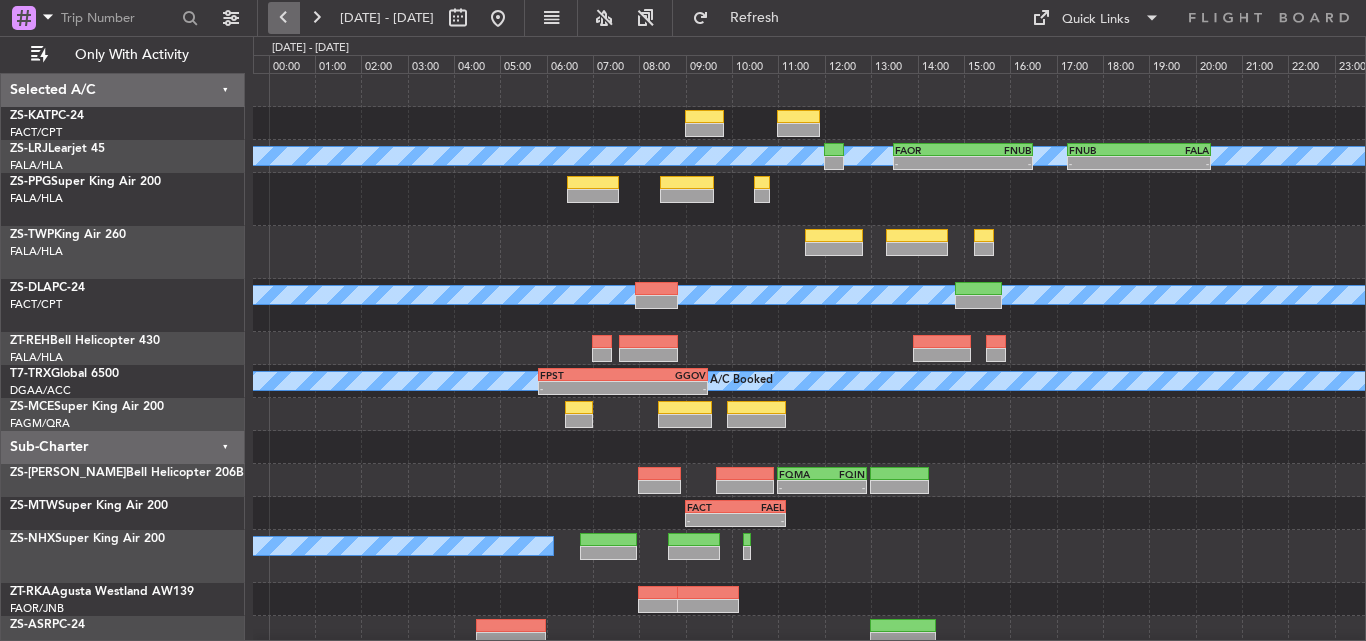 click at bounding box center [284, 18] 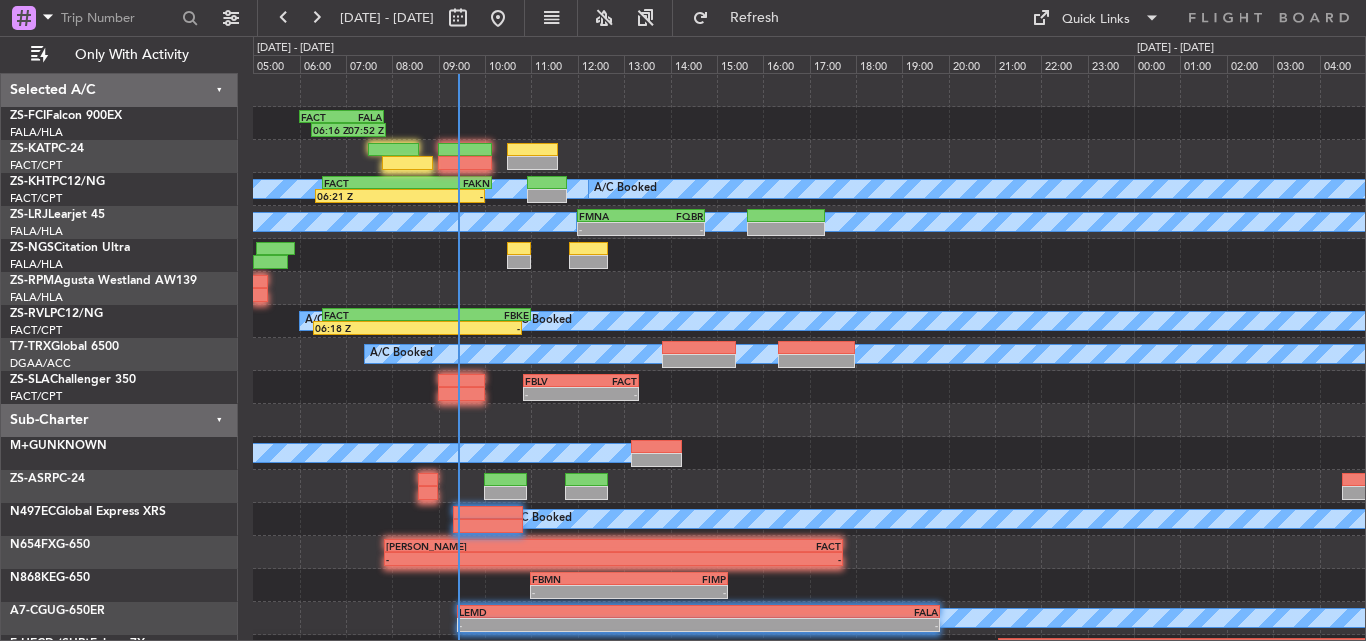 click 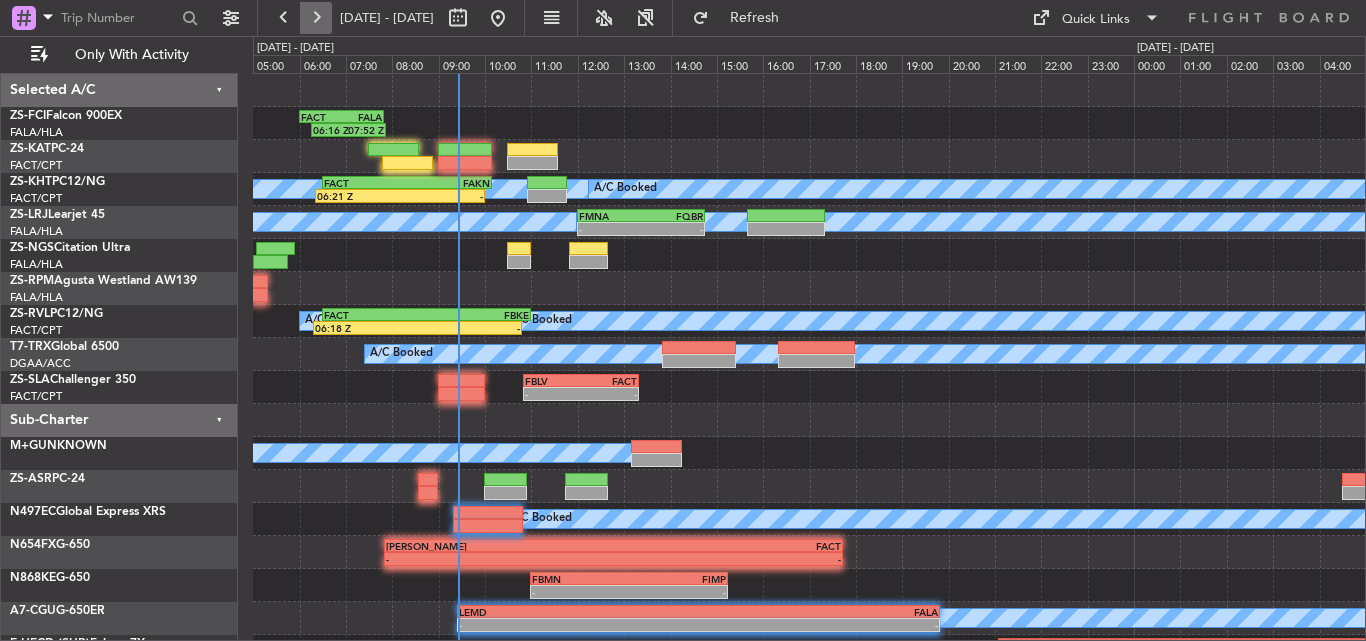 click at bounding box center [316, 18] 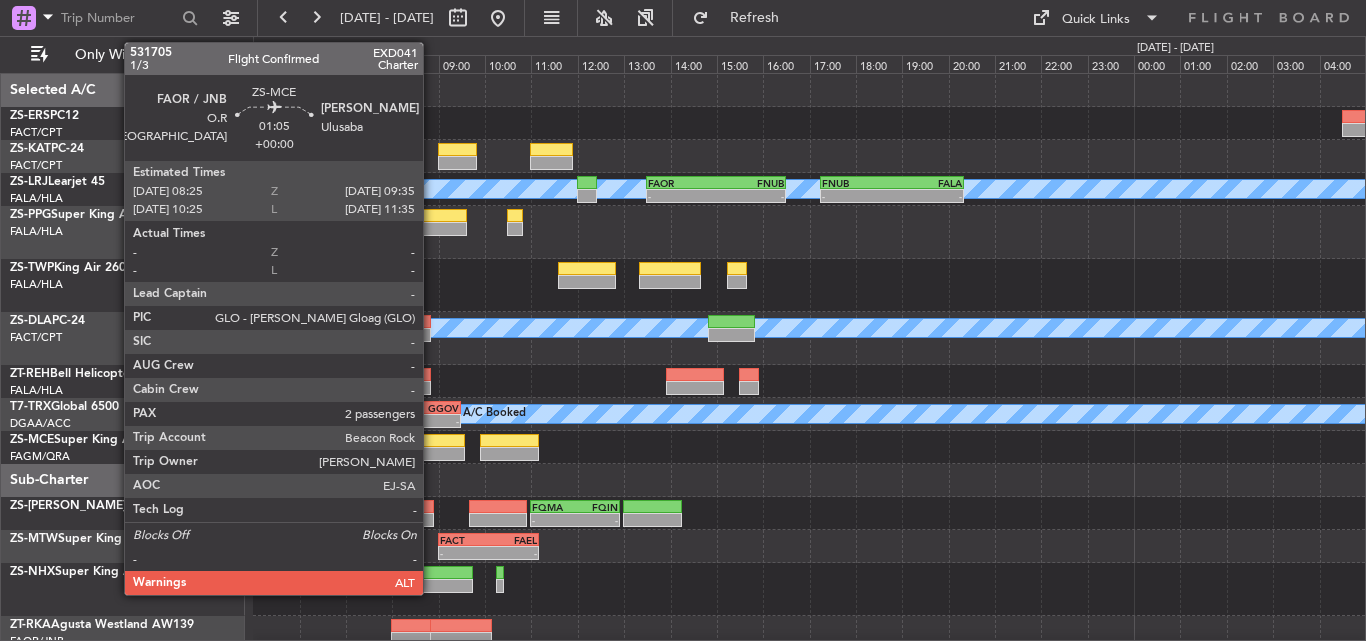 click 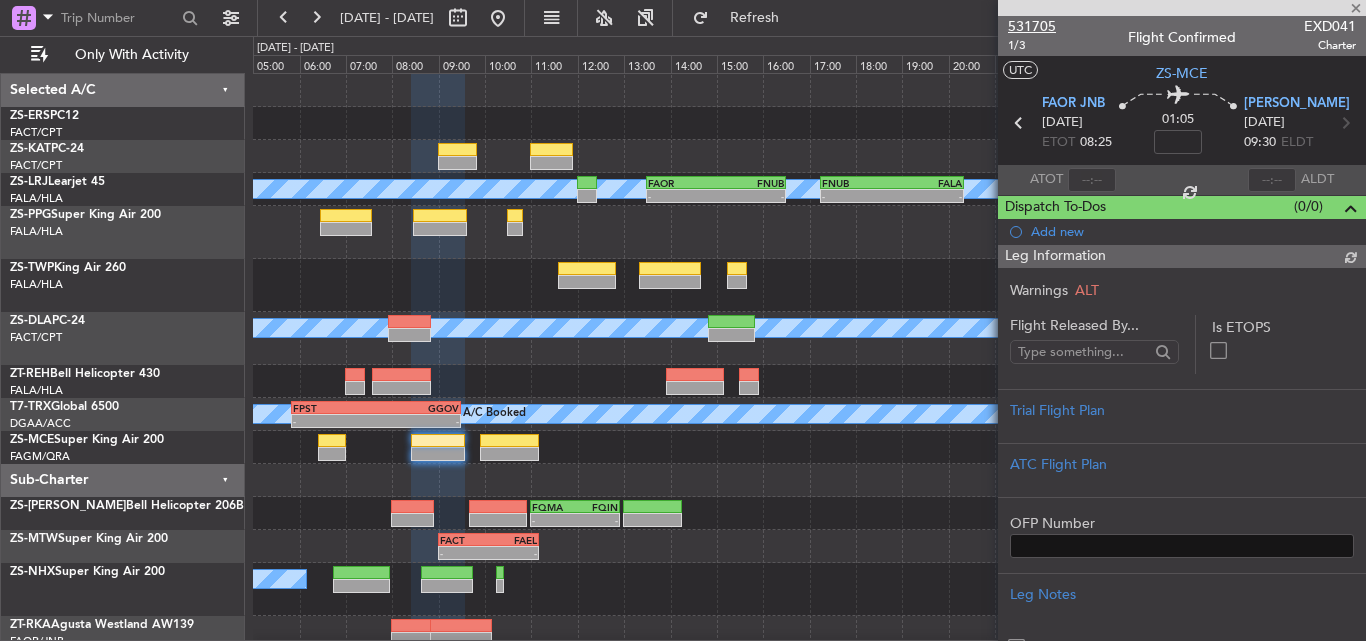 click on "531705" at bounding box center (1032, 26) 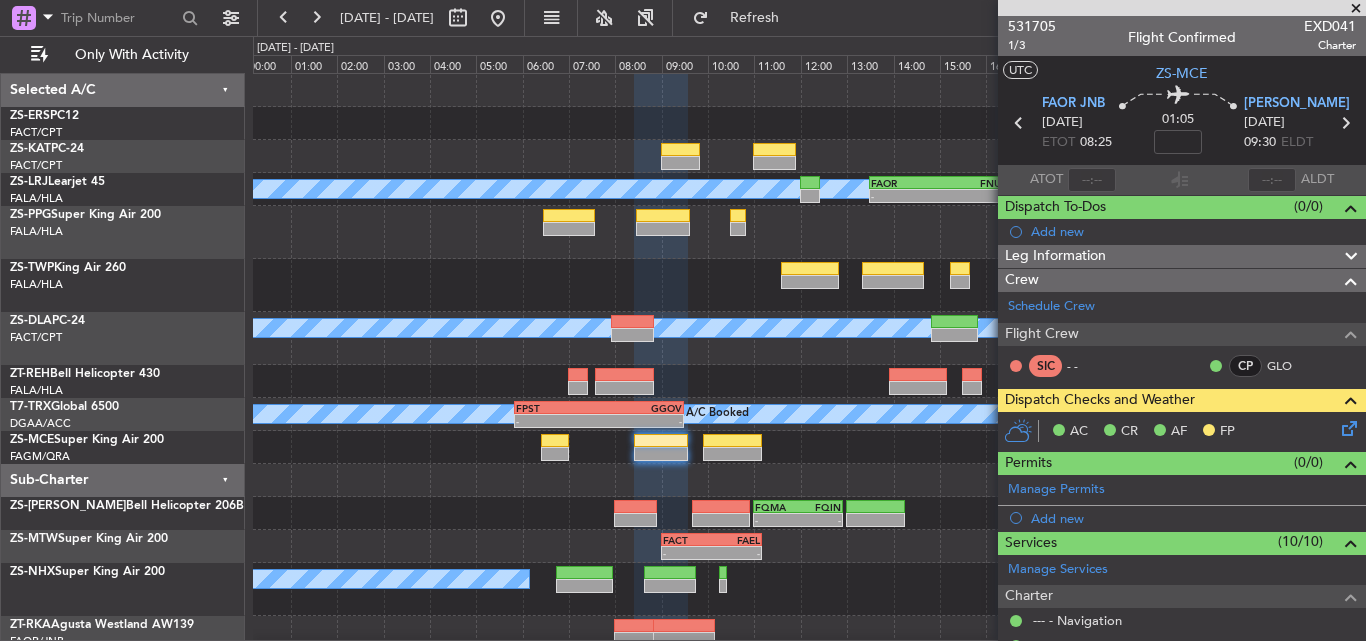 click on "A/C Booked
-
-
FAOR
13:30 Z
FNUB
16:30 Z
-
-
FNUB
17:15 Z
FALA
20:20 Z
A/C Unavailable
A/C Booked
A/C Booked
-
-
FPST
05:50 Z
GGOV
09:30 Z
-
-
FQMA
11:00 Z
FQIN
12:55 Z
-
-
FACT
09:00 Z
FAEL
11:10 Z
A/C Booked" 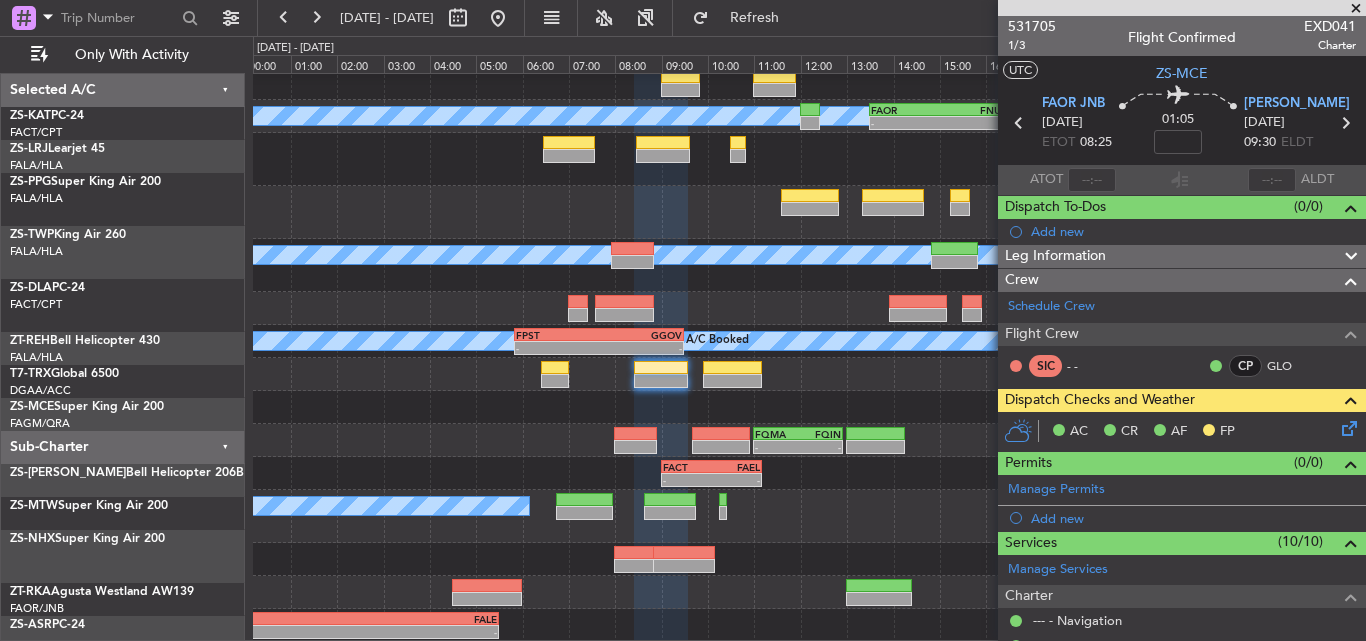 scroll, scrollTop: 40, scrollLeft: 0, axis: vertical 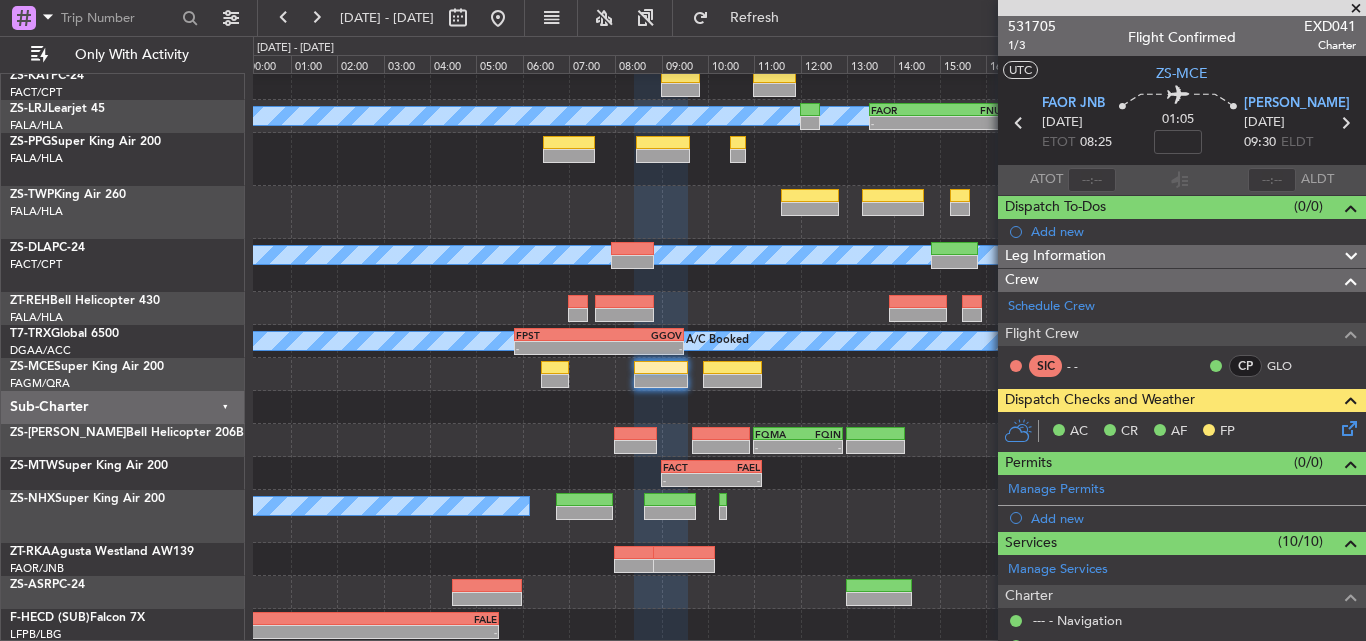 click at bounding box center [1356, 9] 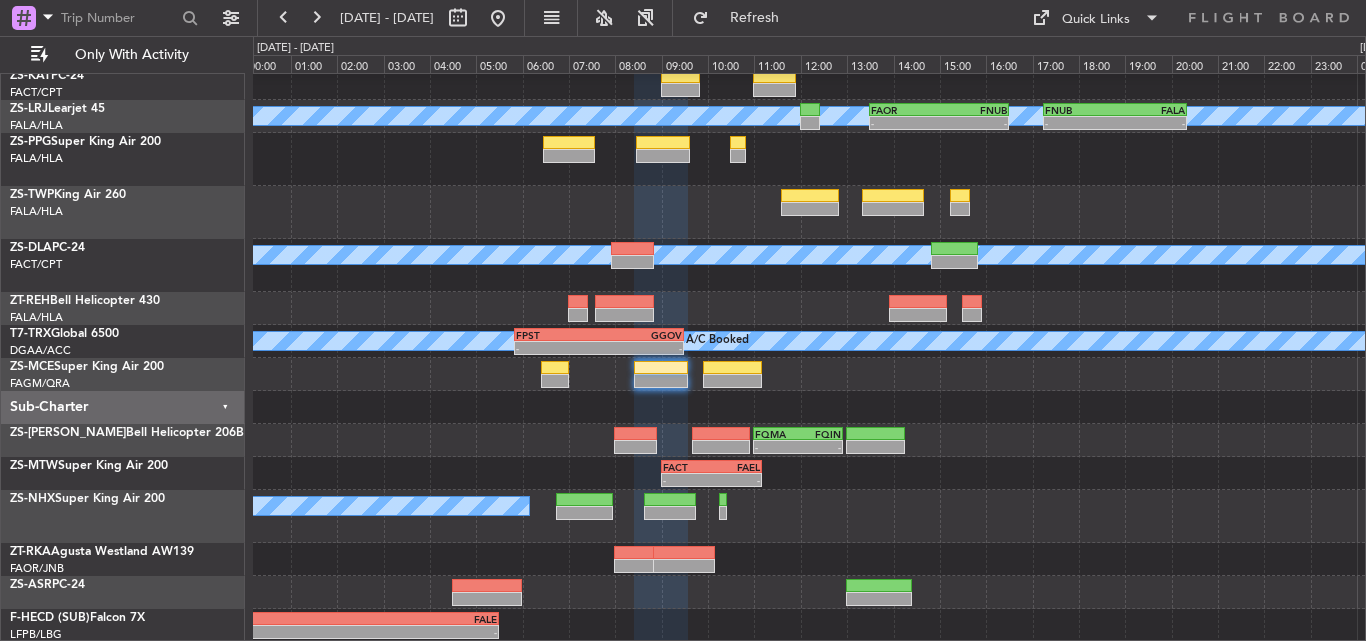 type on "0" 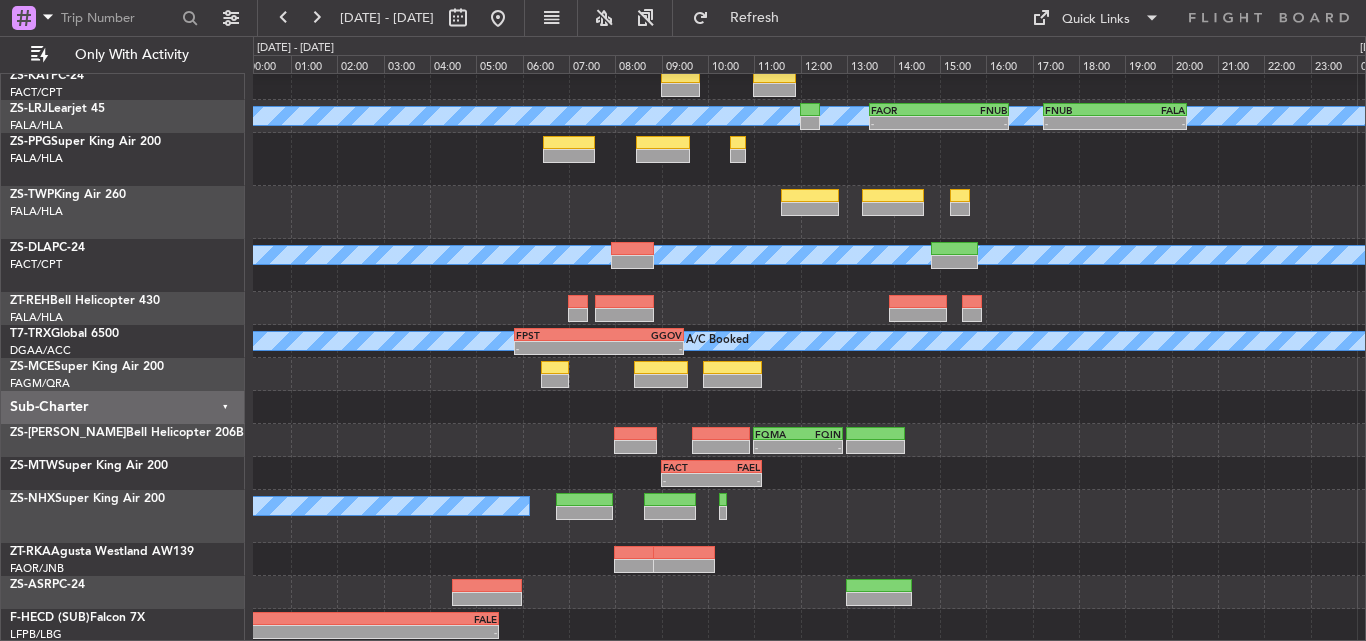 scroll, scrollTop: 0, scrollLeft: 0, axis: both 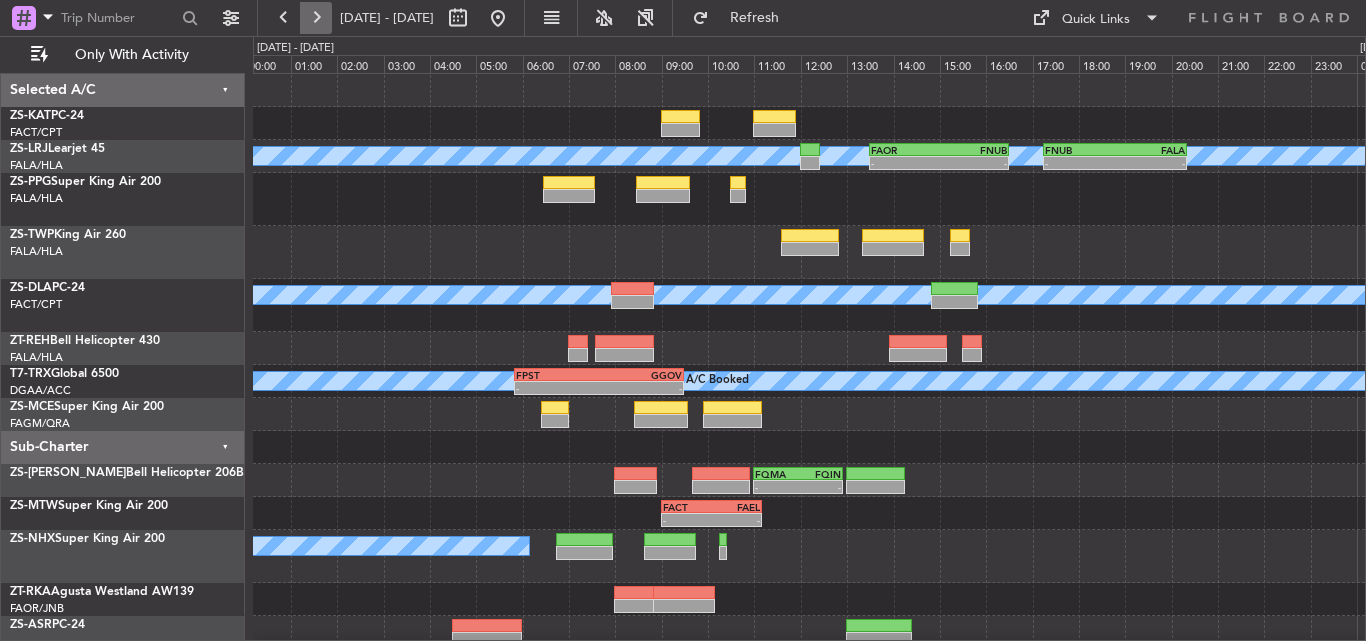 click at bounding box center (316, 18) 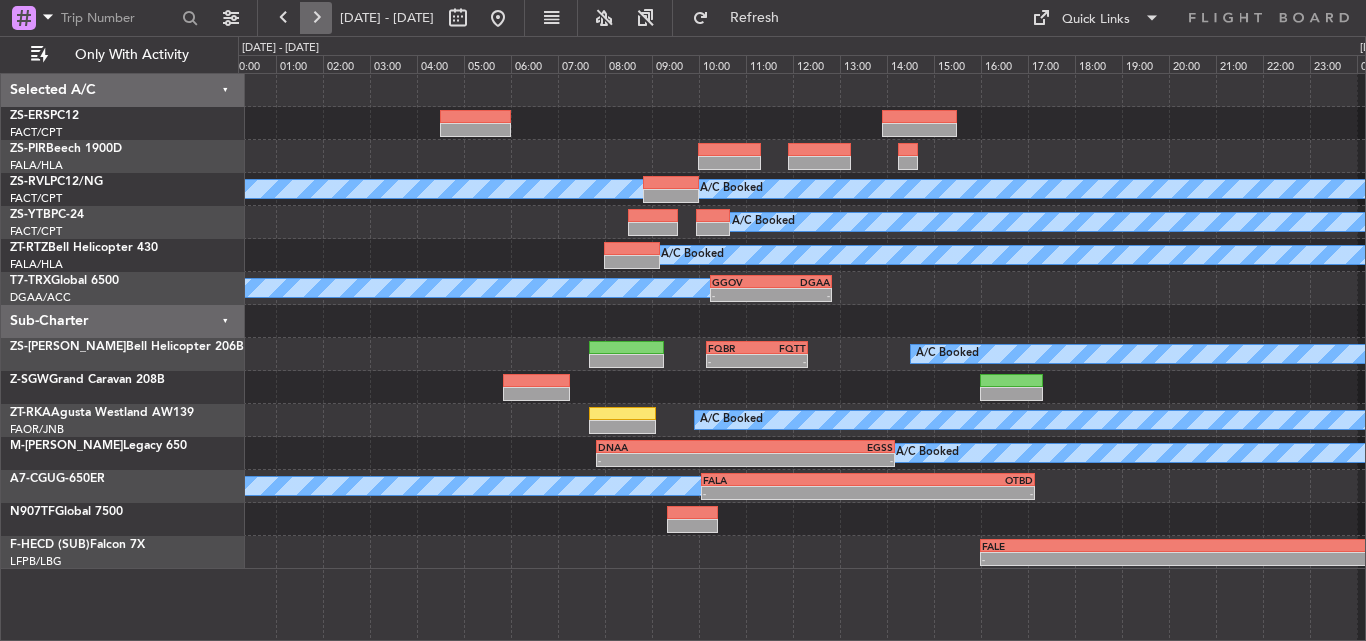 click at bounding box center [316, 18] 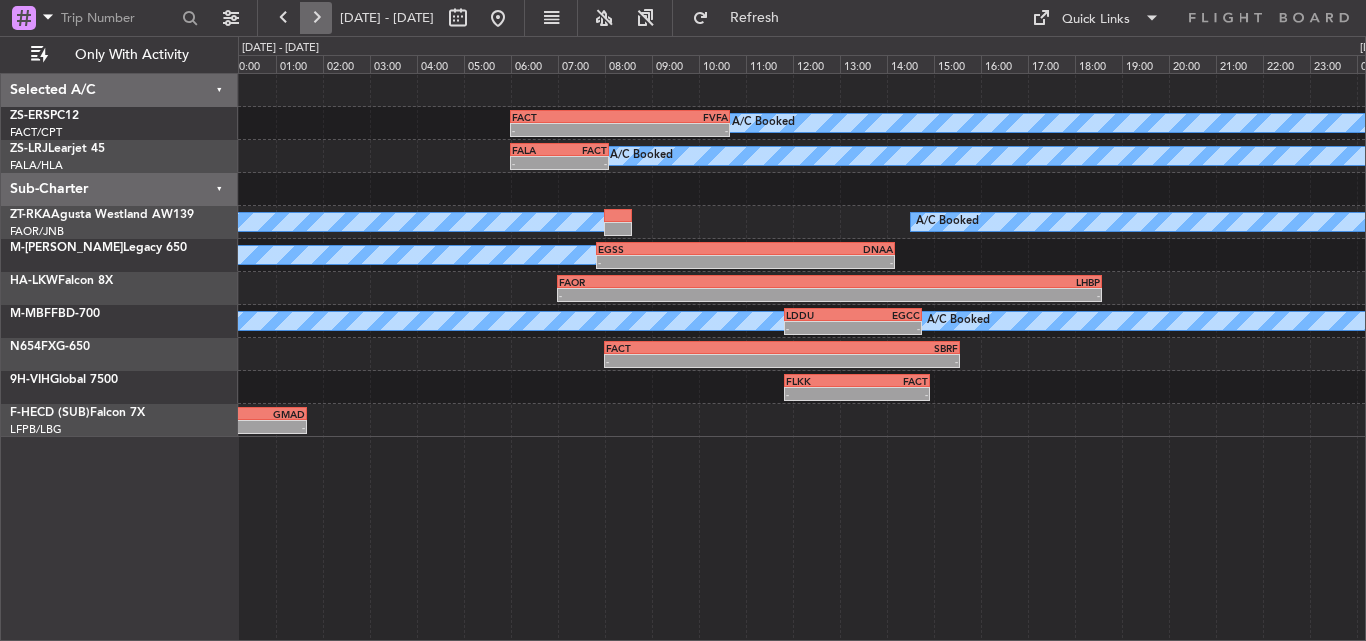 click at bounding box center (316, 18) 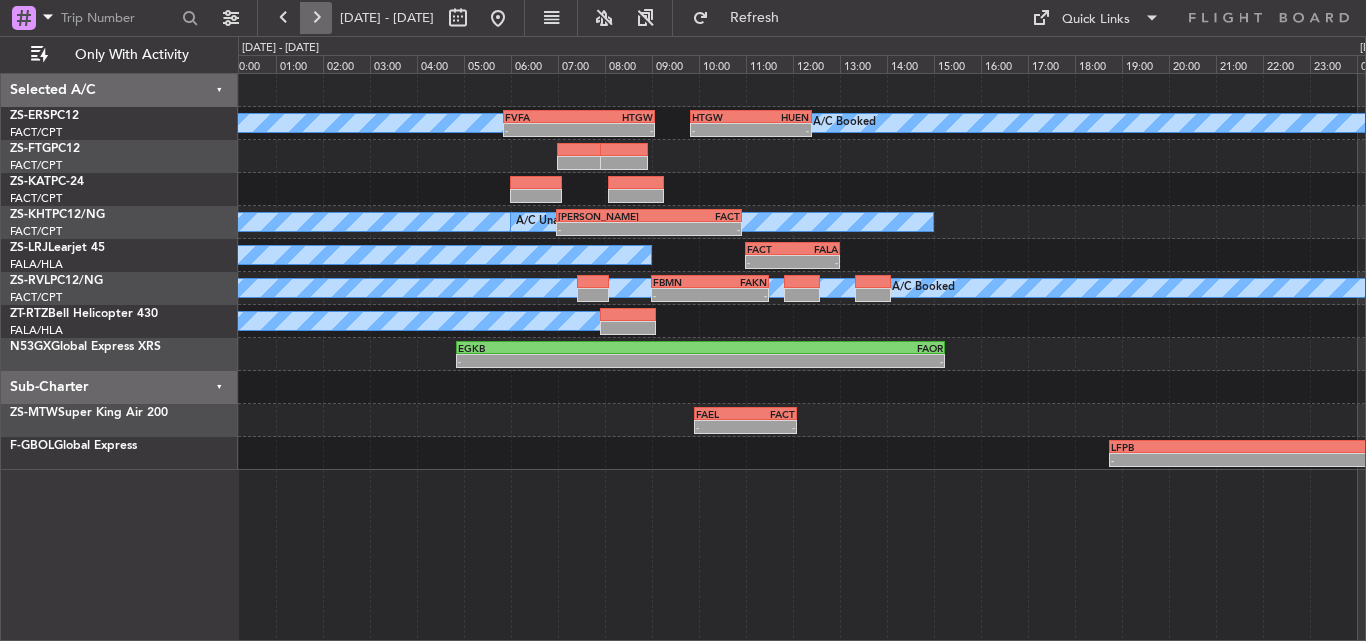 click at bounding box center [316, 18] 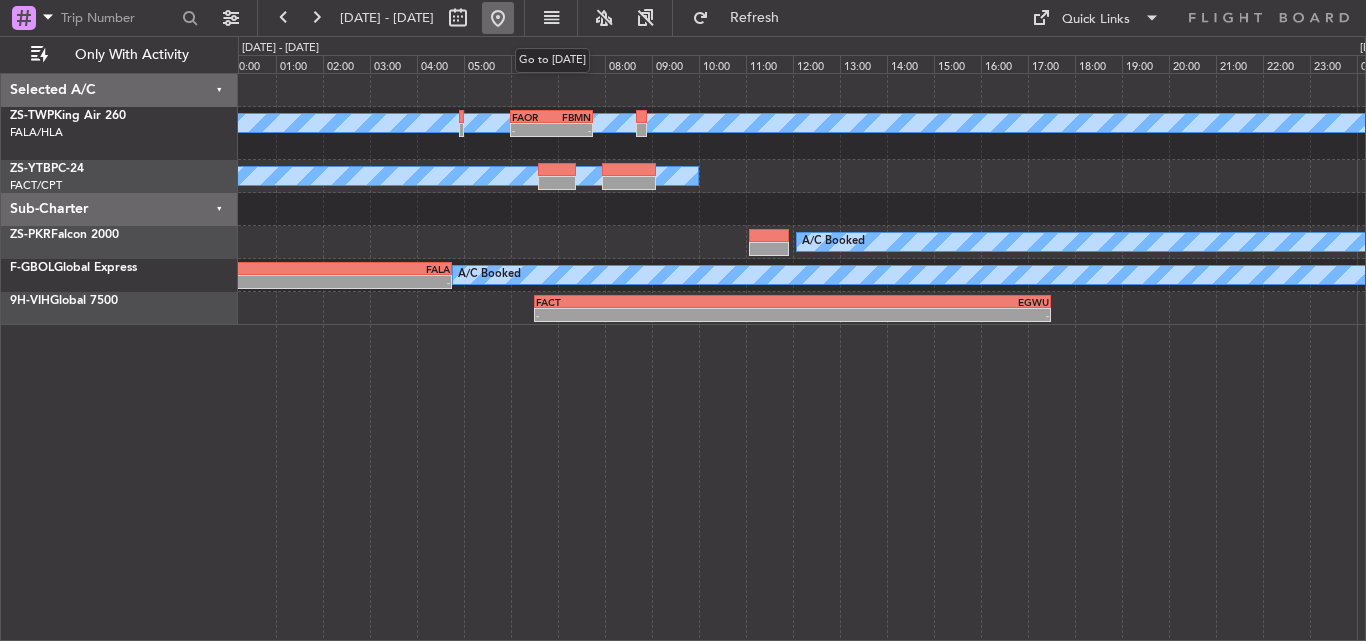 click at bounding box center (498, 18) 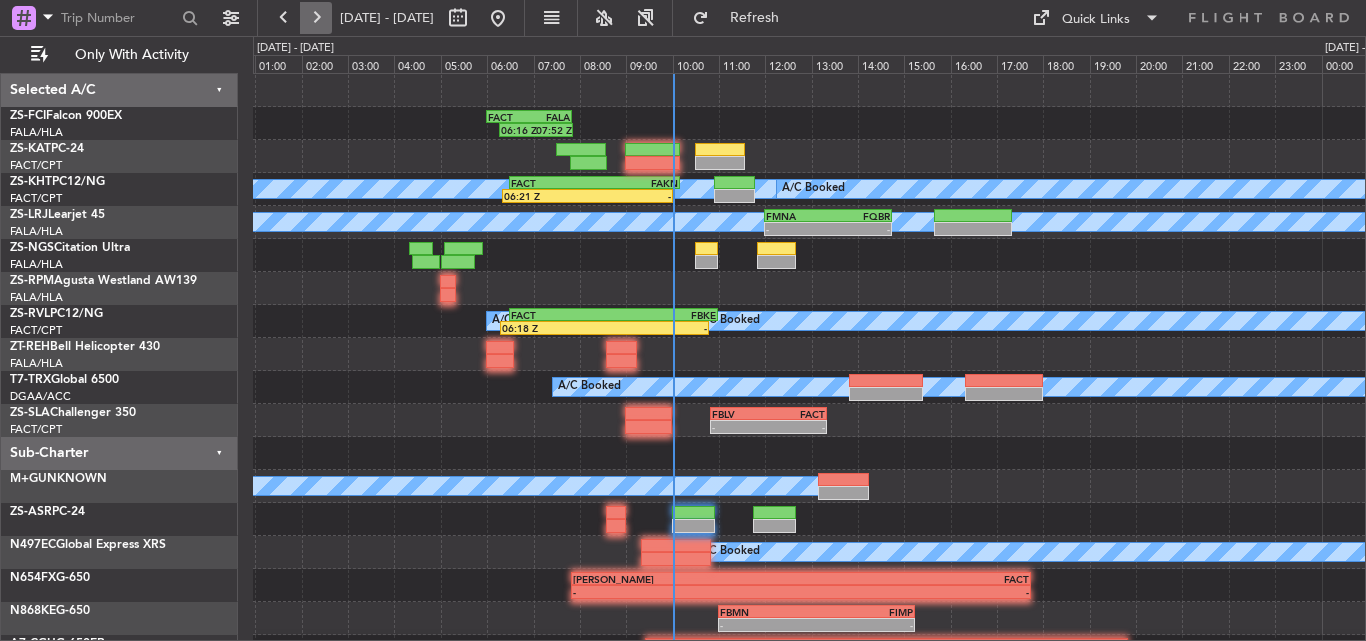 click at bounding box center (316, 18) 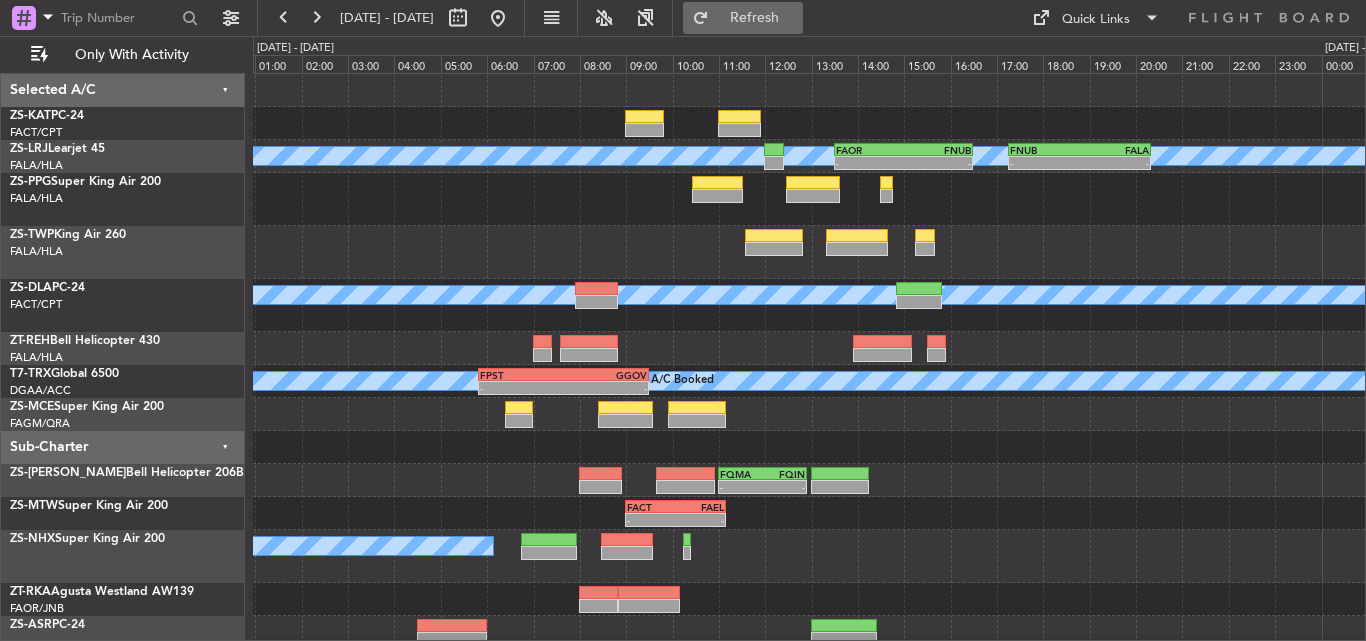 click on "Refresh" 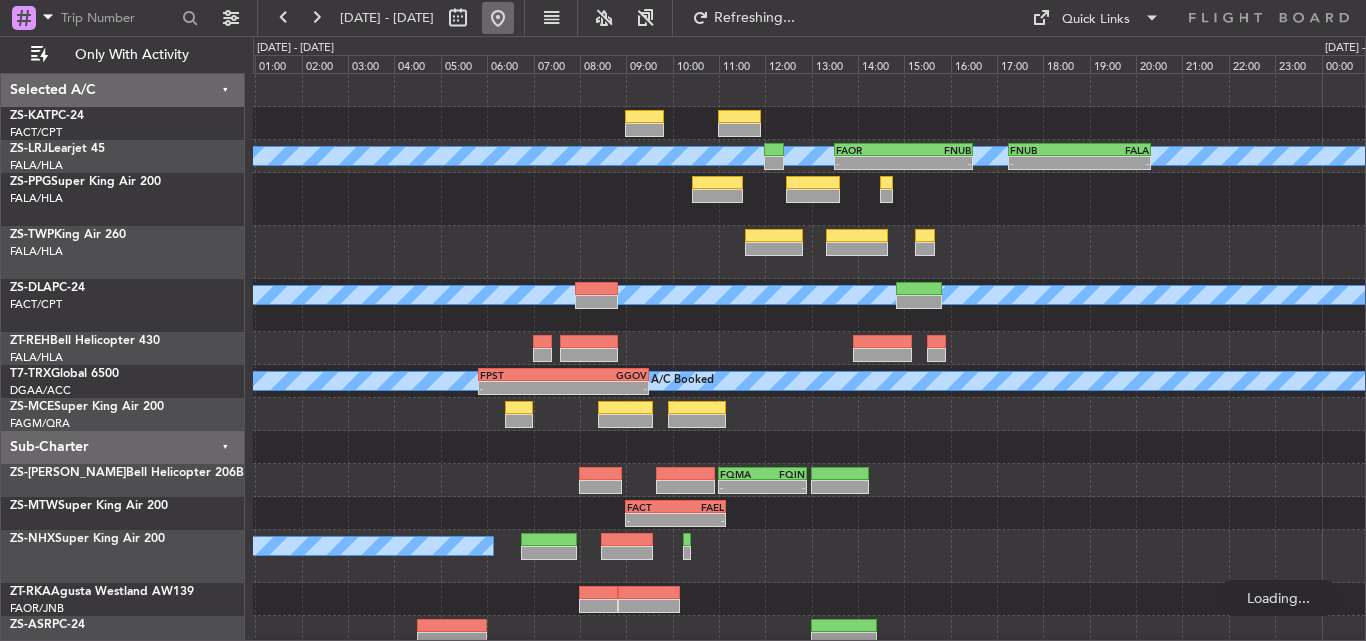 click at bounding box center (498, 18) 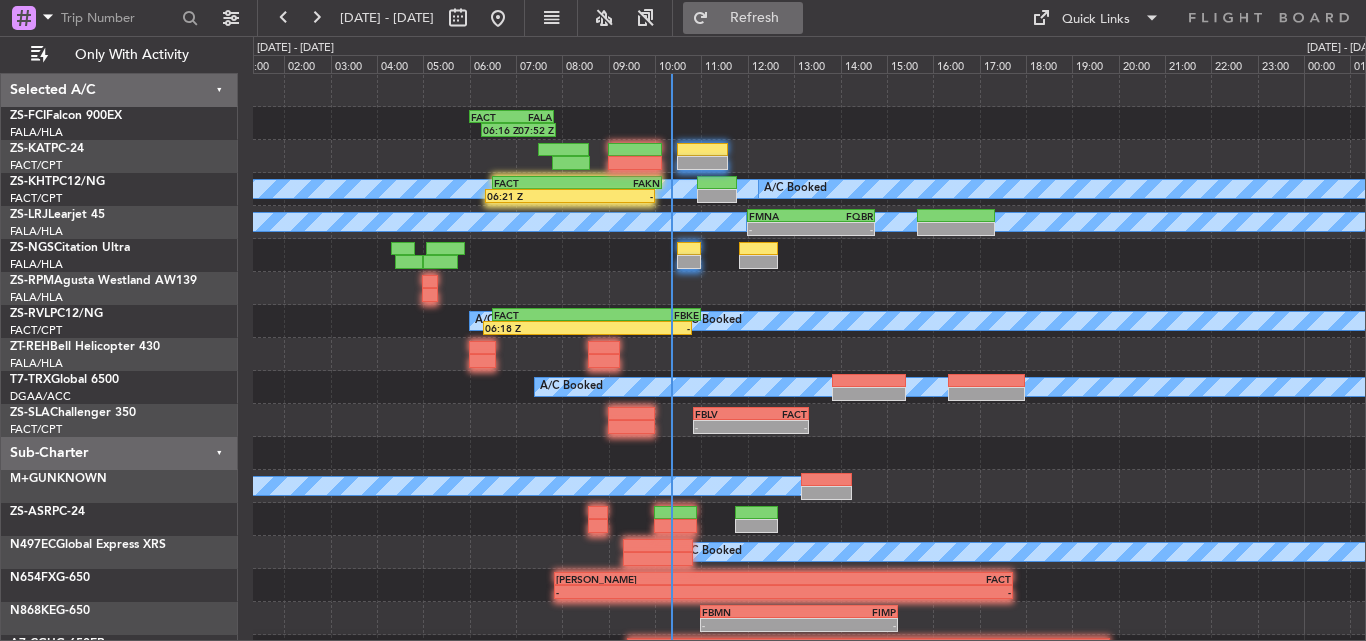 click on "Refresh" 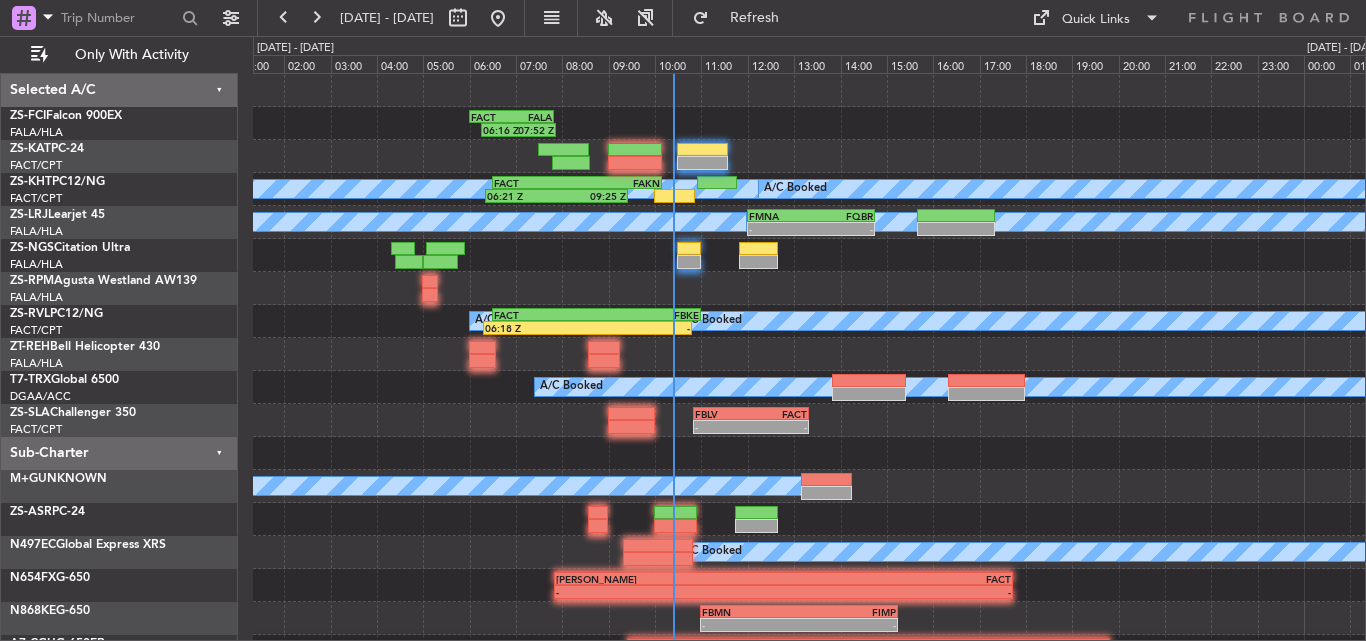 scroll, scrollTop: 0, scrollLeft: 0, axis: both 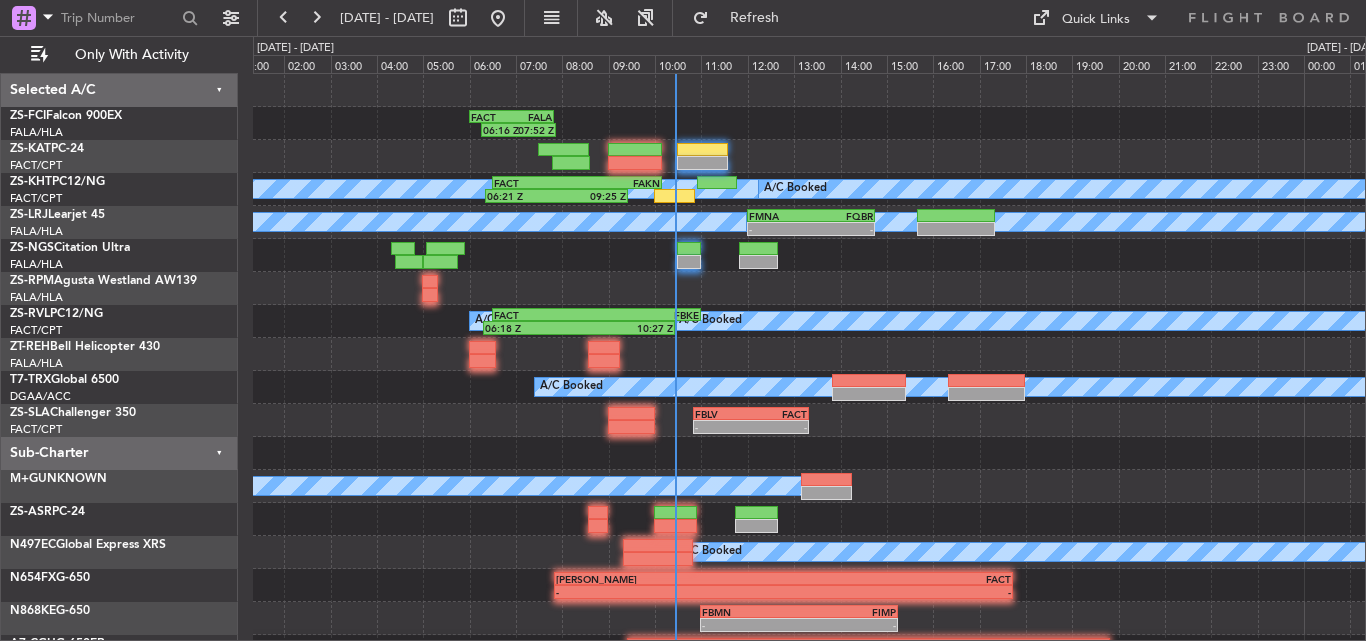 type 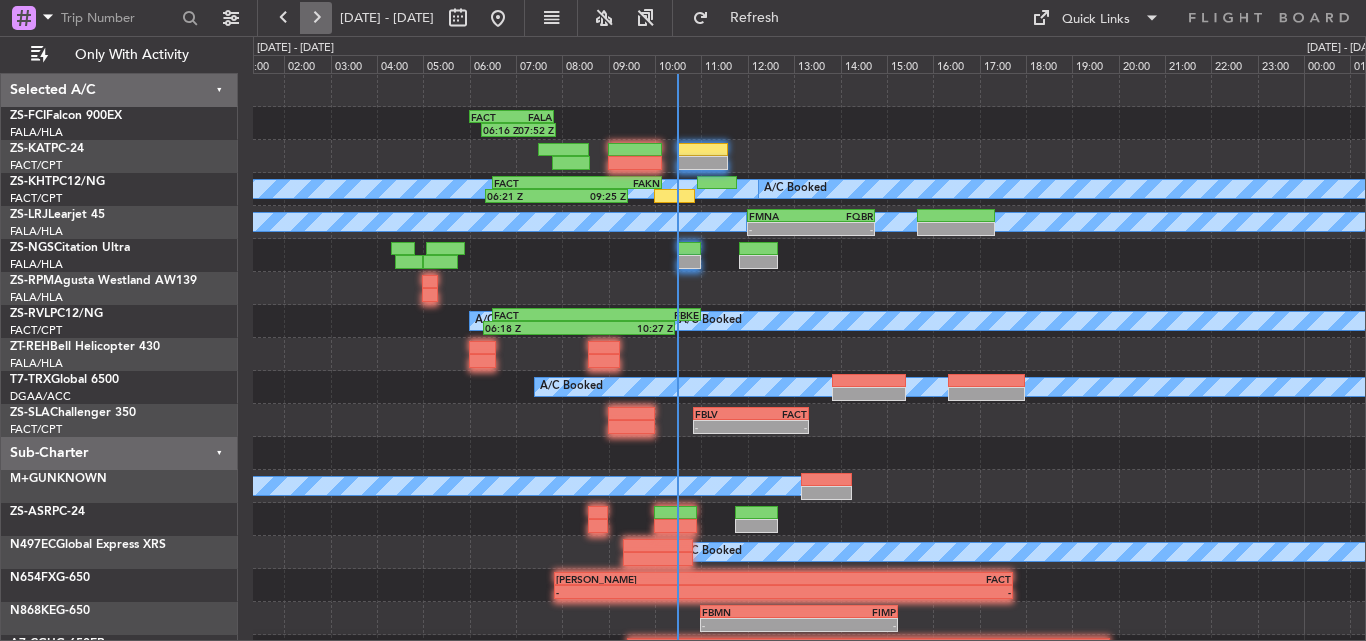 click at bounding box center (316, 18) 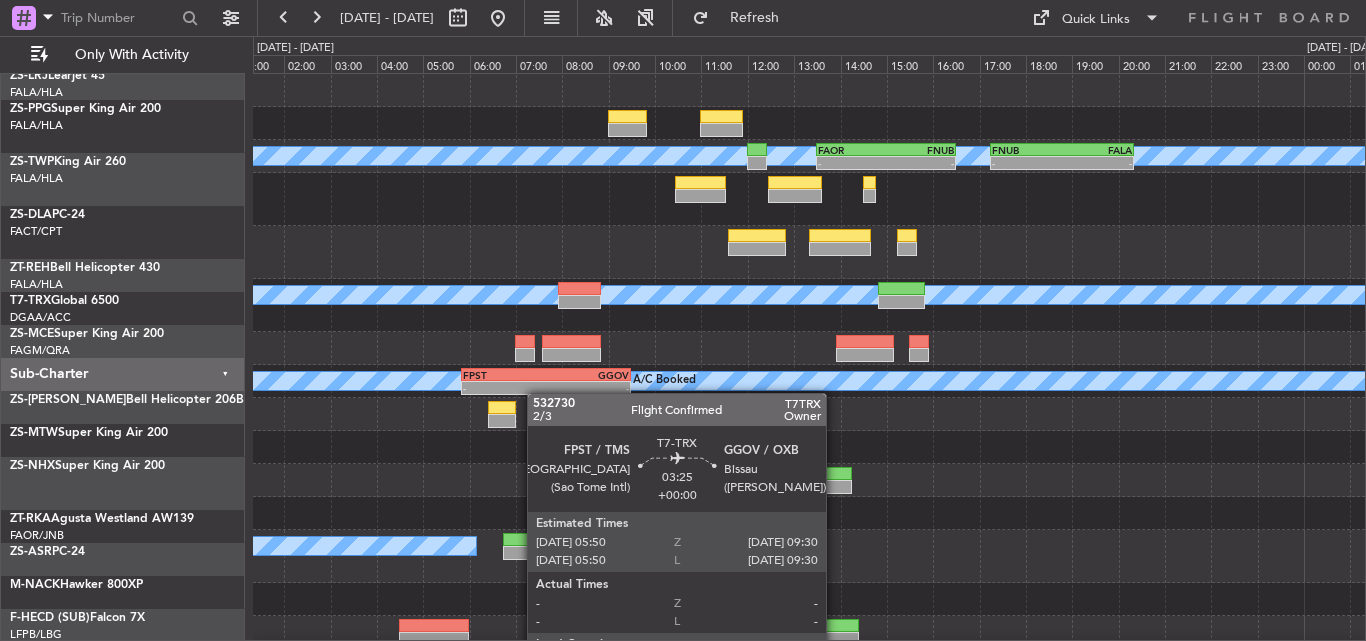 scroll, scrollTop: 0, scrollLeft: 0, axis: both 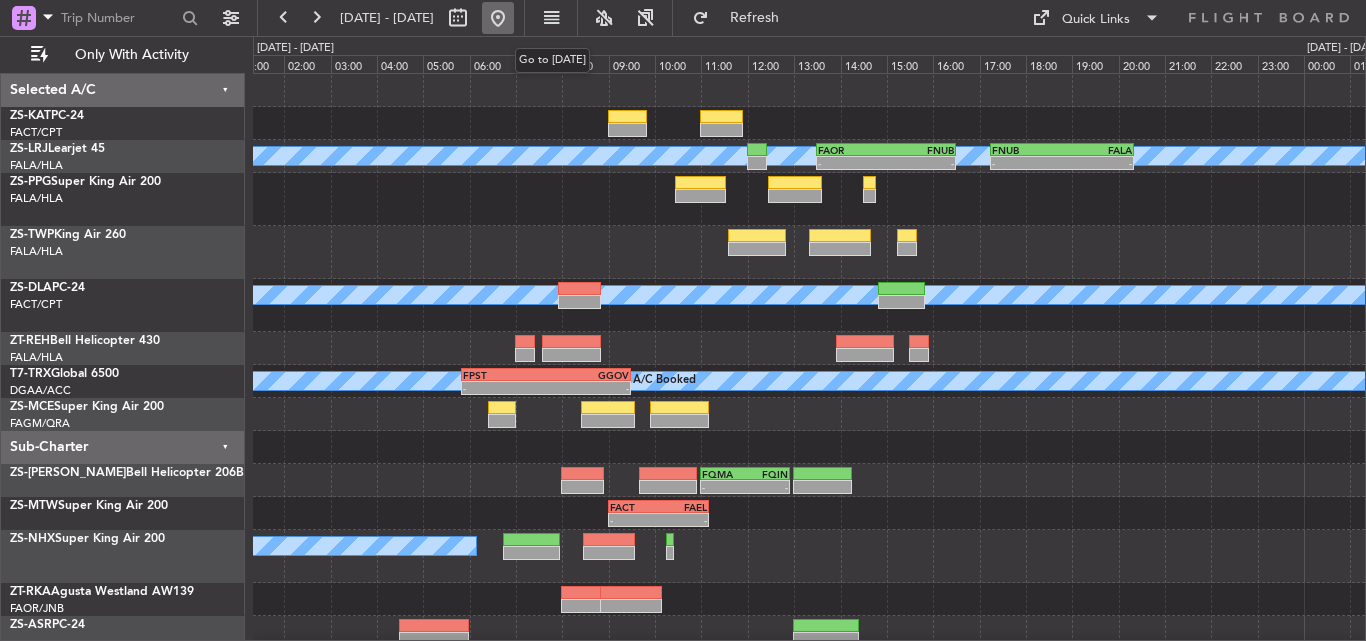 click at bounding box center [498, 18] 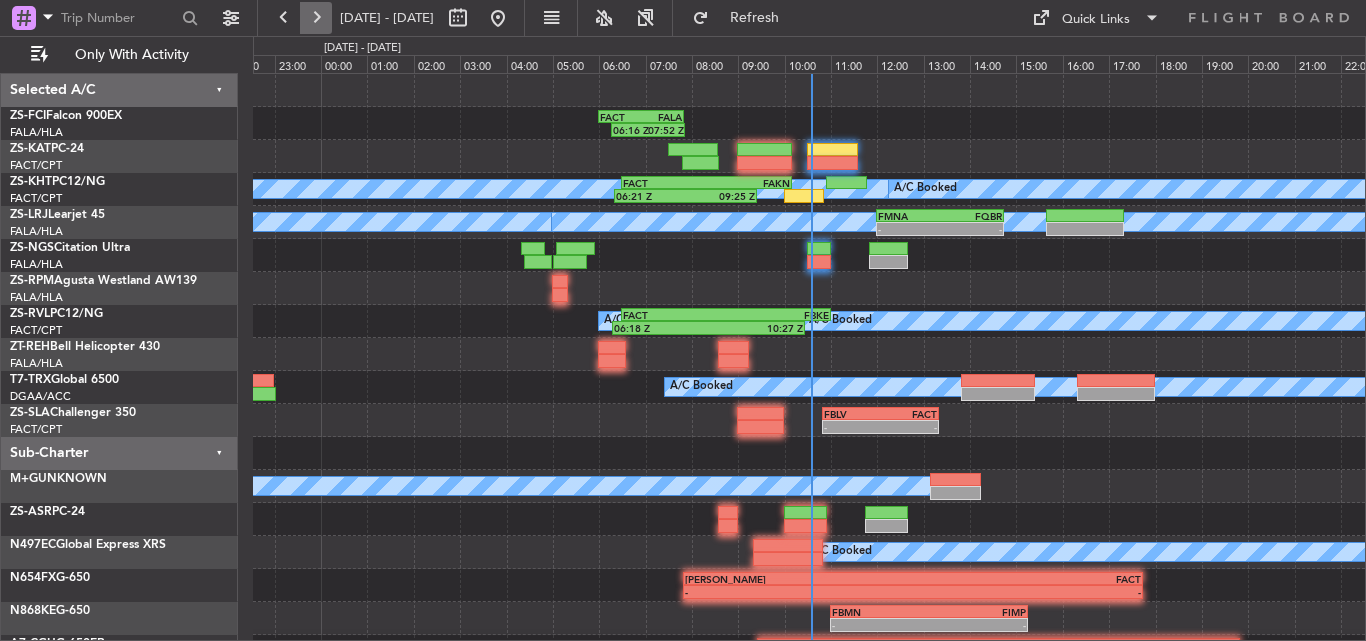 click at bounding box center [316, 18] 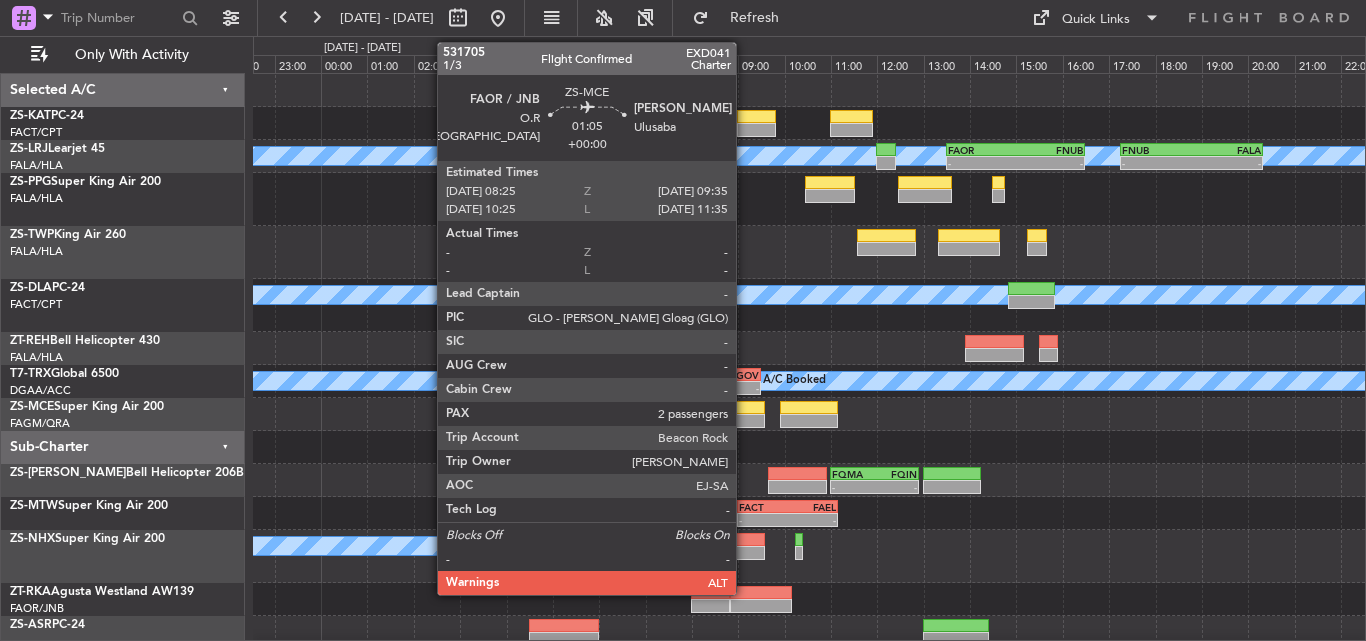click 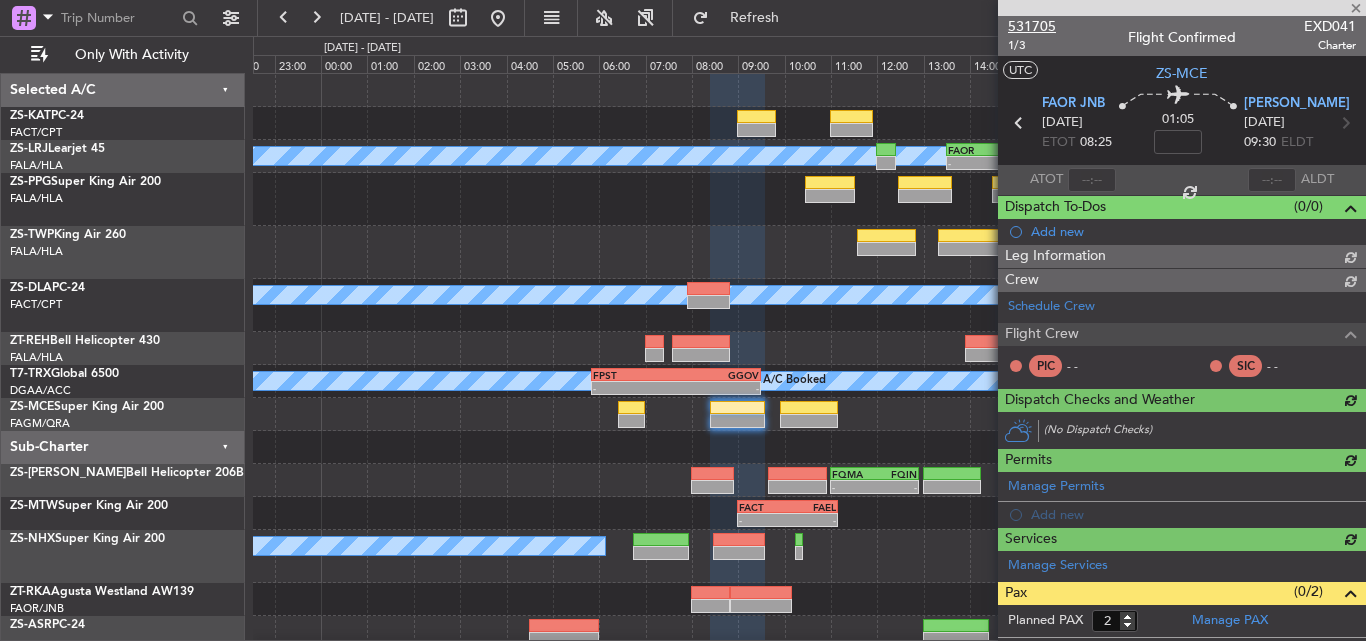 click on "531705" at bounding box center [1032, 26] 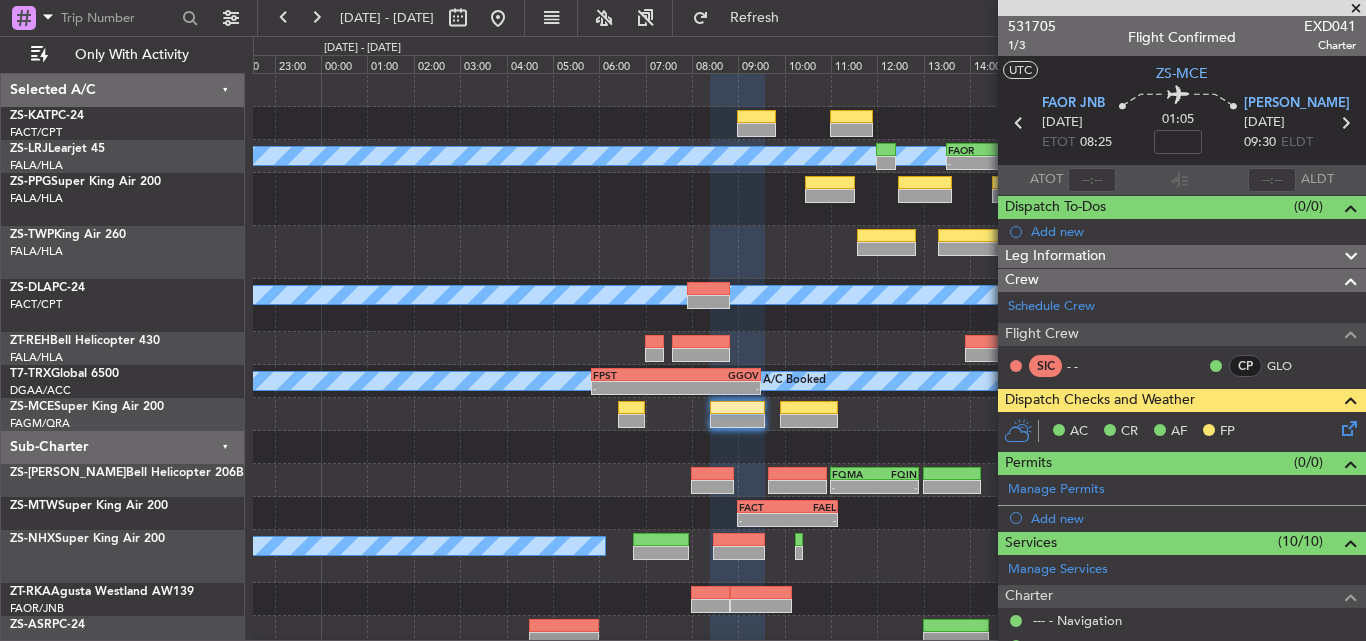 click at bounding box center [1356, 9] 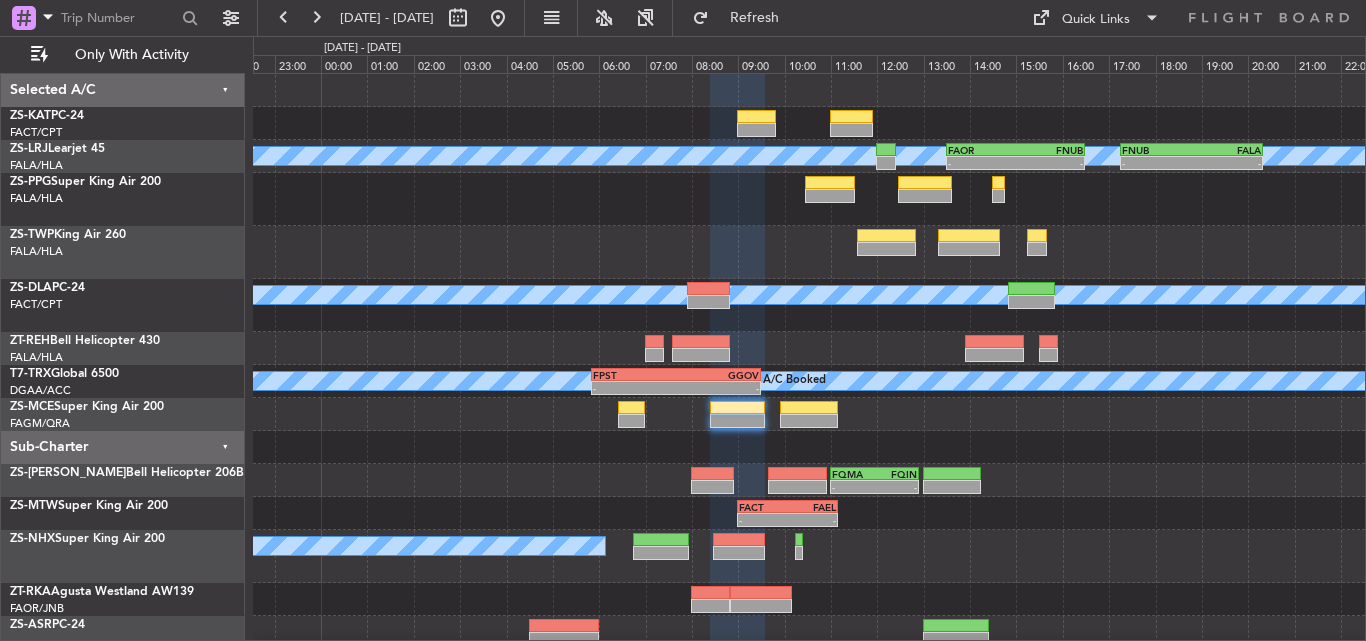 type on "0" 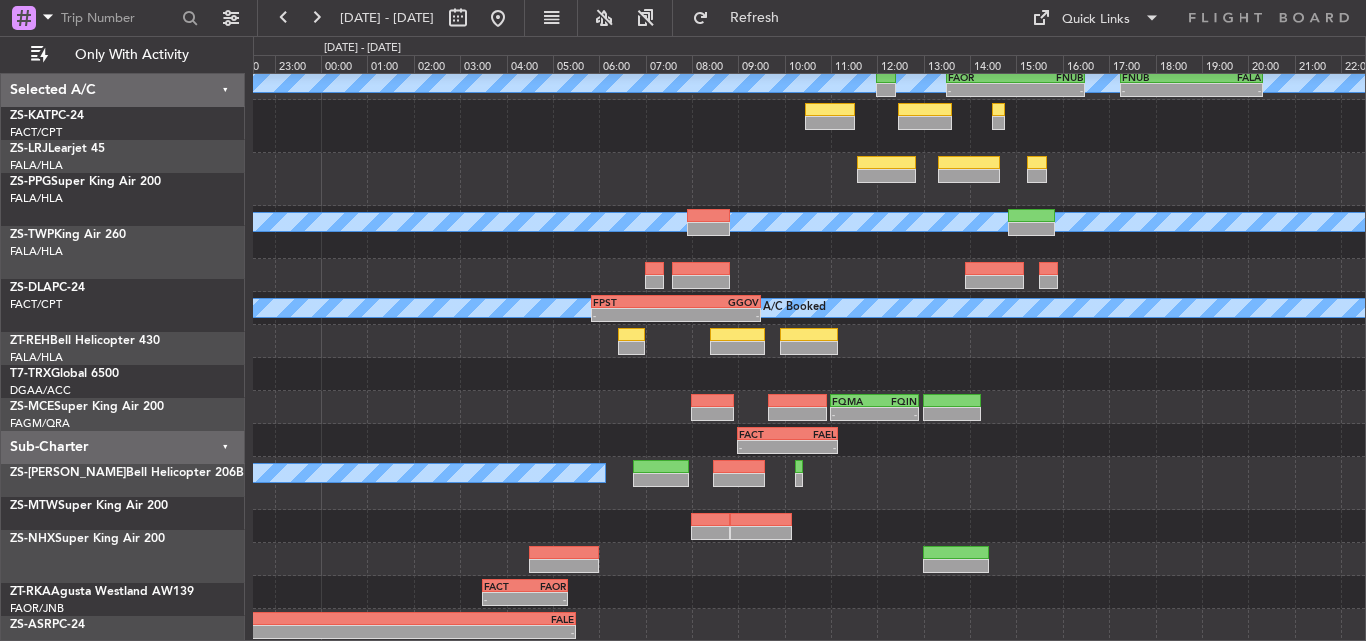 scroll, scrollTop: 73, scrollLeft: 0, axis: vertical 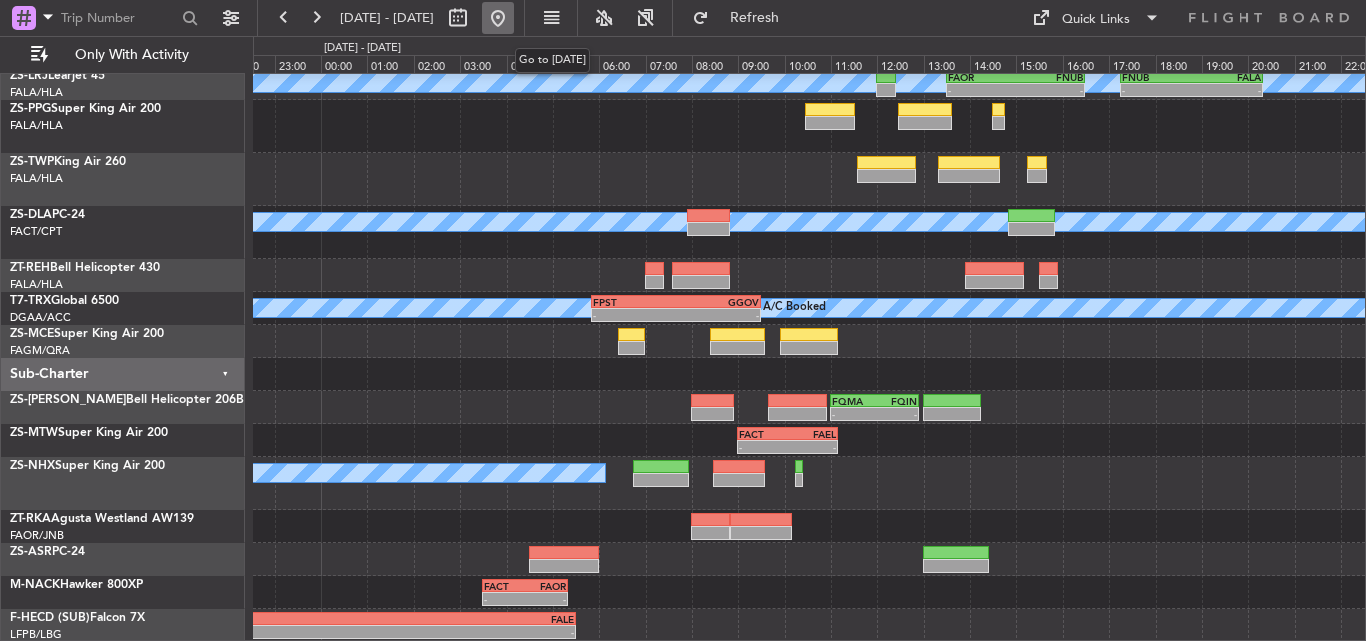 click at bounding box center (498, 18) 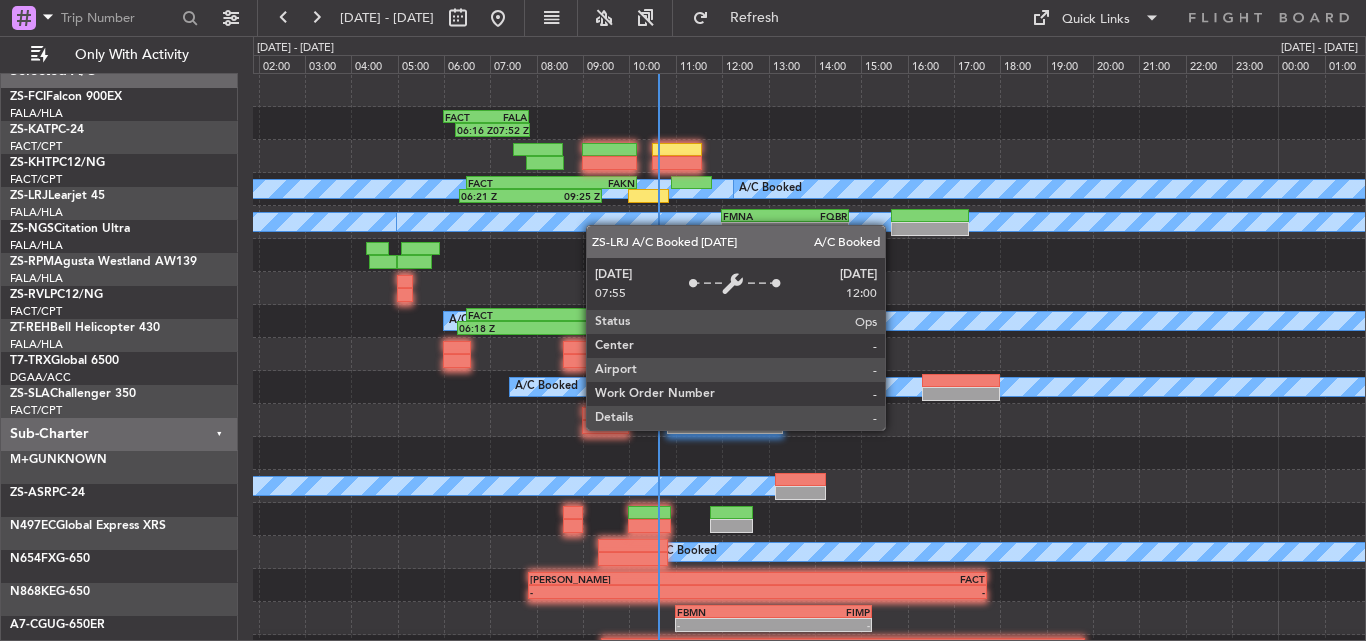 scroll, scrollTop: 0, scrollLeft: 0, axis: both 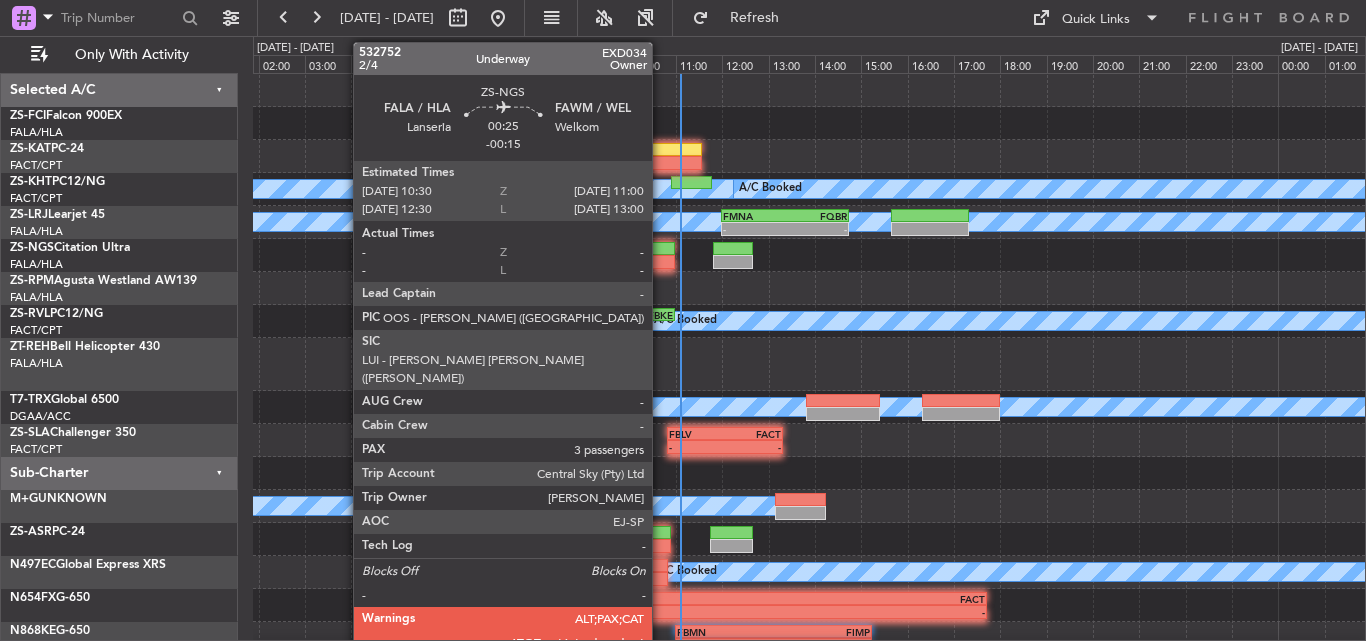 click 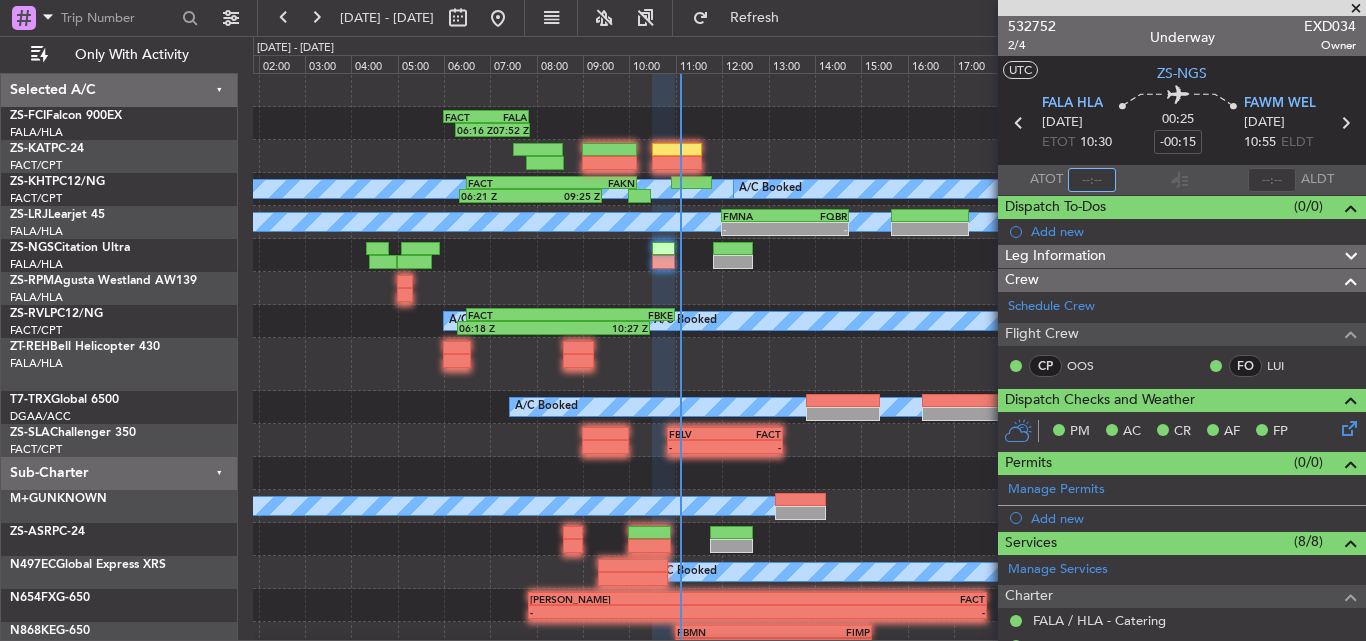 click at bounding box center (1092, 180) 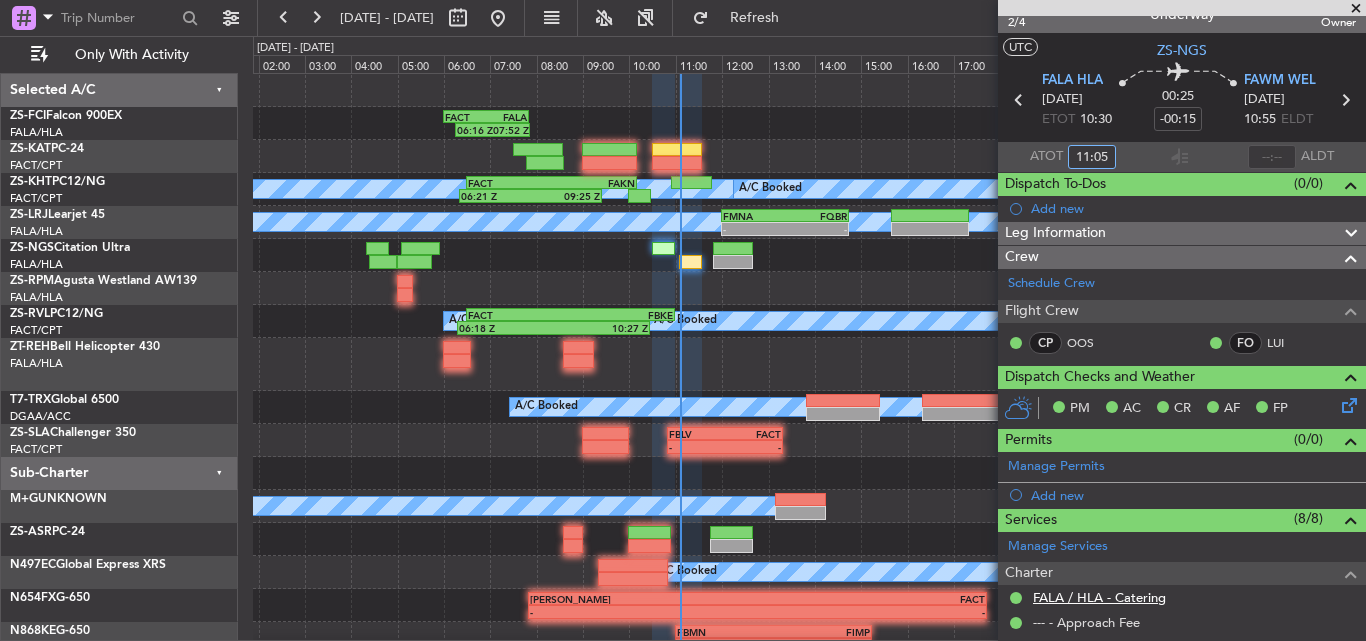scroll, scrollTop: 0, scrollLeft: 0, axis: both 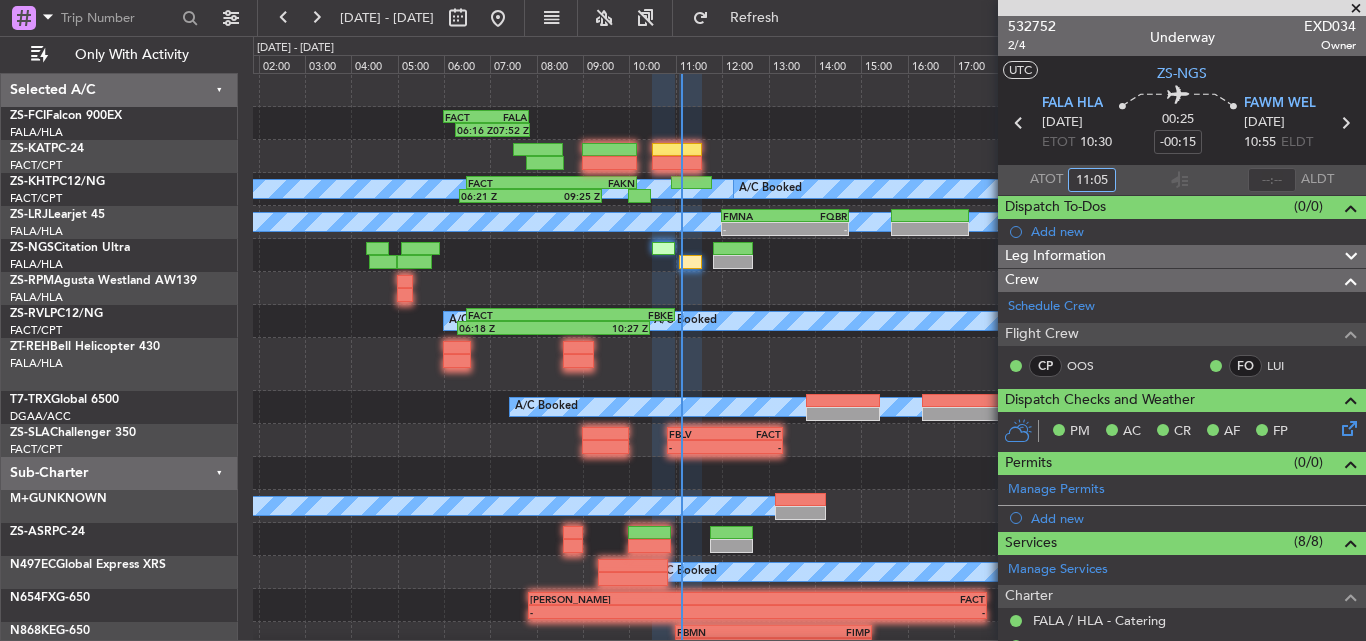 type on "11:05" 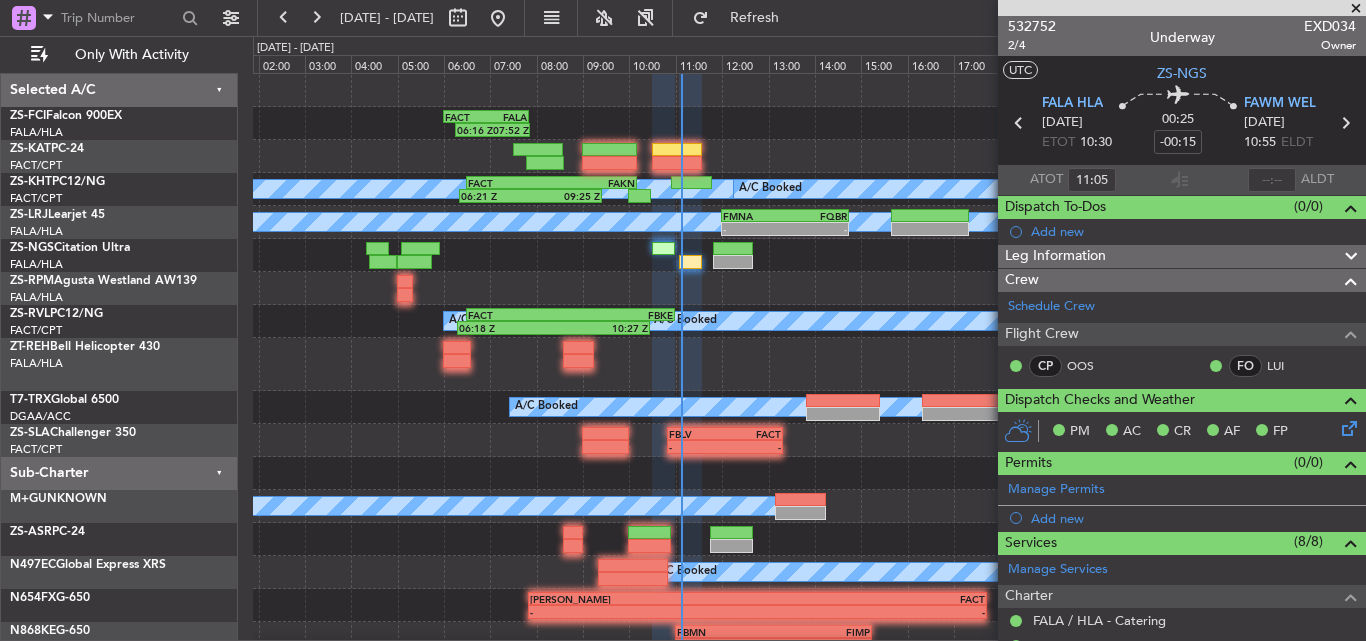 click at bounding box center [1356, 9] 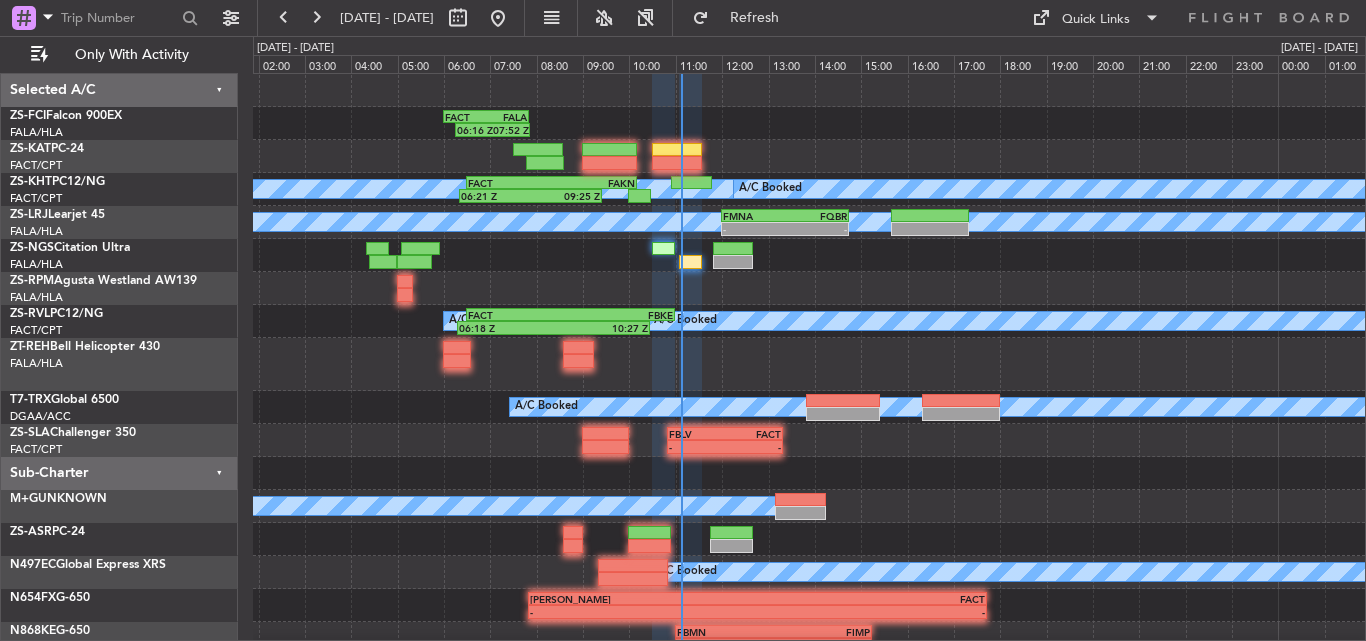 type on "0" 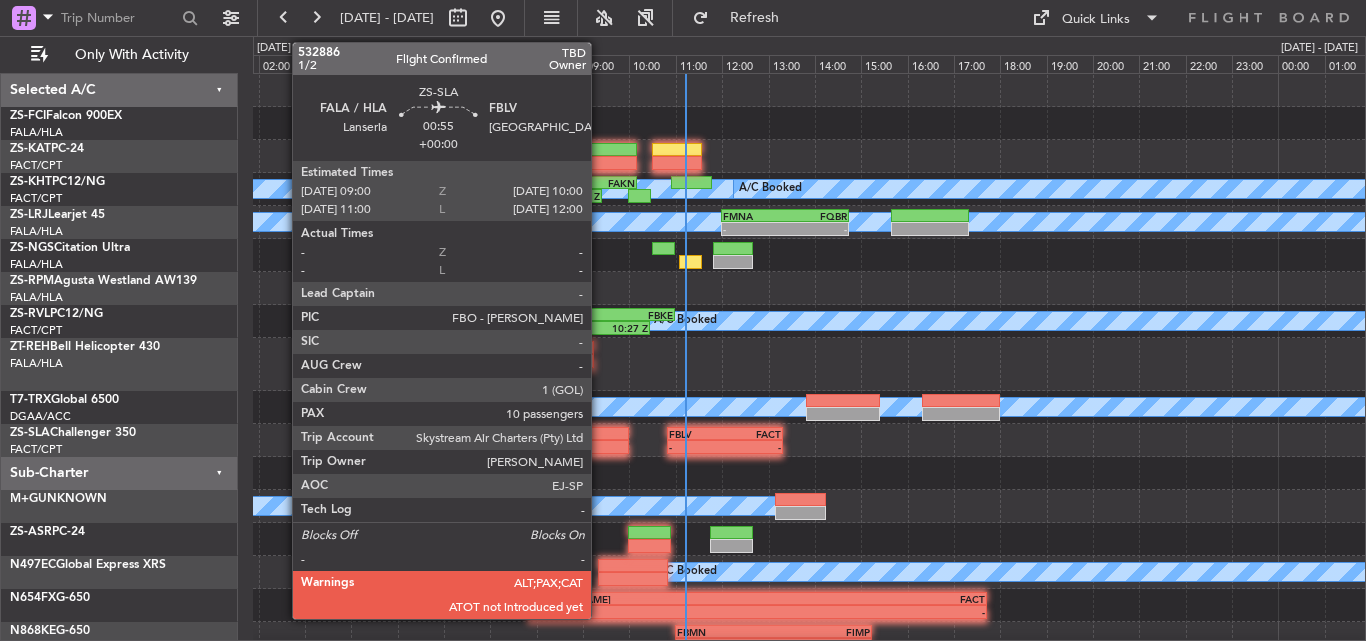 click 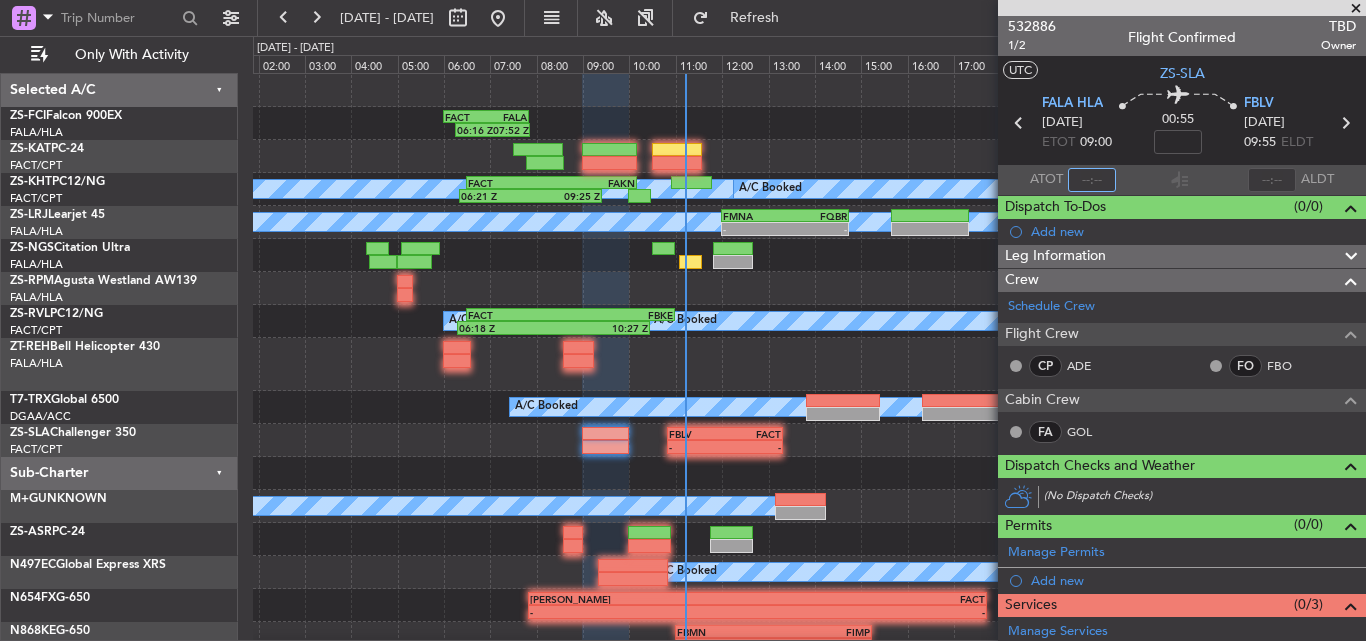click at bounding box center (1092, 180) 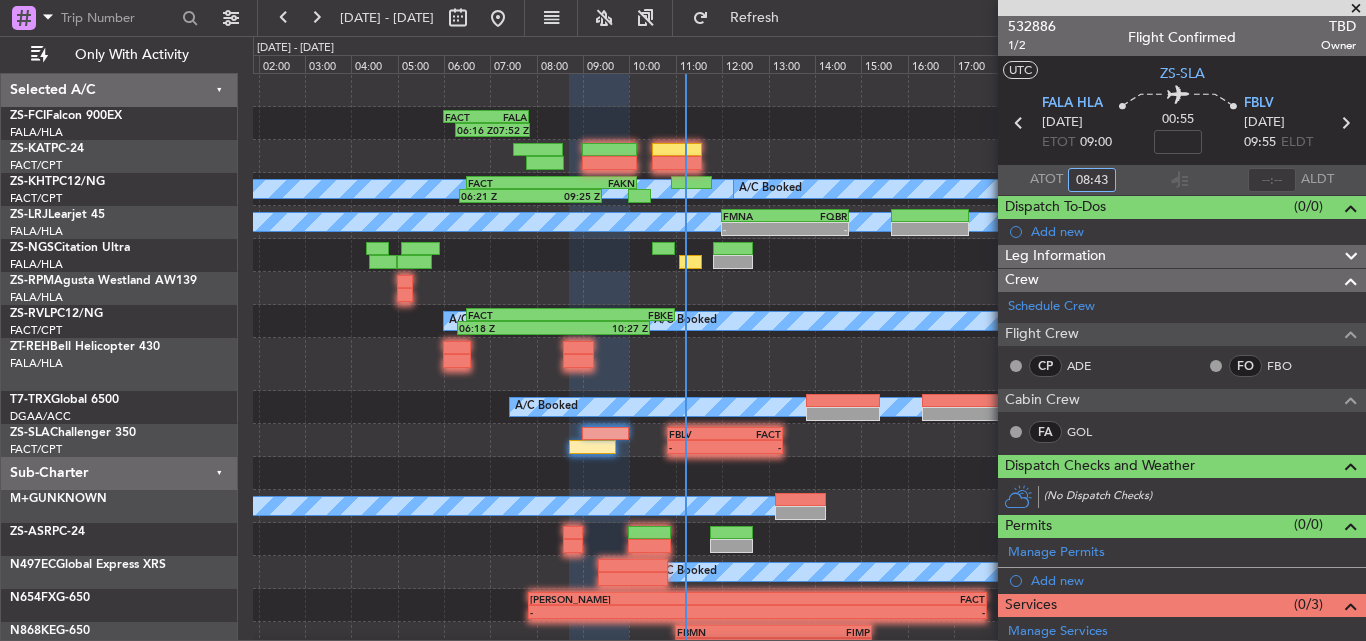 type on "08:43" 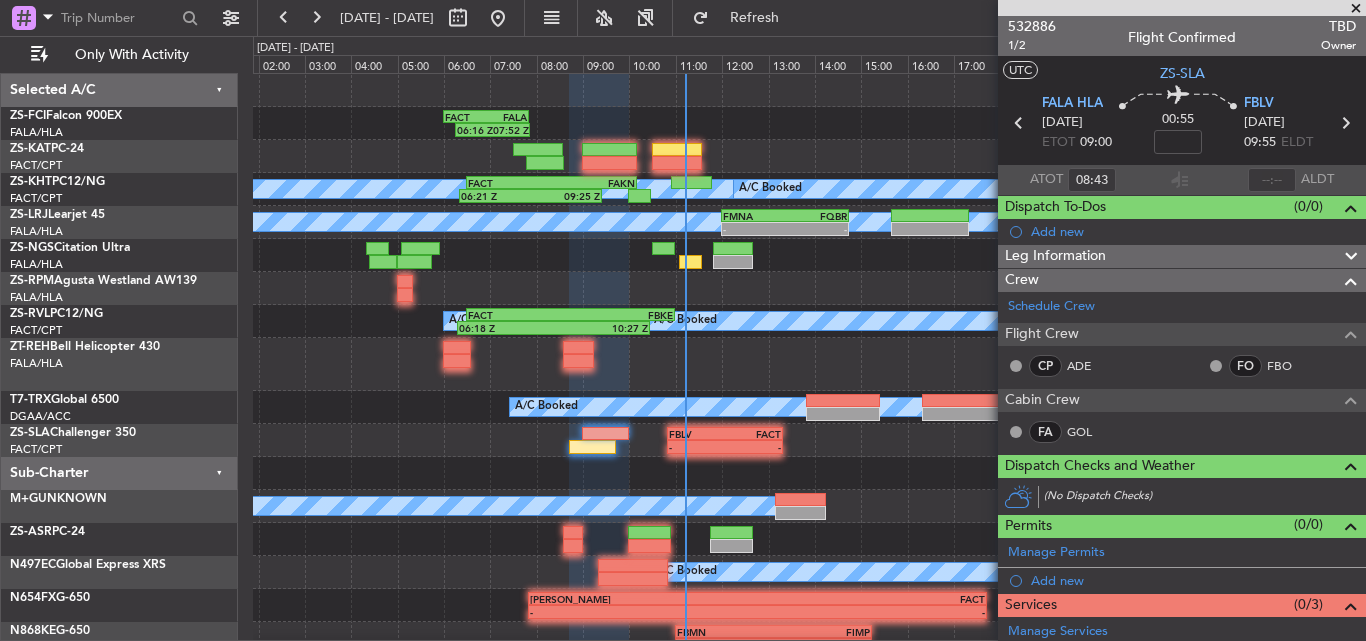 click at bounding box center [1356, 9] 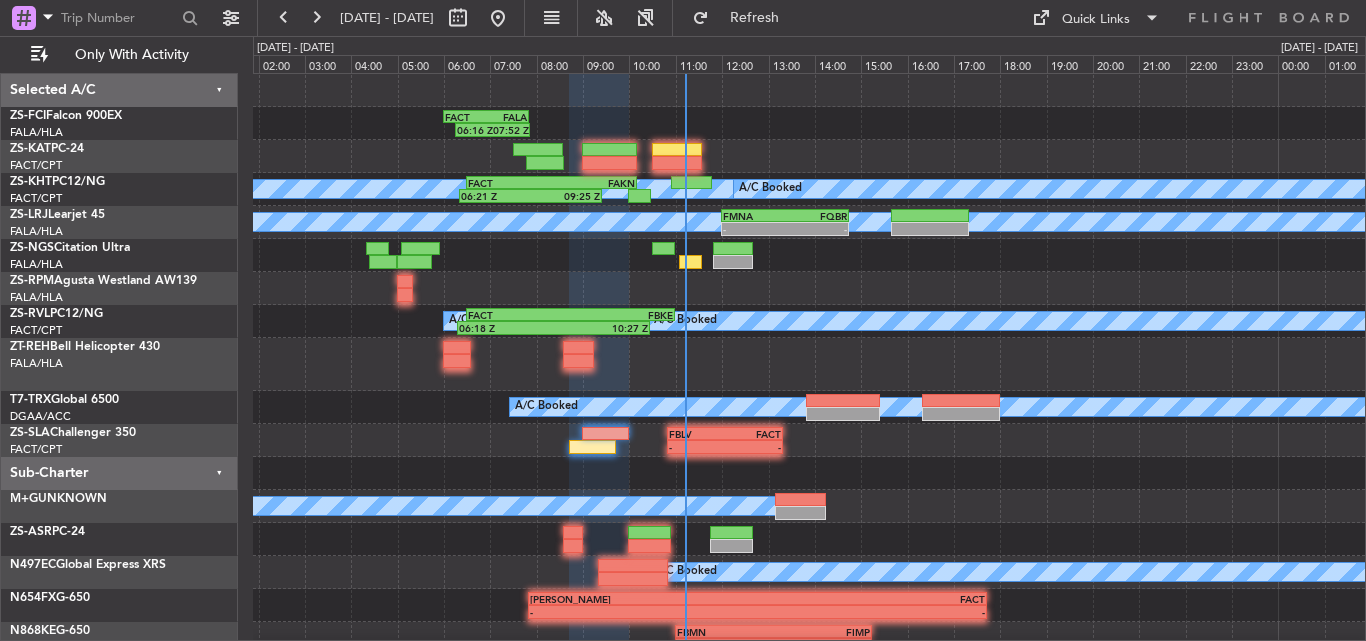 type on "0" 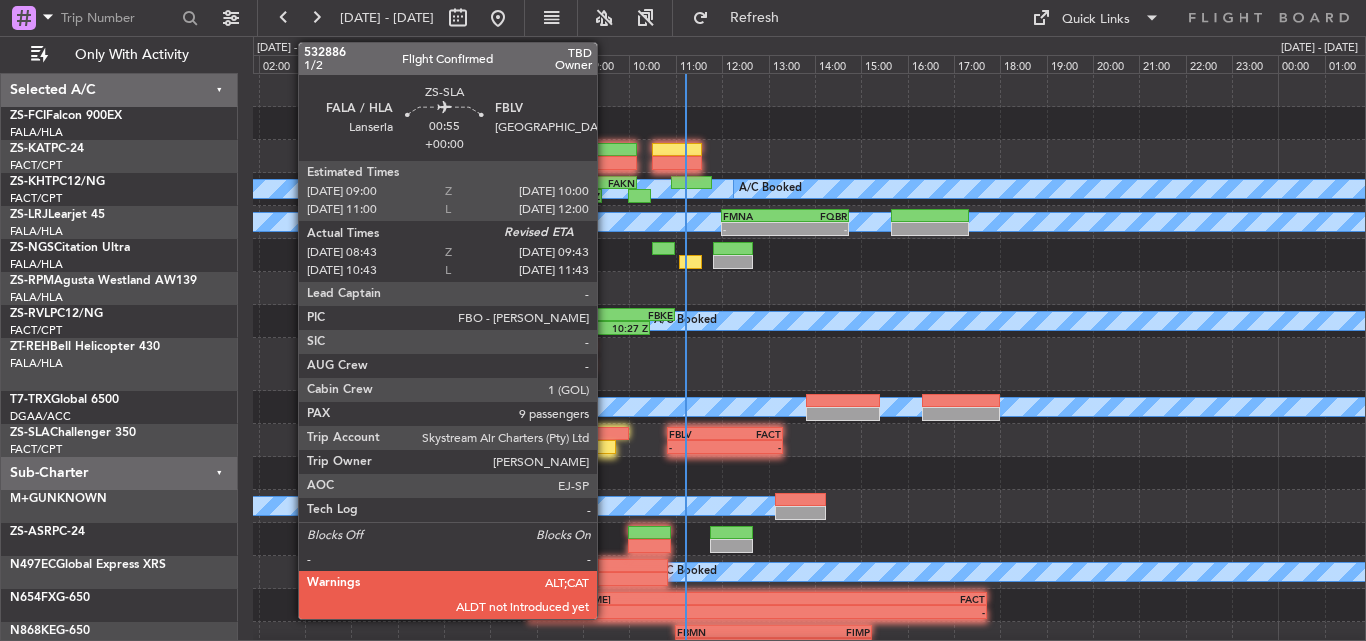 click 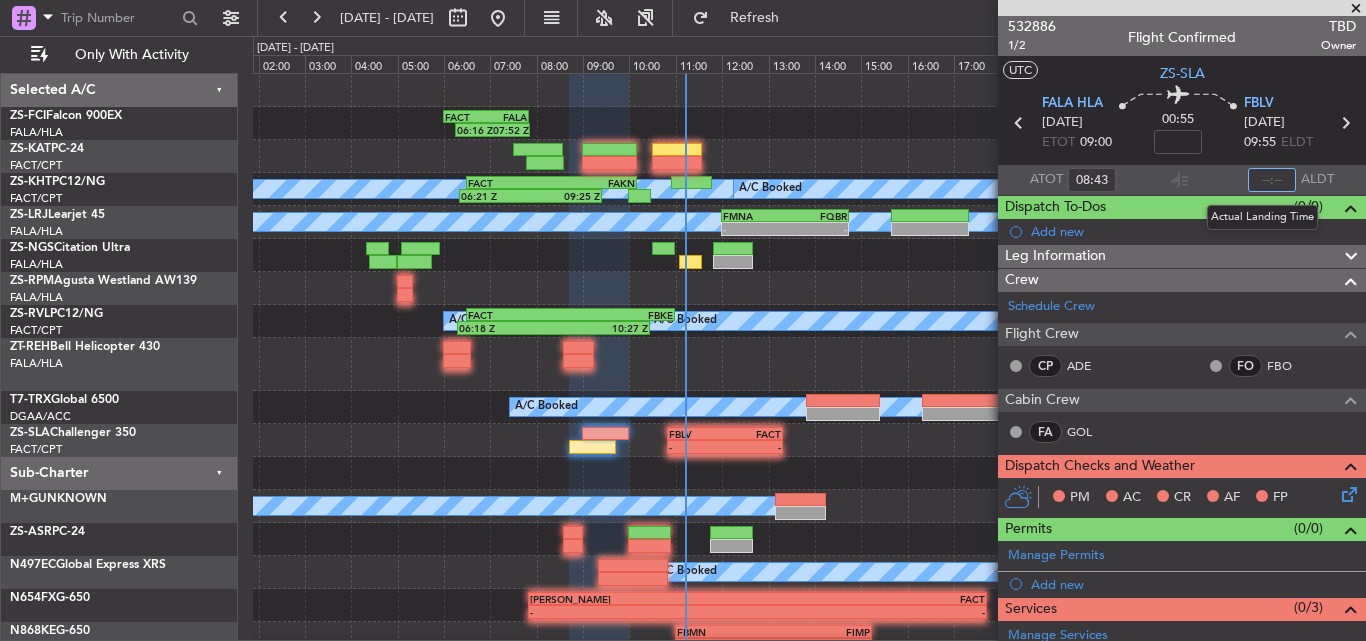 click at bounding box center [1272, 180] 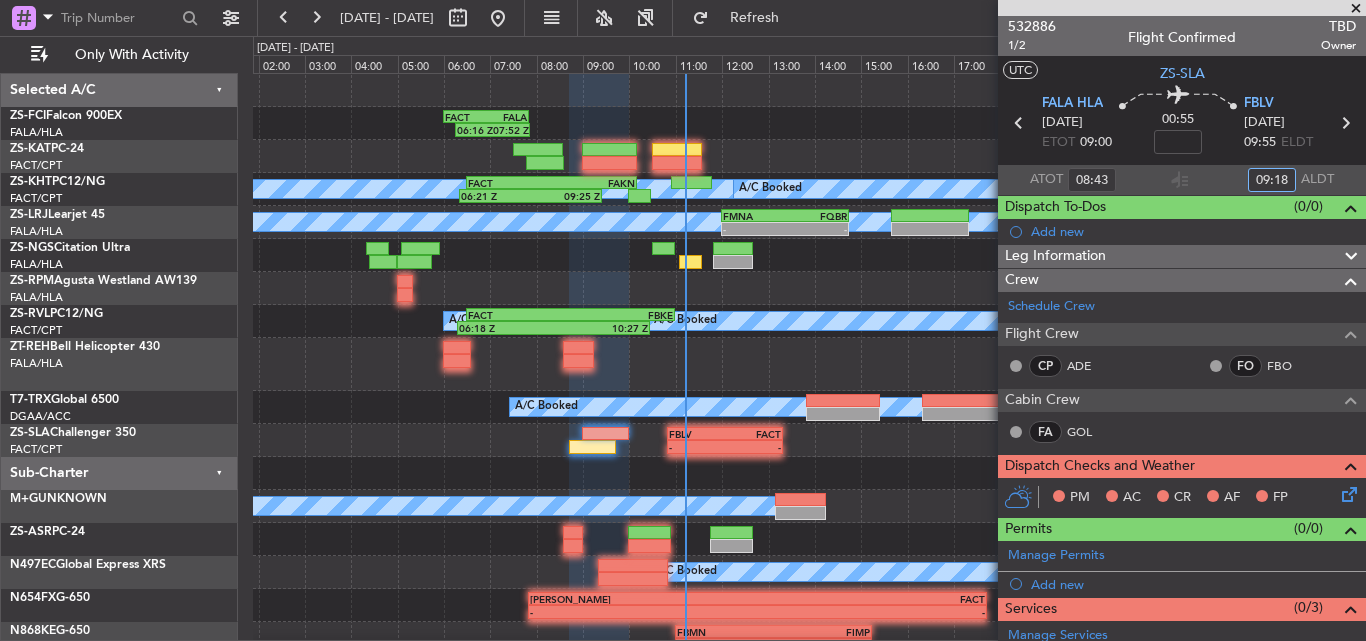 type on "09:18" 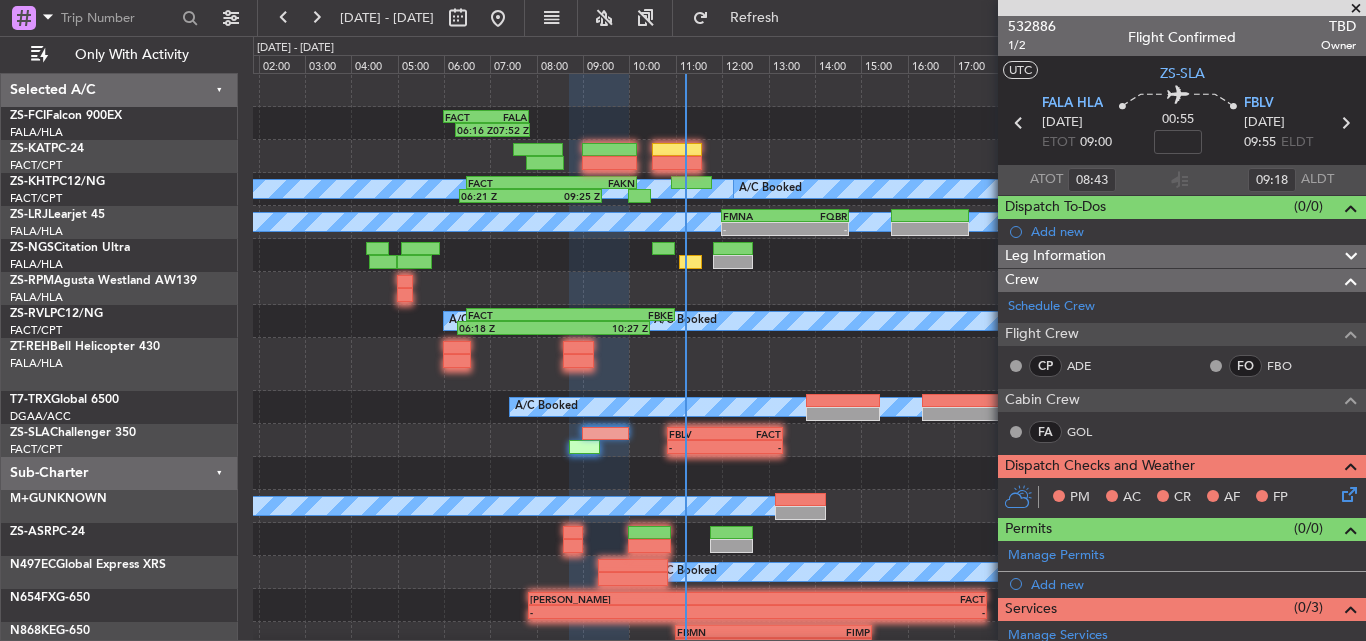 click at bounding box center (1356, 9) 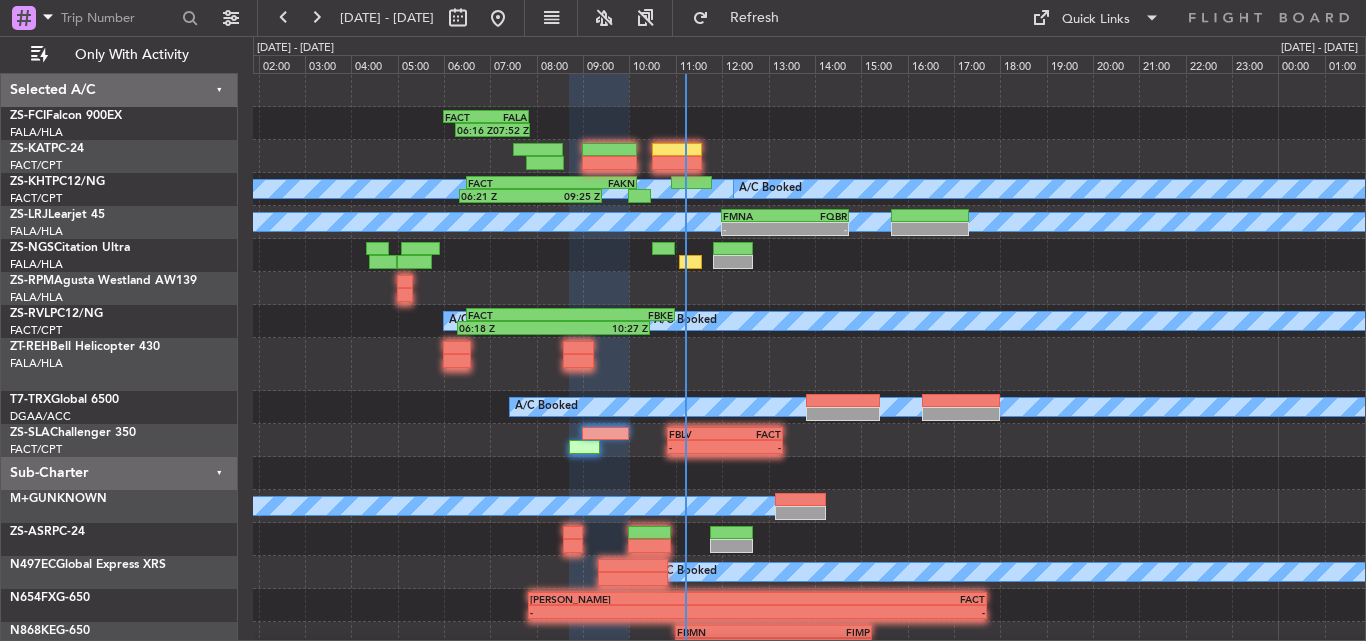 type on "0" 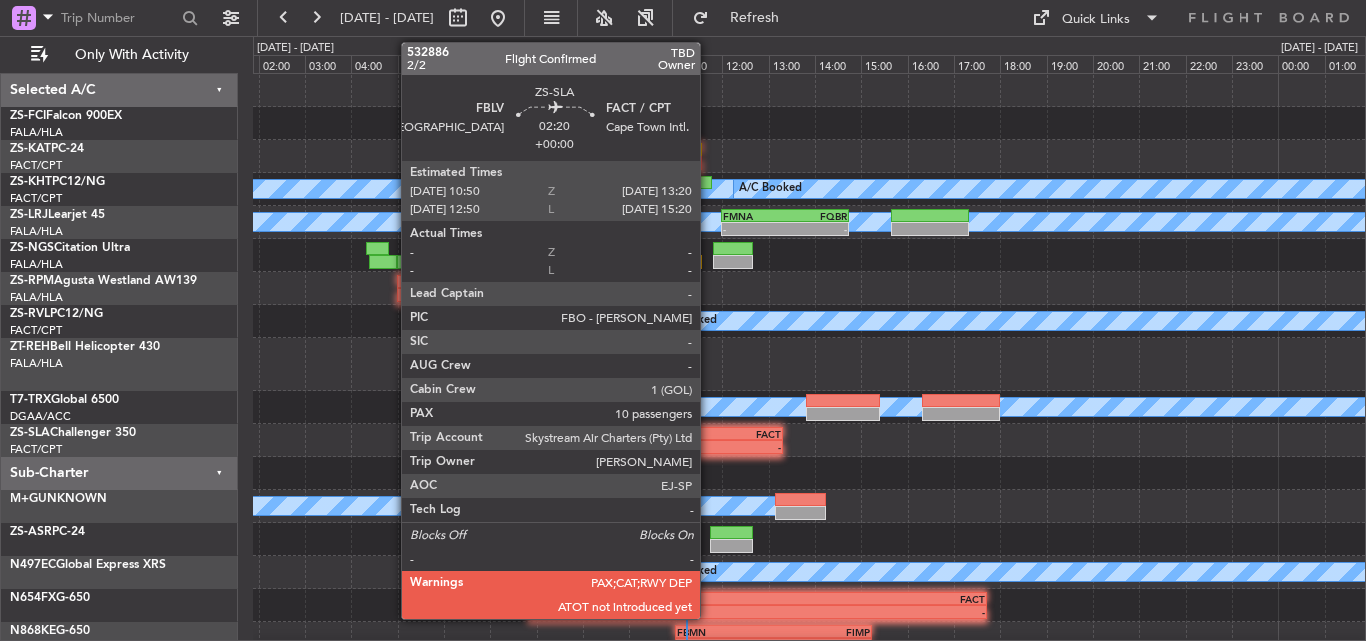 click on "FBLV" 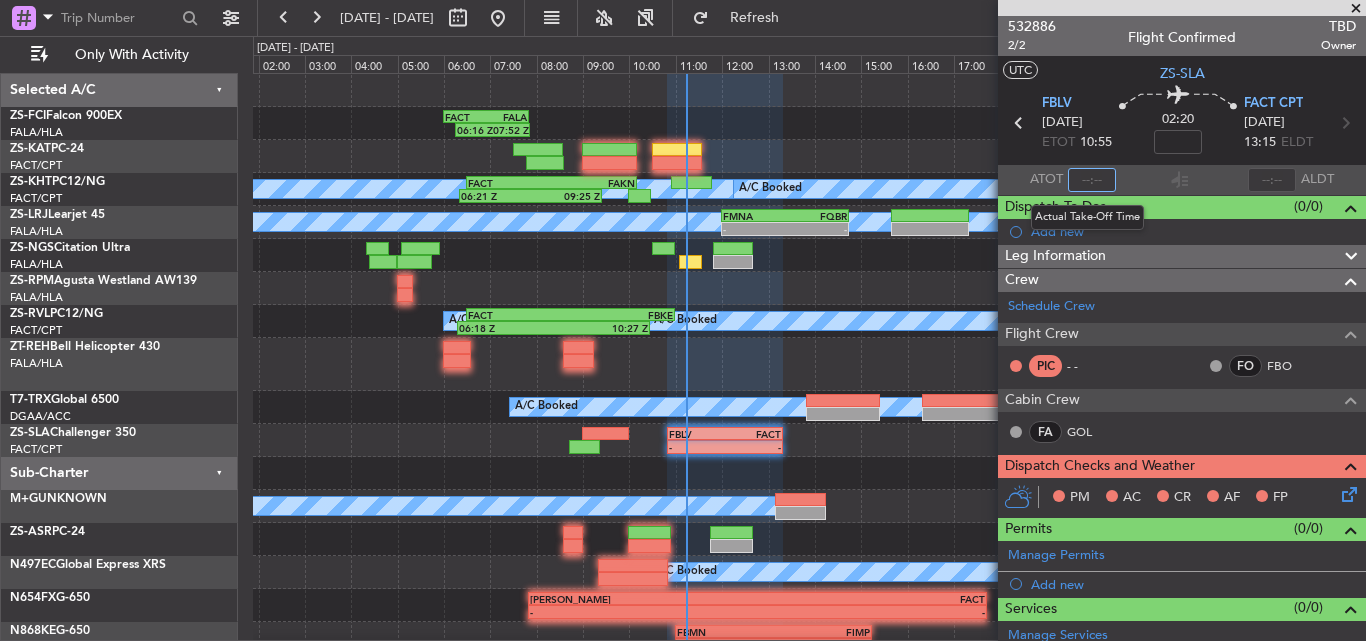 click at bounding box center (1092, 180) 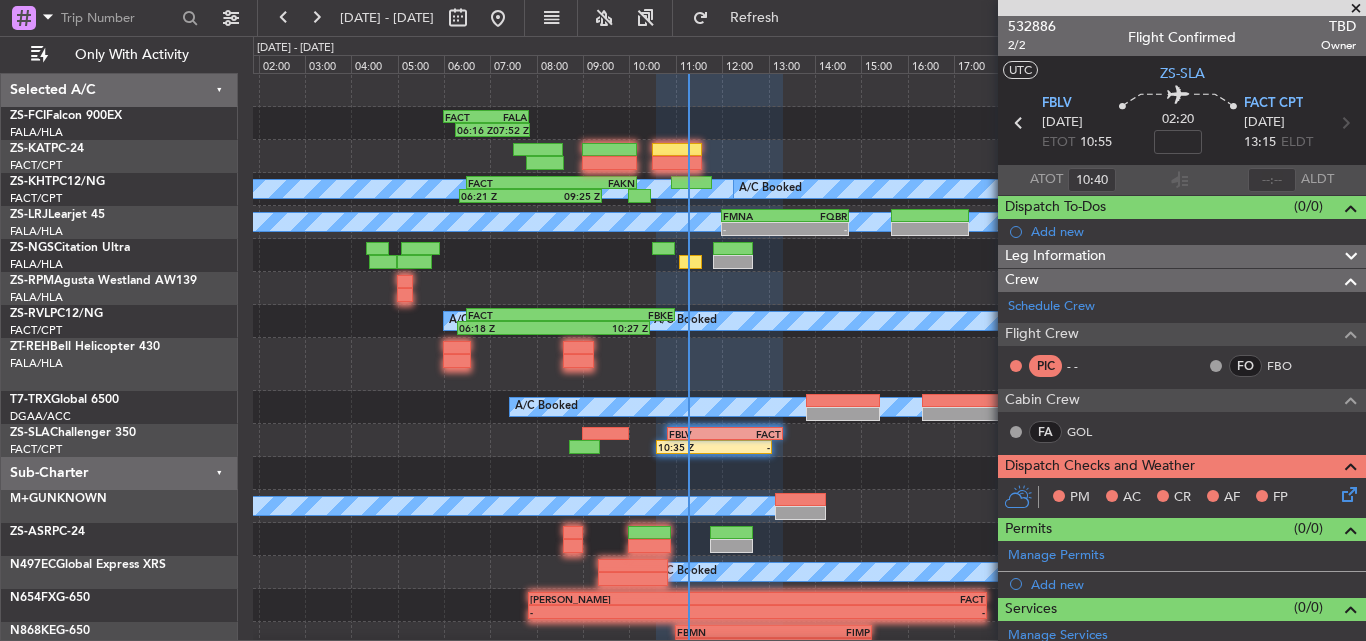 click 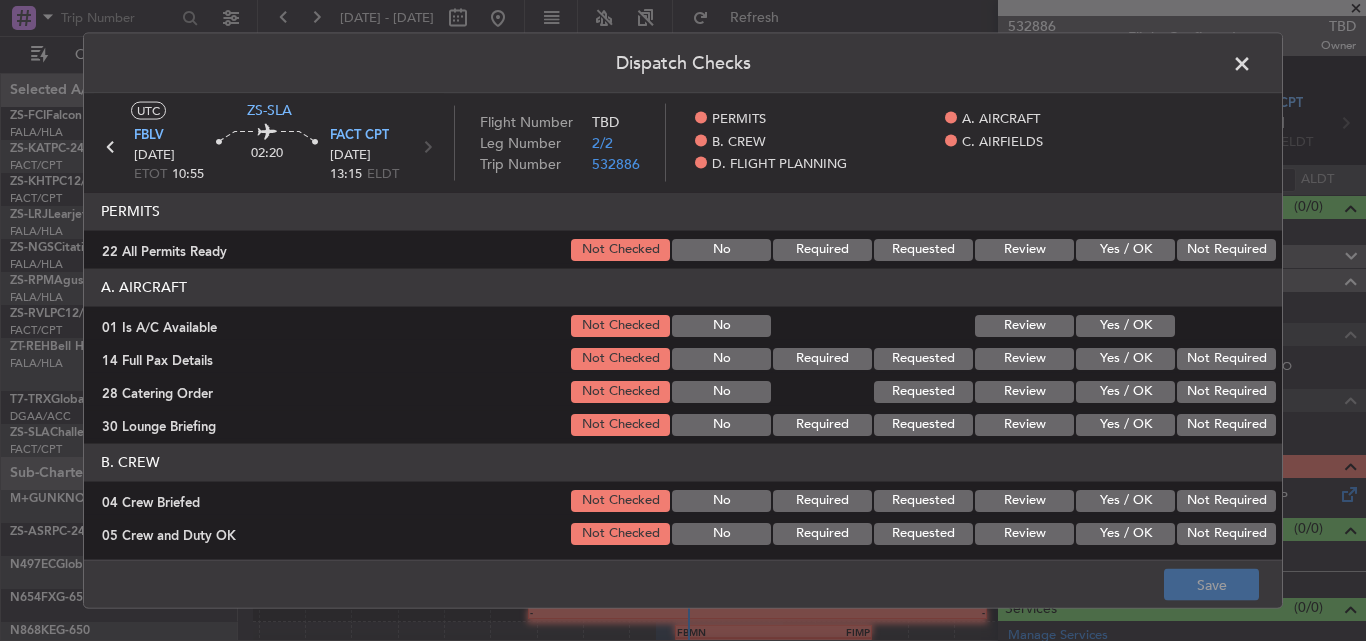 click on "Not Required" 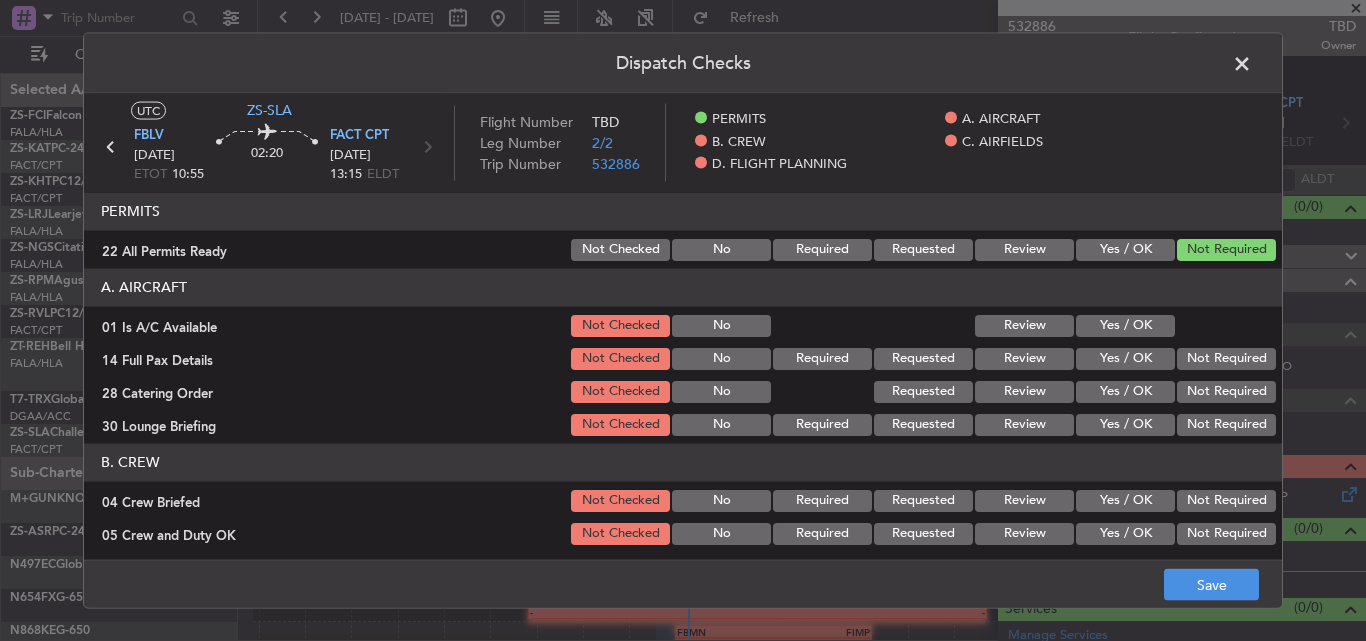 click on "Yes / OK" 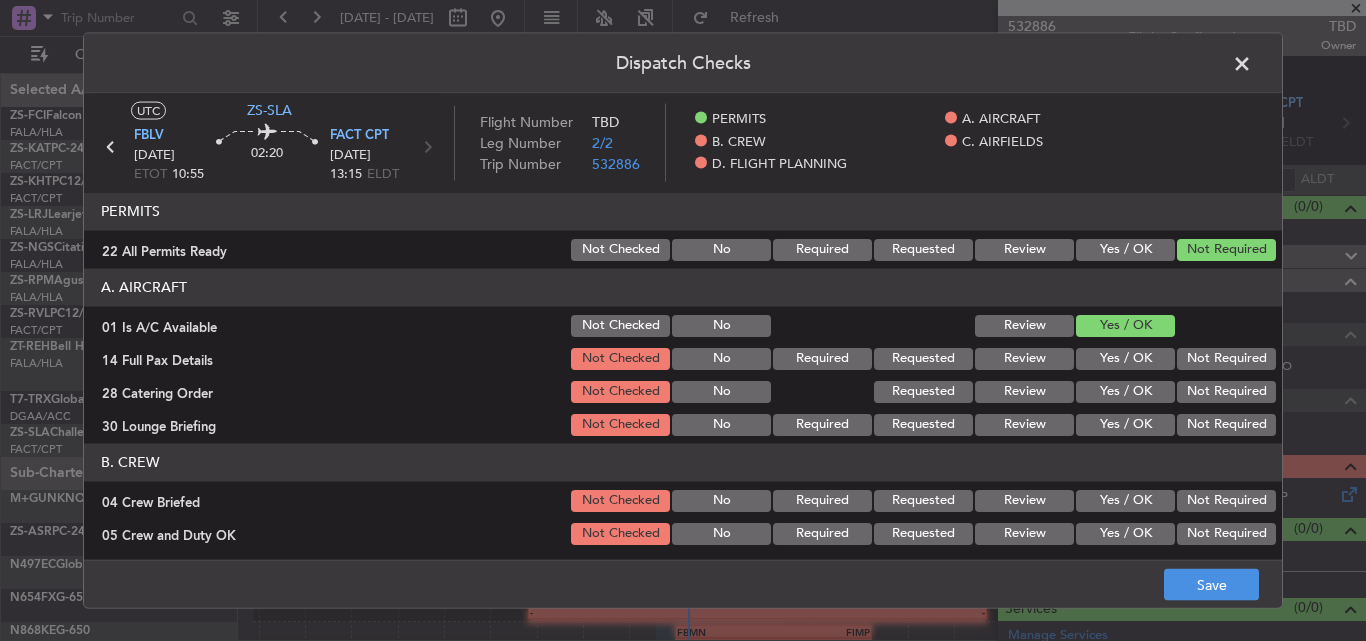 click on "Not Required" 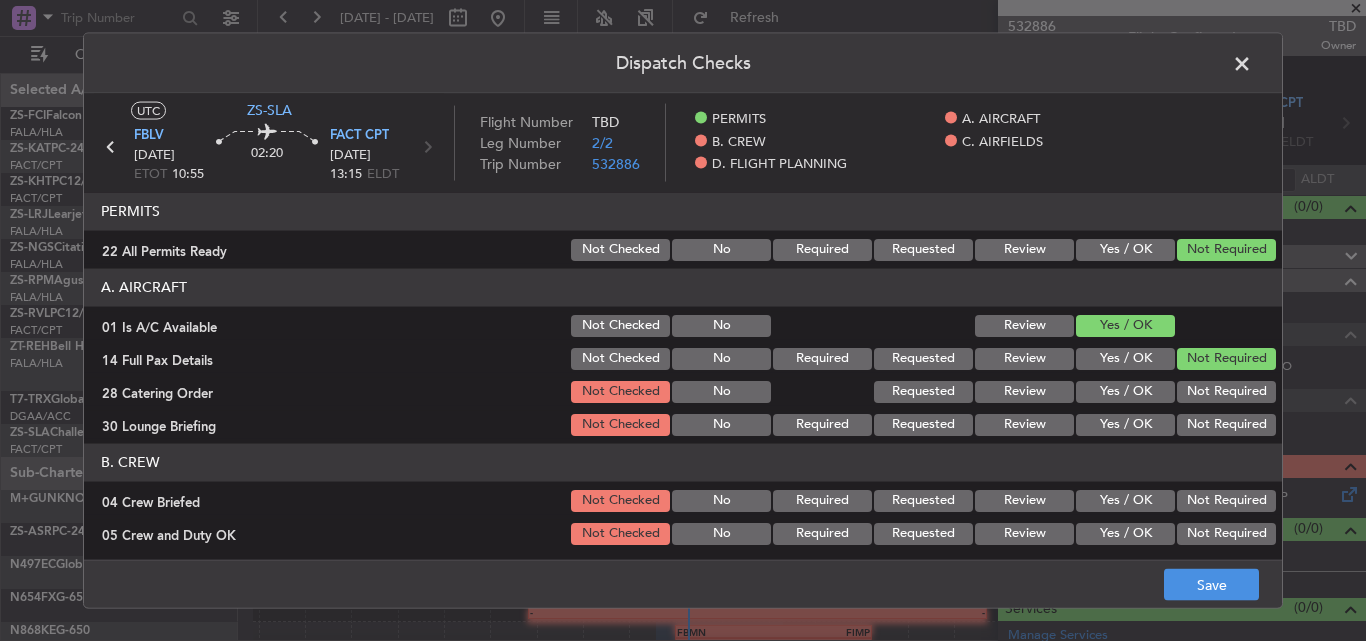 click on "Not Required" 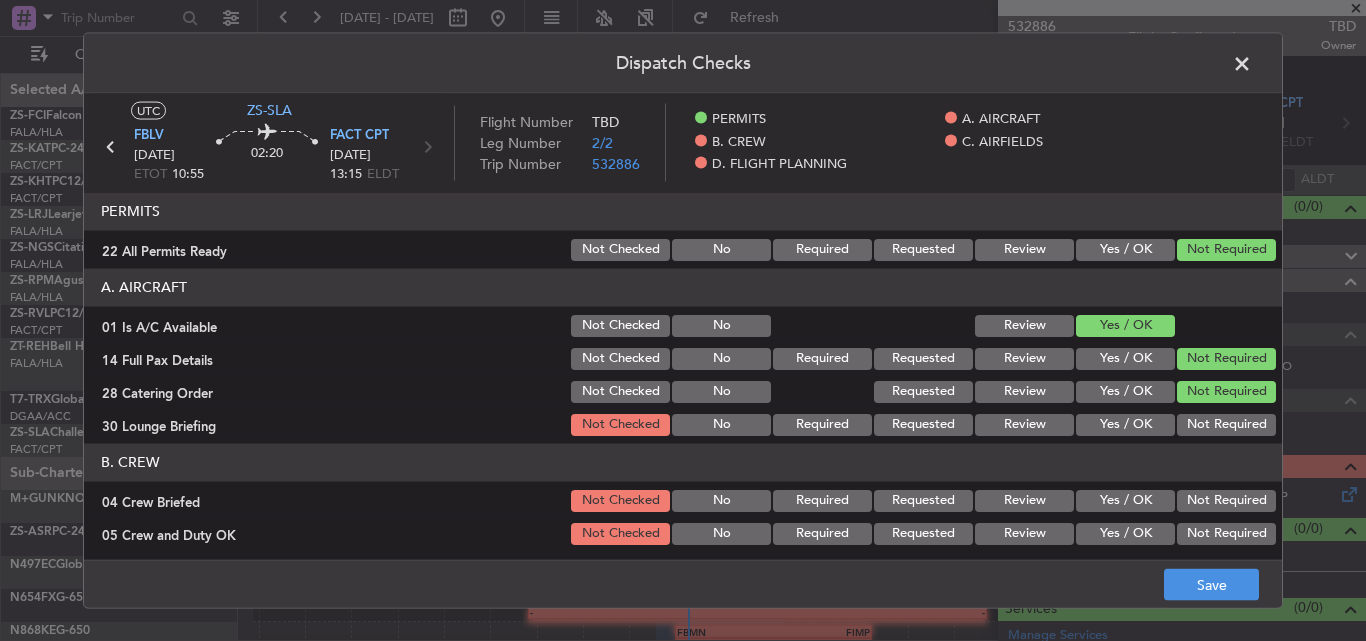 click on "Not Required" 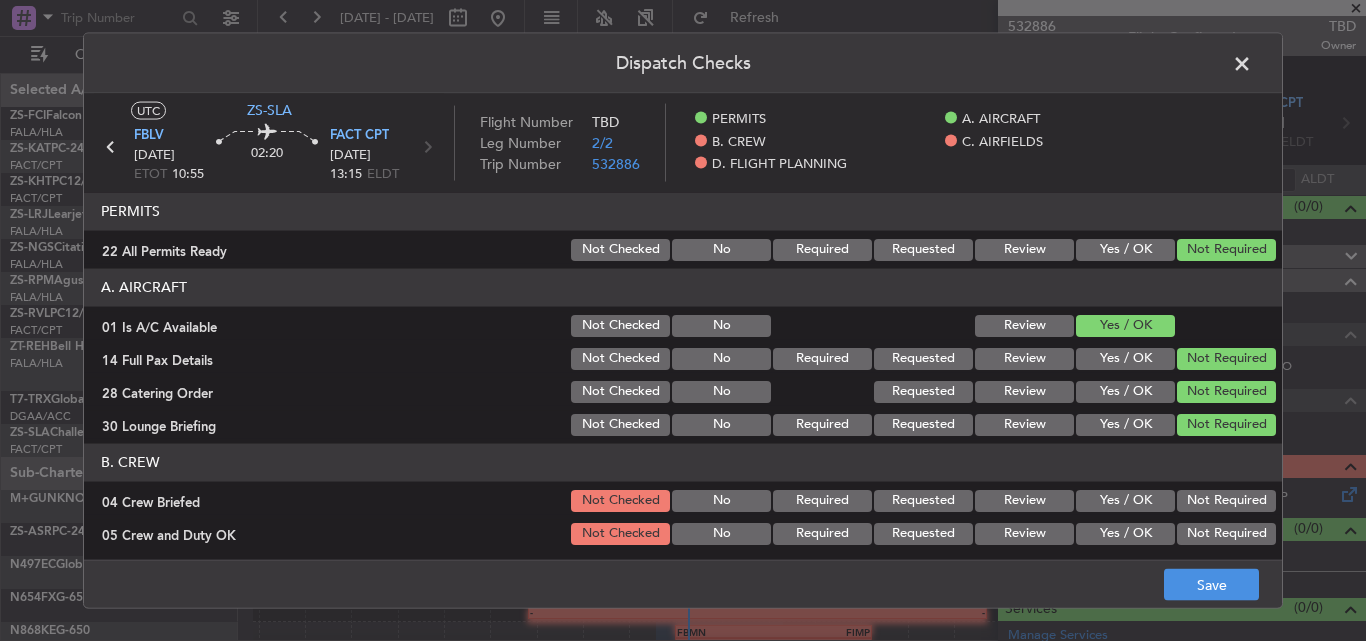 scroll, scrollTop: 200, scrollLeft: 0, axis: vertical 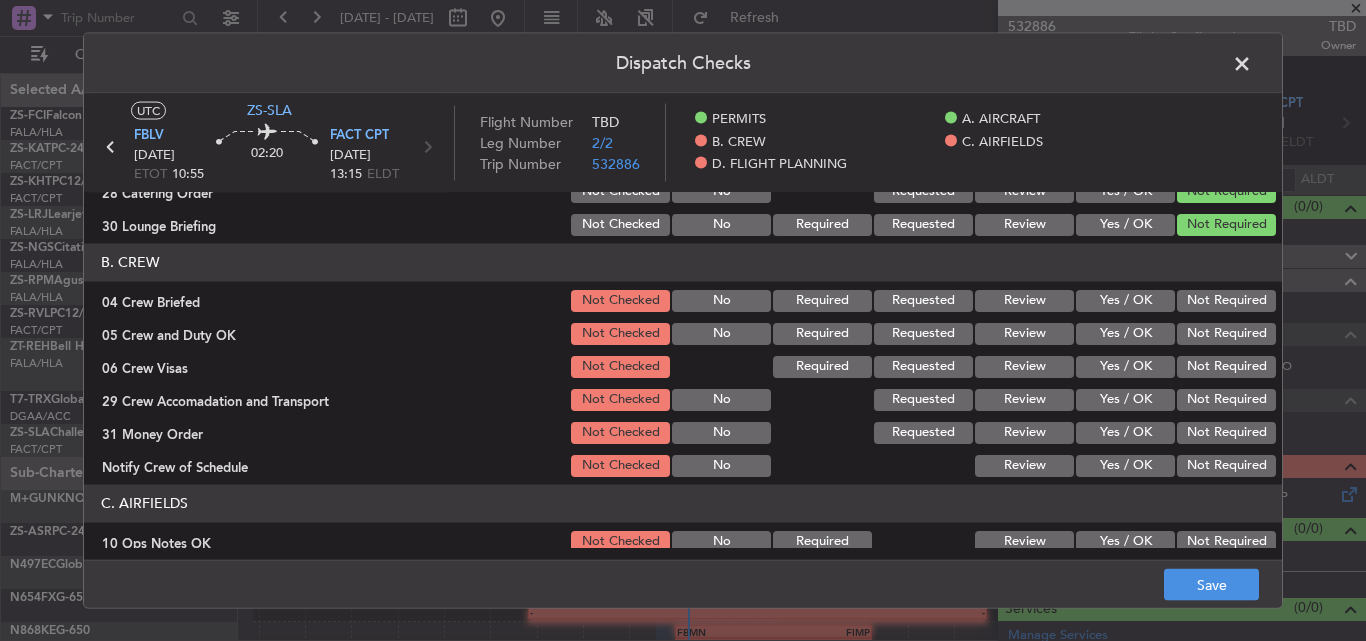 click on "Not Required" 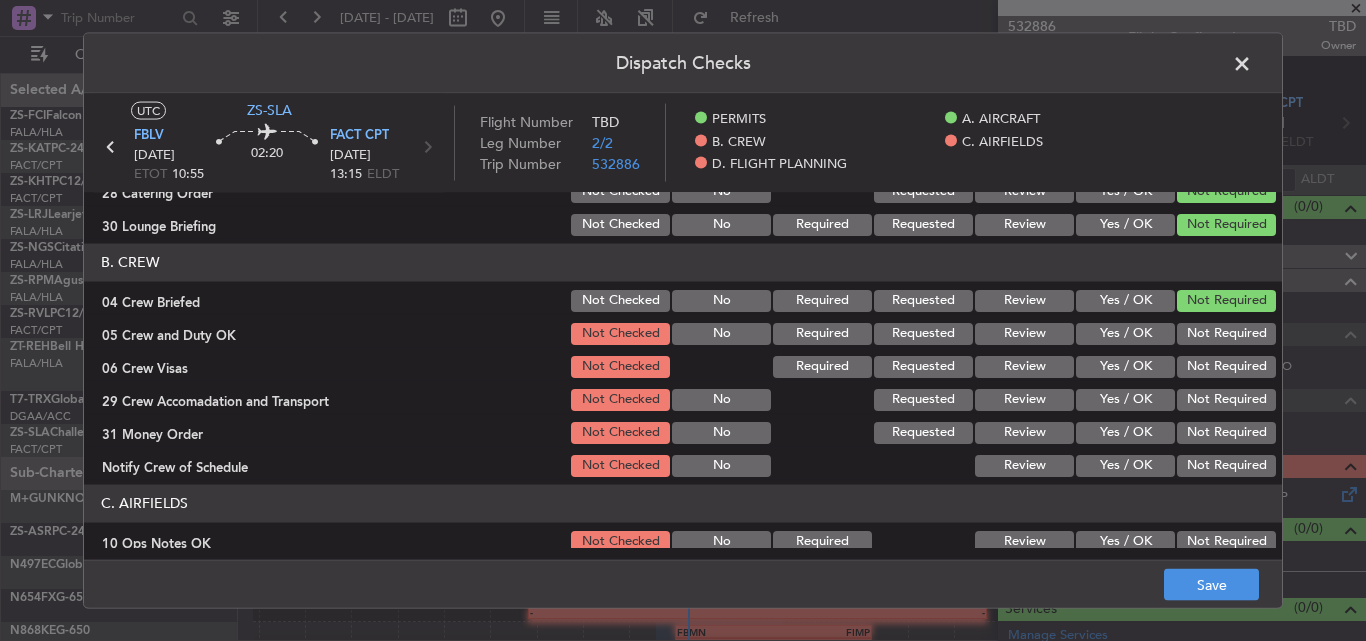 click on "Not Required" 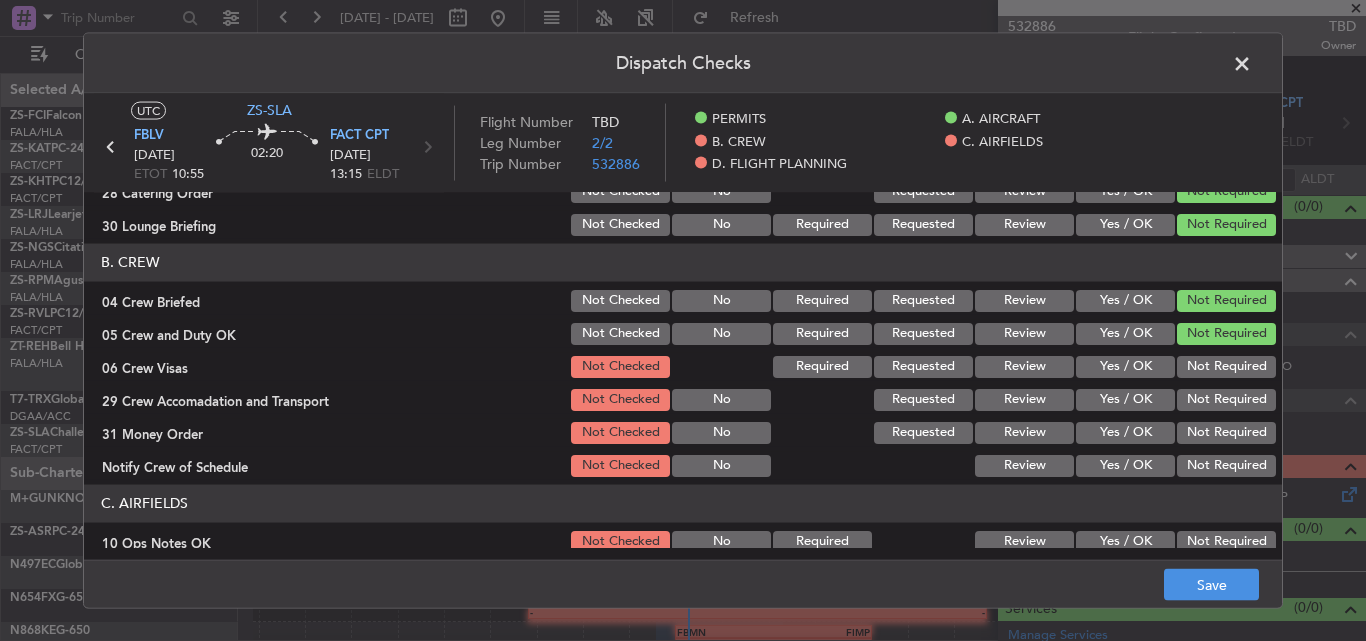 drag, startPoint x: 1188, startPoint y: 368, endPoint x: 1179, endPoint y: 396, distance: 29.410883 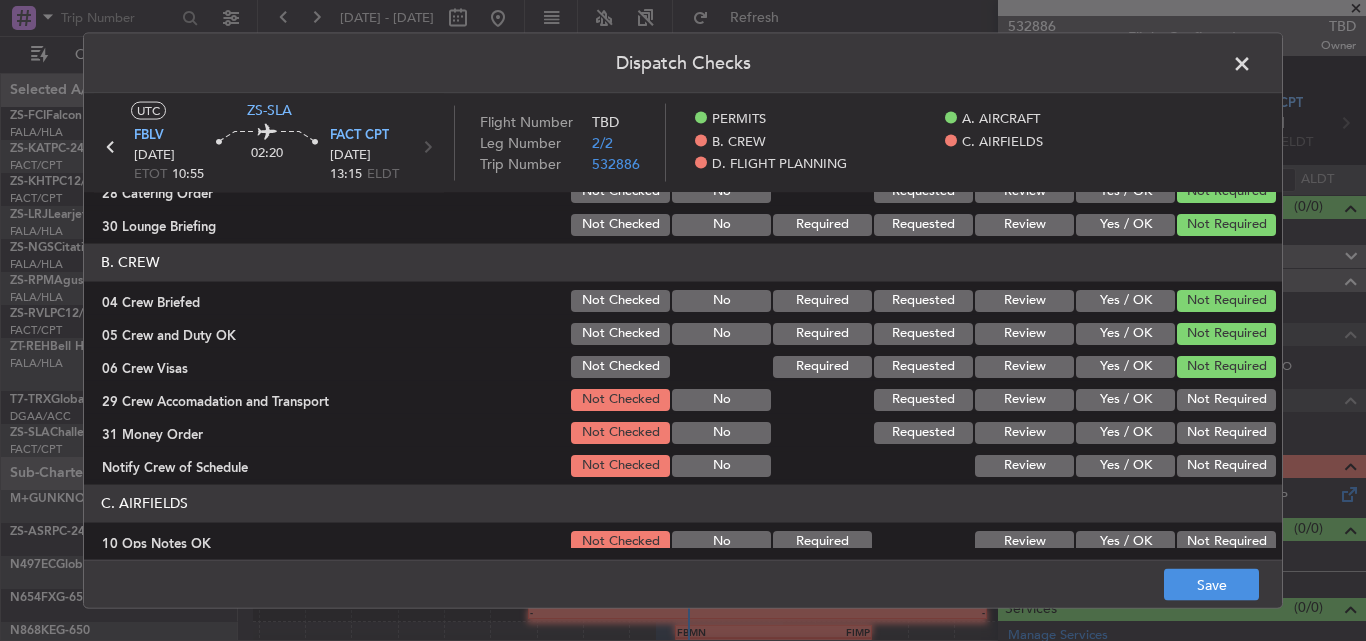click on "Not Required" 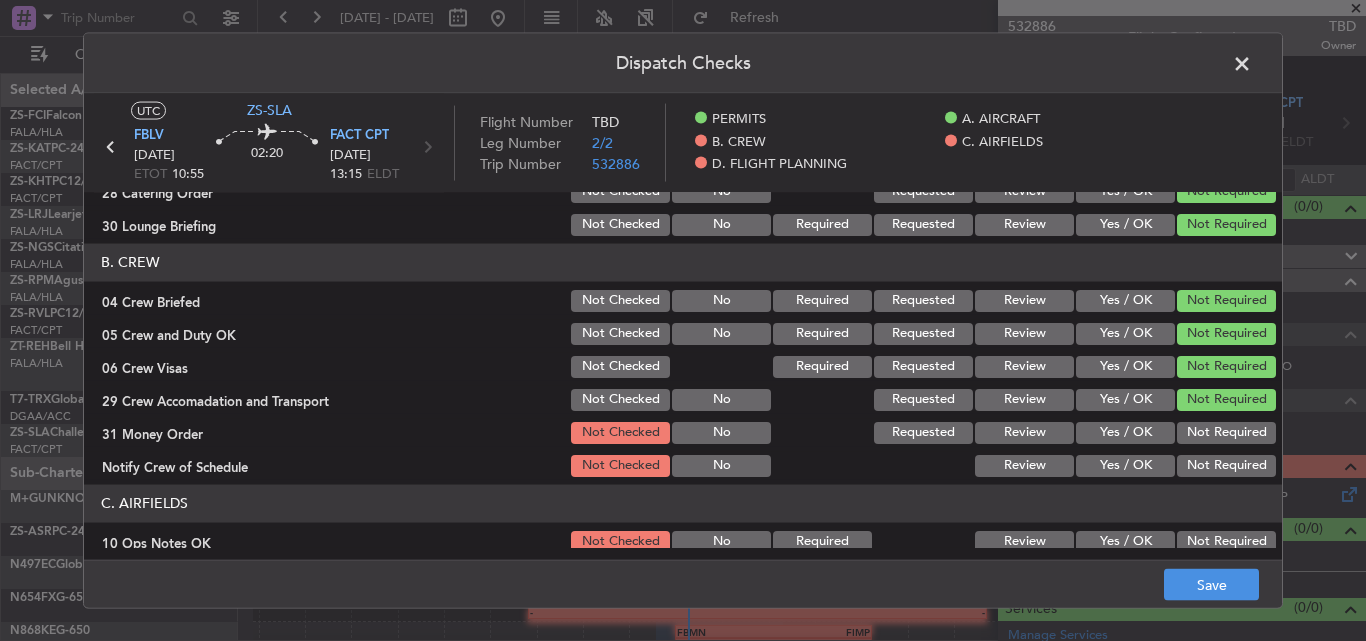 click on "Not Required" 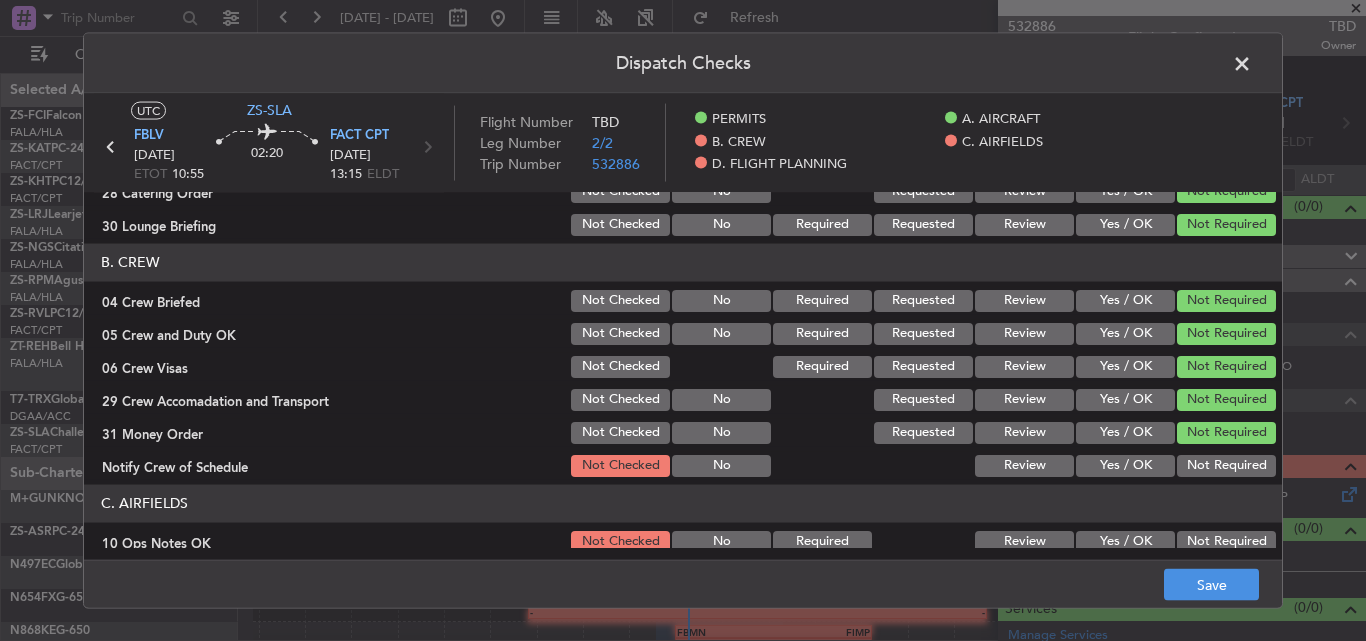 click on "Not Required" 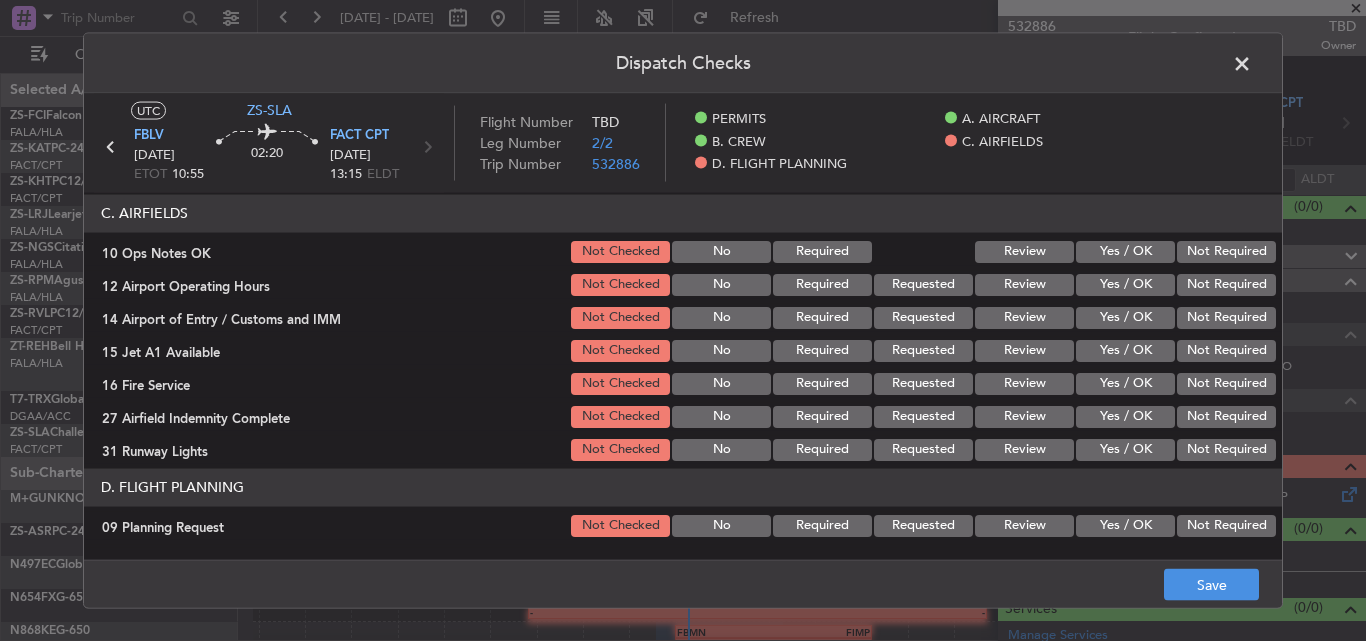 scroll, scrollTop: 520, scrollLeft: 0, axis: vertical 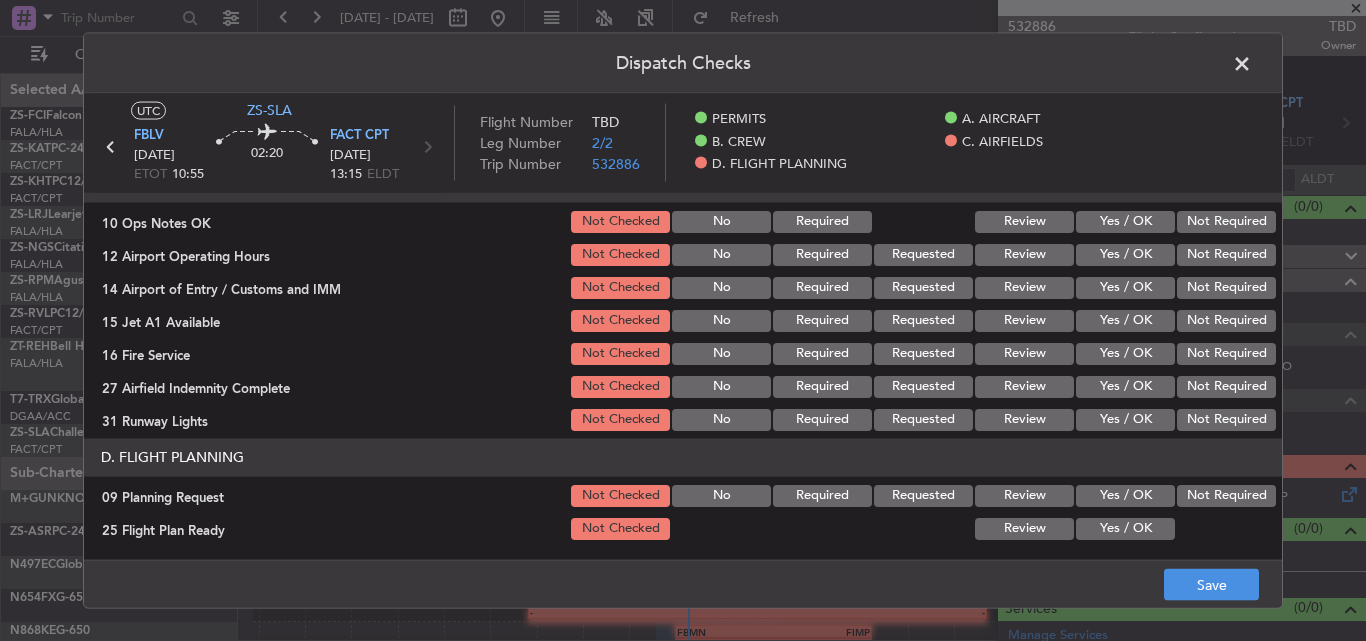 click on "Not Required" 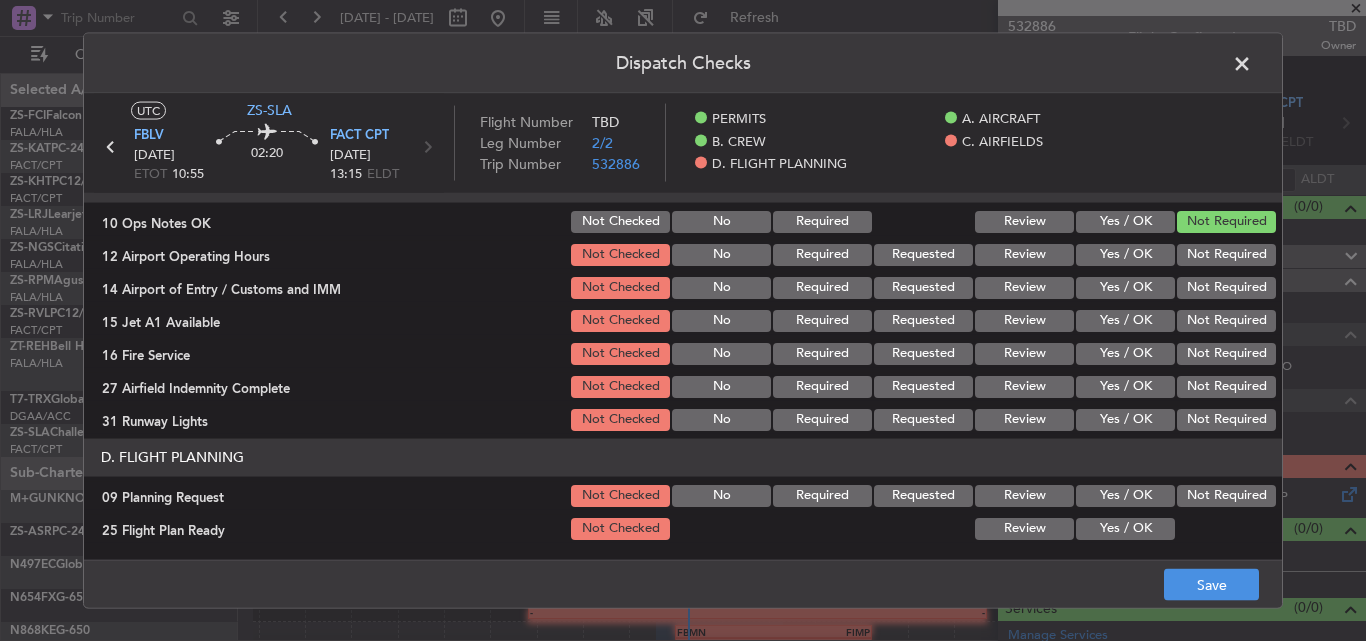 click on "Not Required" 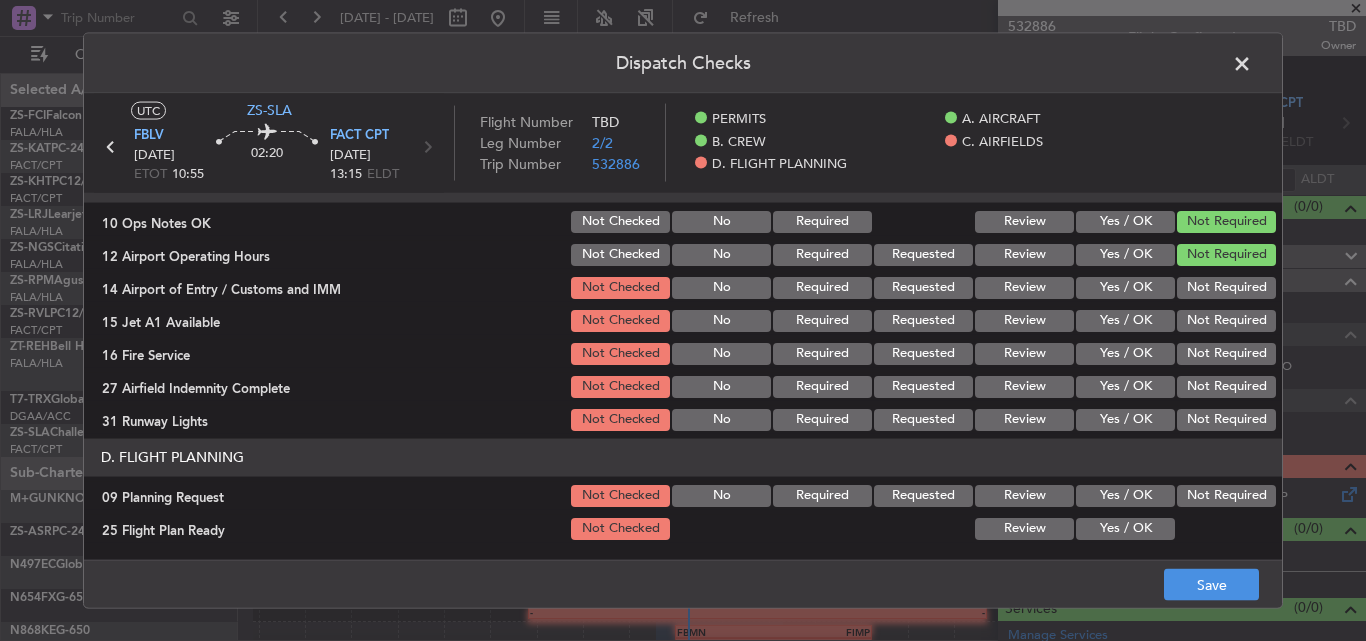 click on "Not Required" 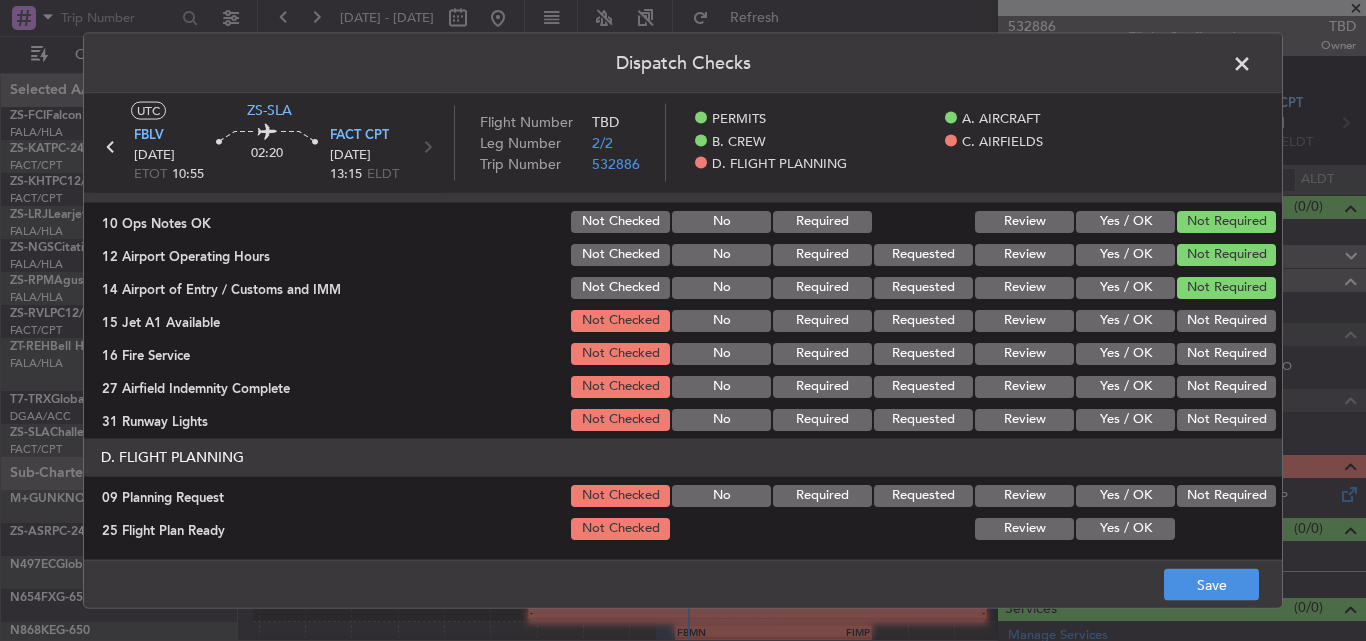 click on "Not Required" 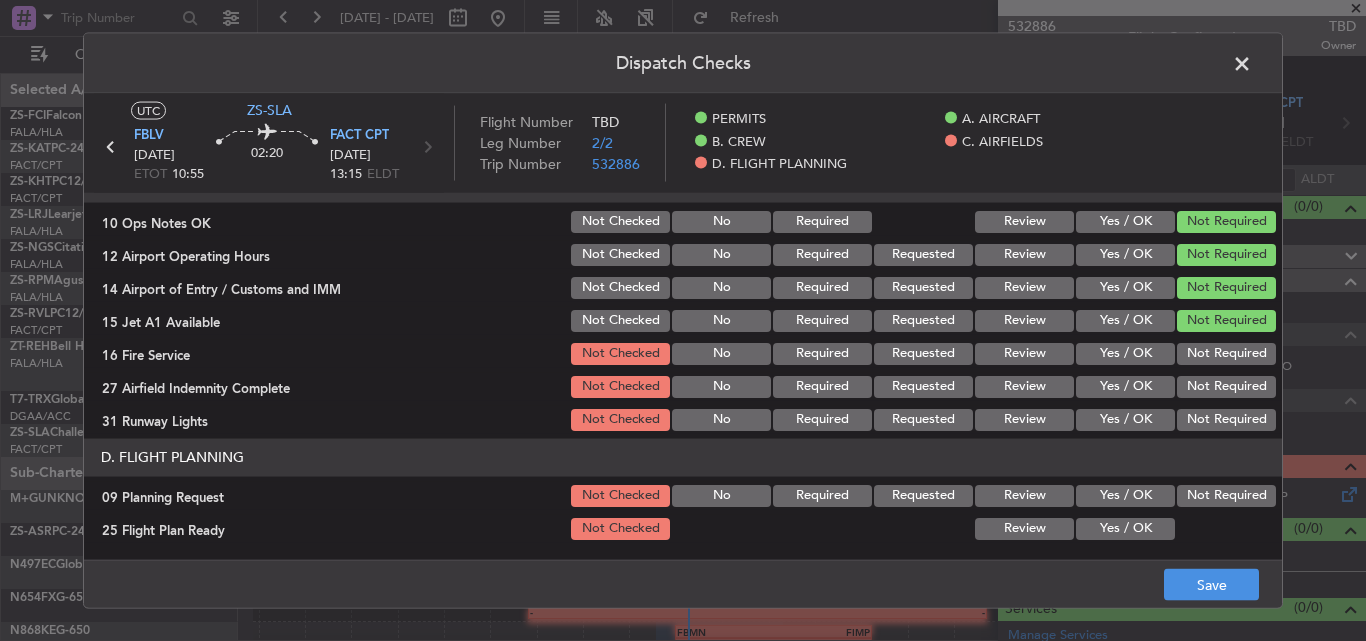 drag, startPoint x: 1181, startPoint y: 354, endPoint x: 1180, endPoint y: 380, distance: 26.019224 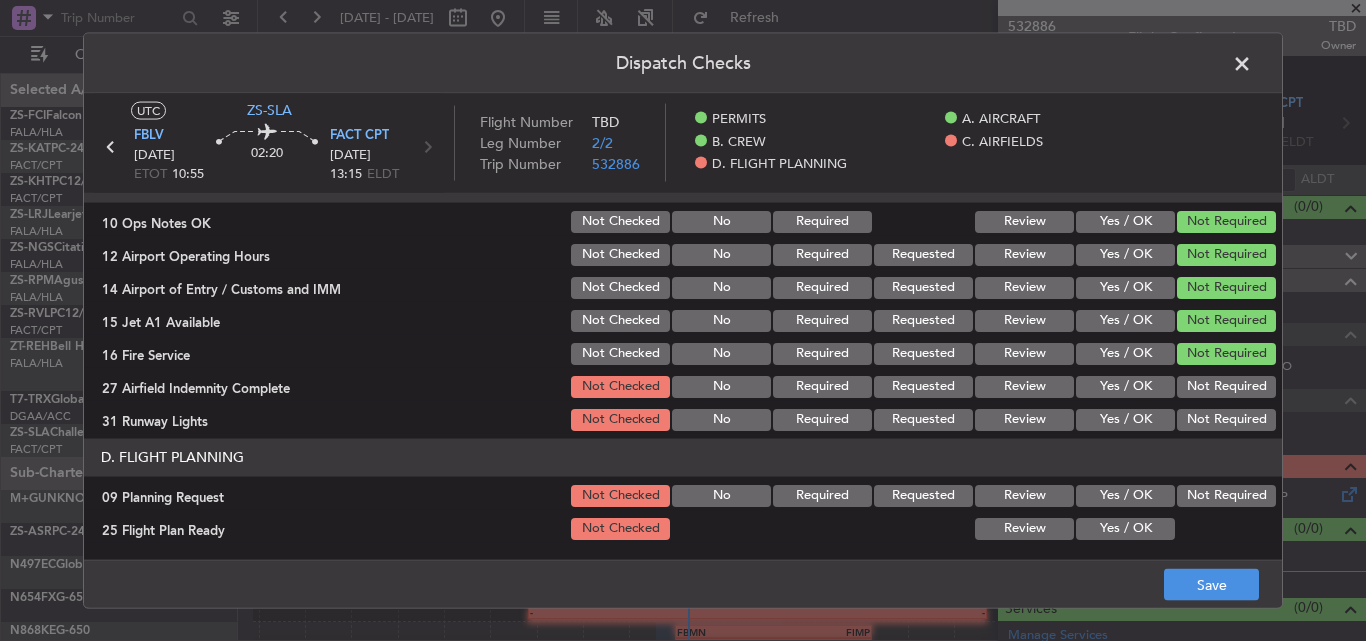 click on "Not Required" 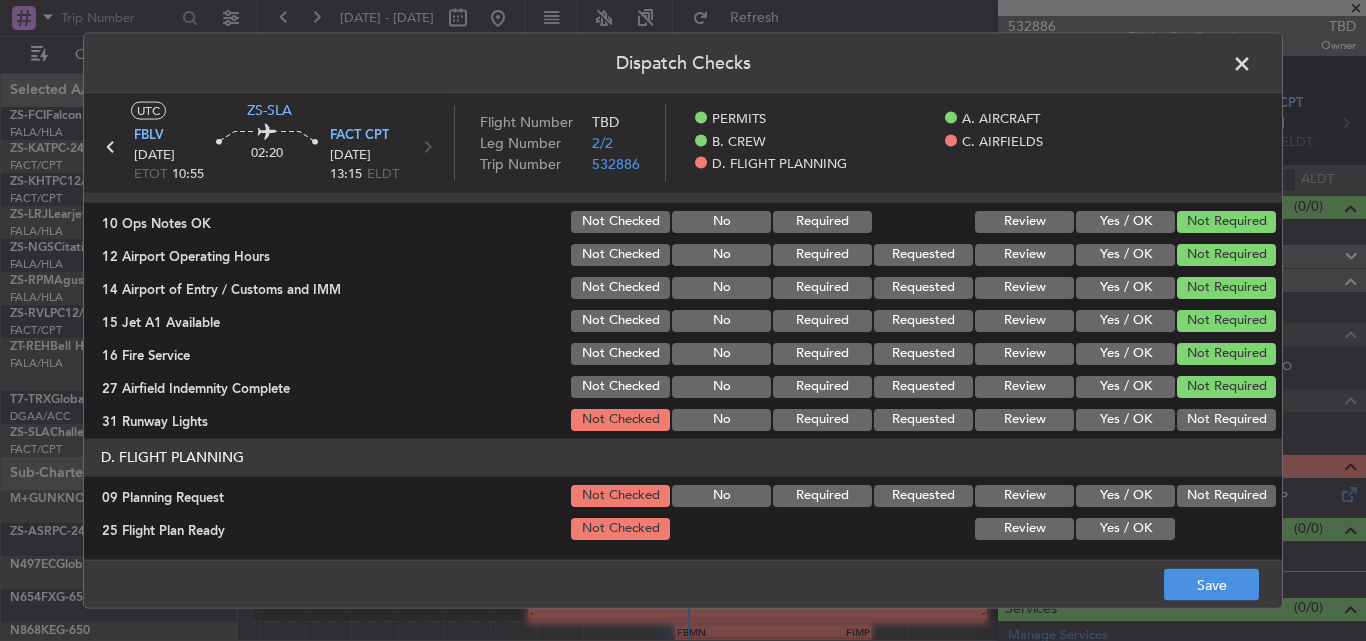click on "Not Required" 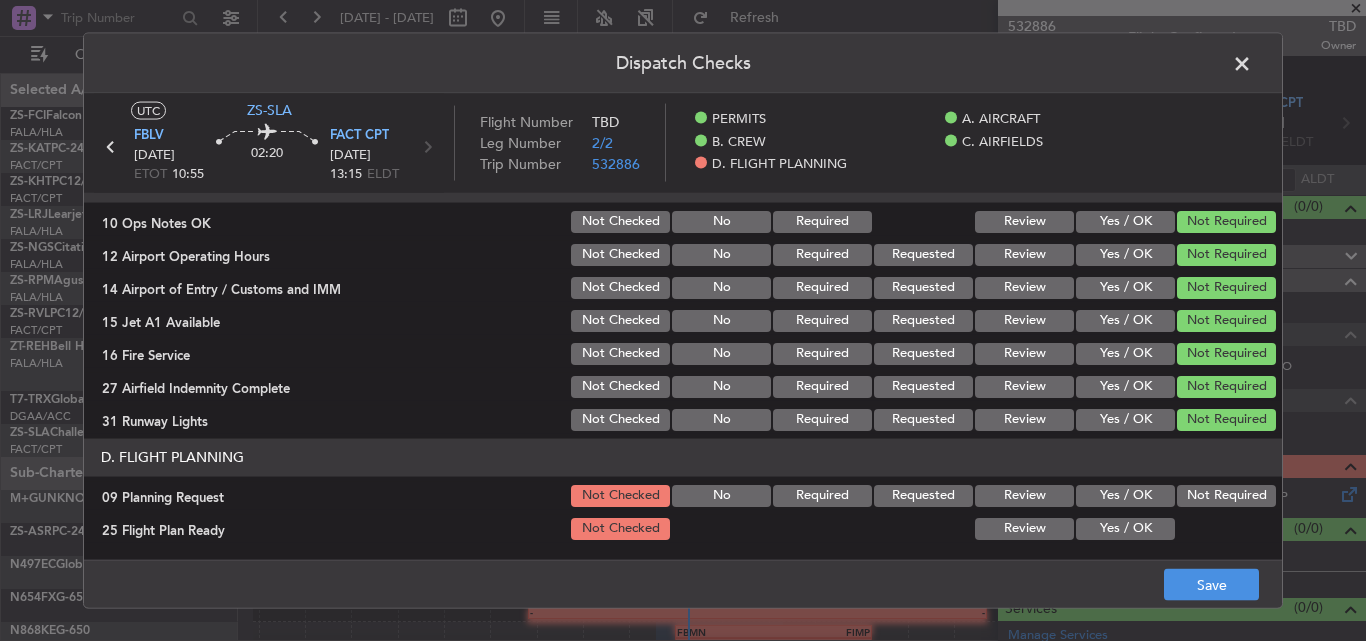 drag, startPoint x: 1092, startPoint y: 494, endPoint x: 1097, endPoint y: 525, distance: 31.400637 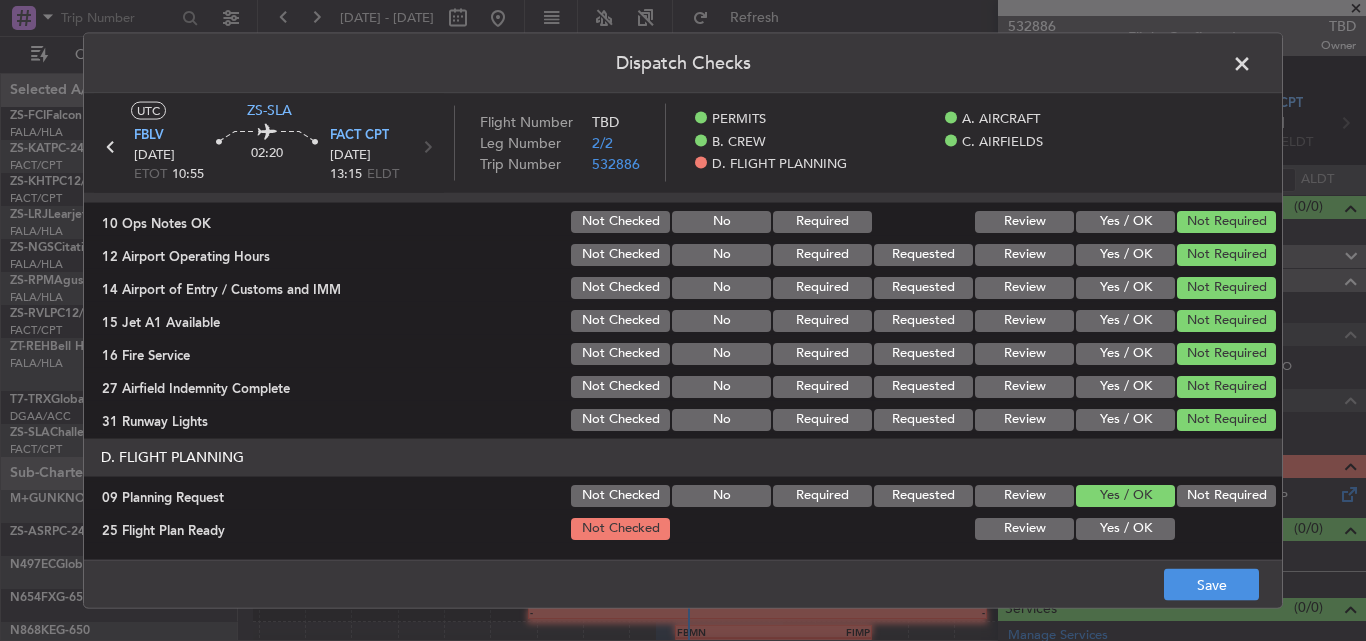 click on "Yes / OK" 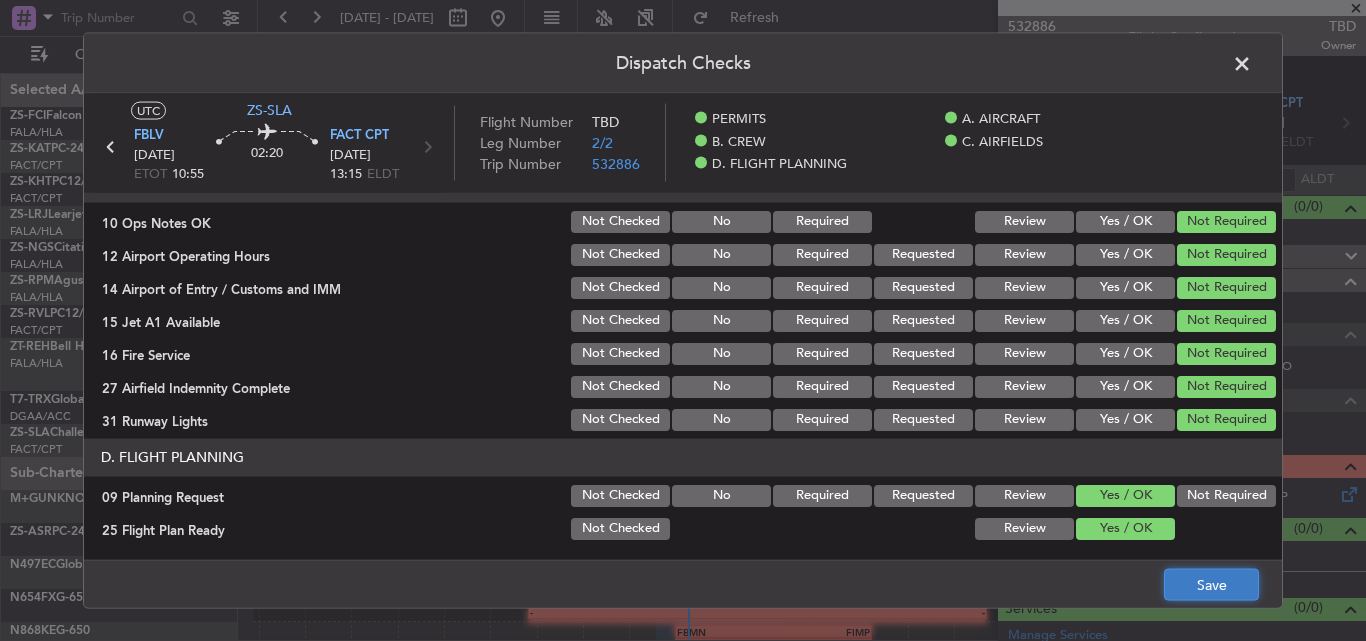 click on "Save" 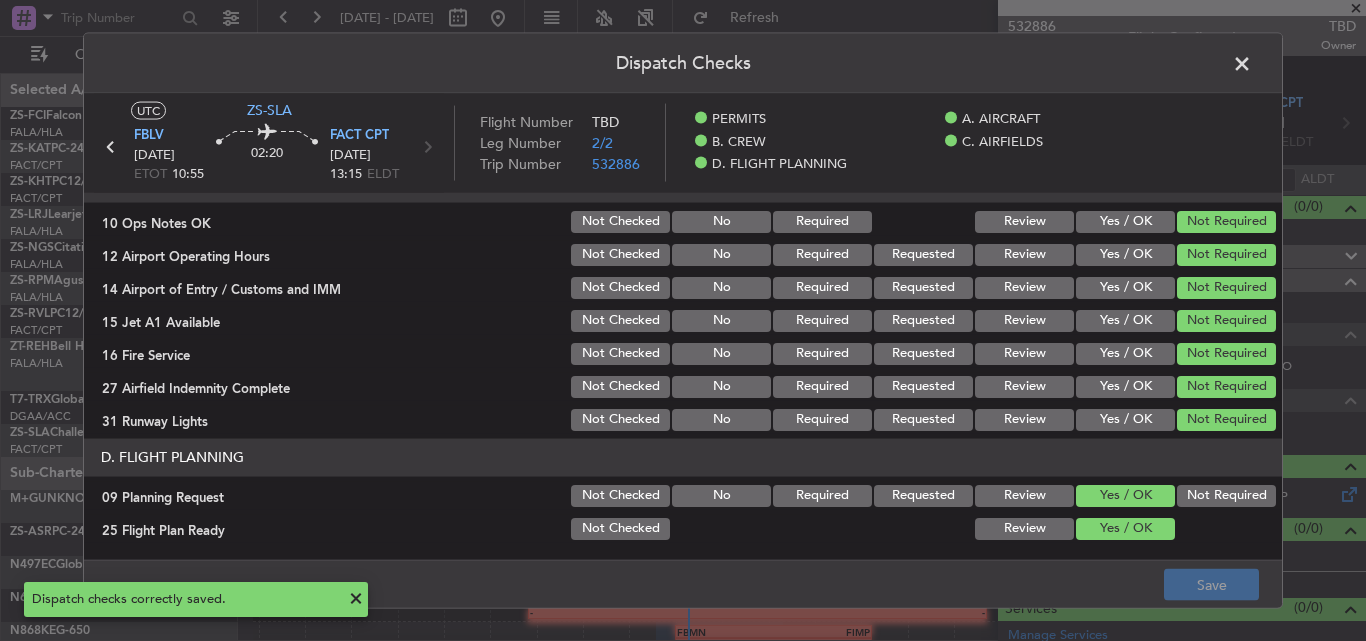 click 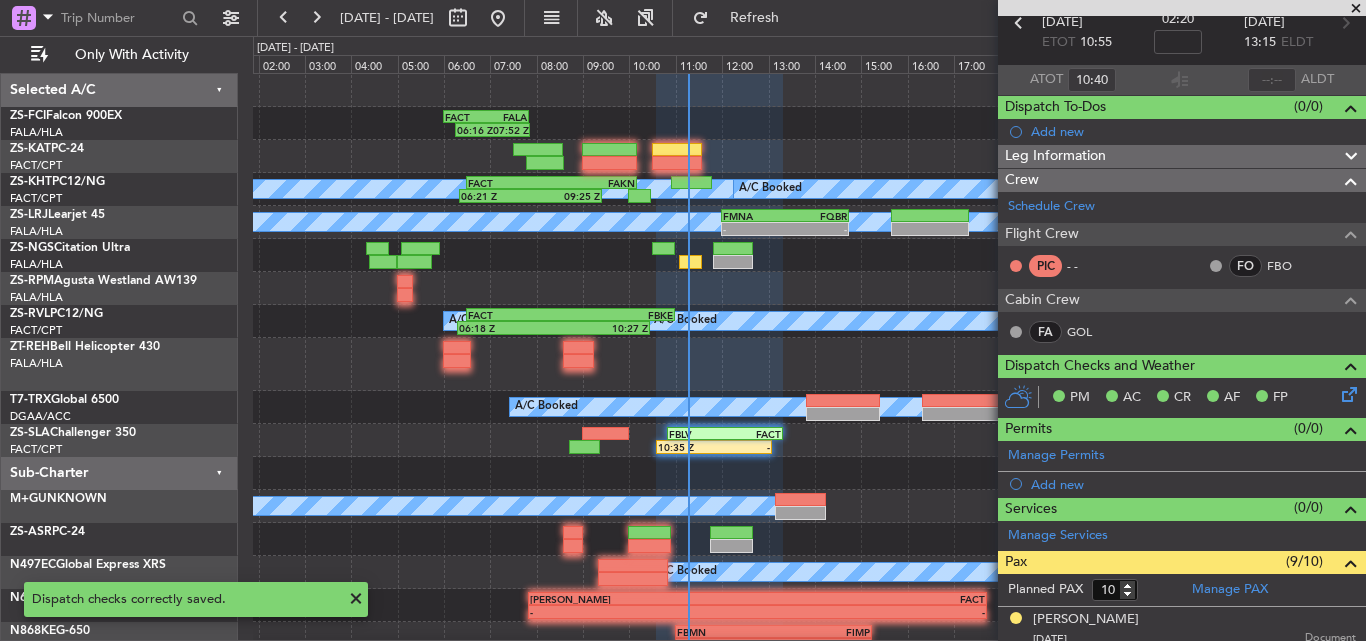 scroll, scrollTop: 200, scrollLeft: 0, axis: vertical 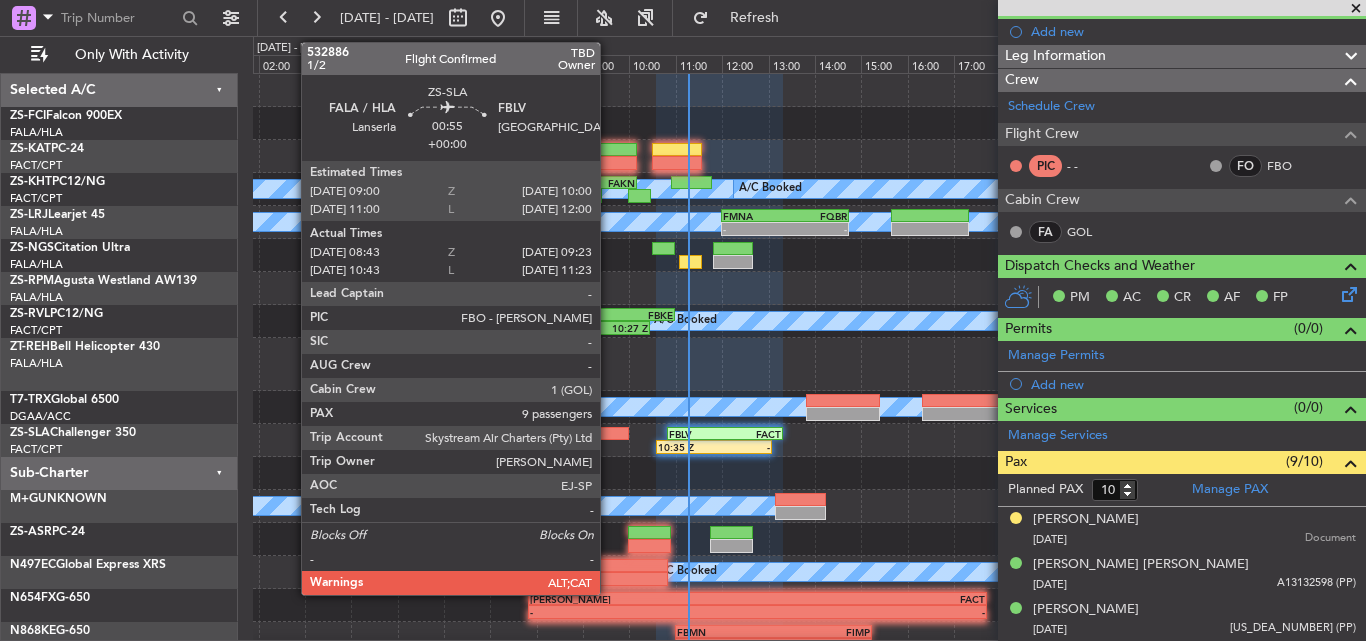 click 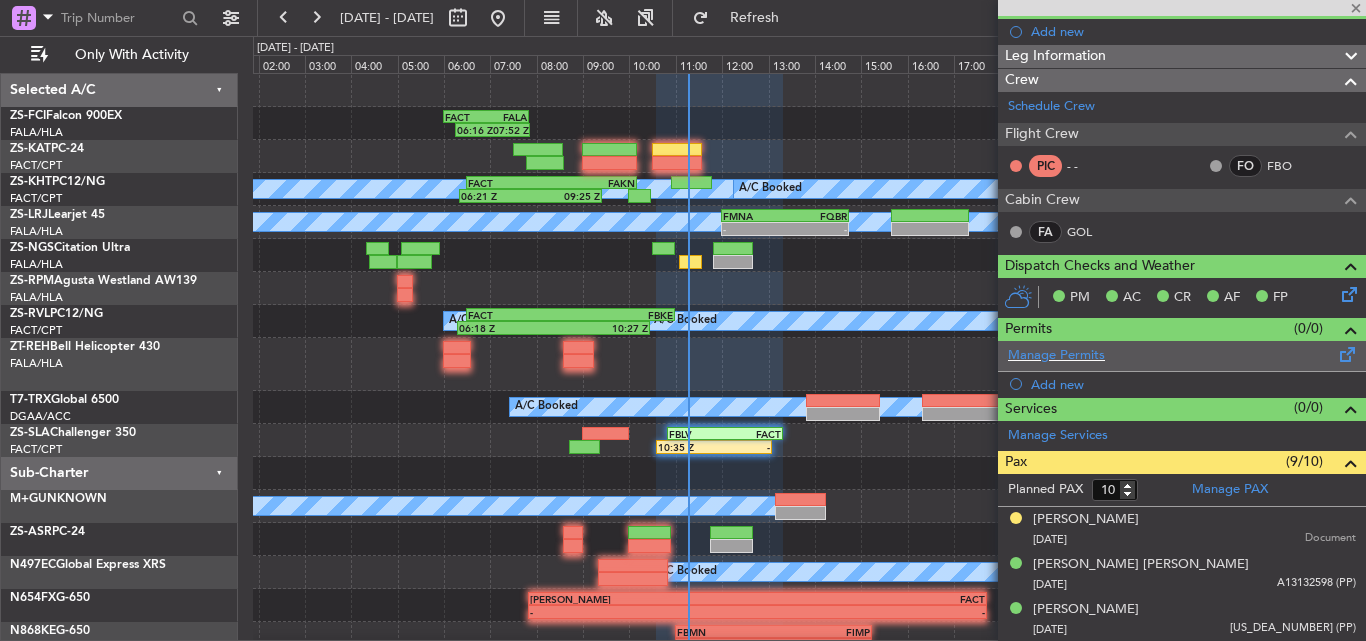 type on "08:43" 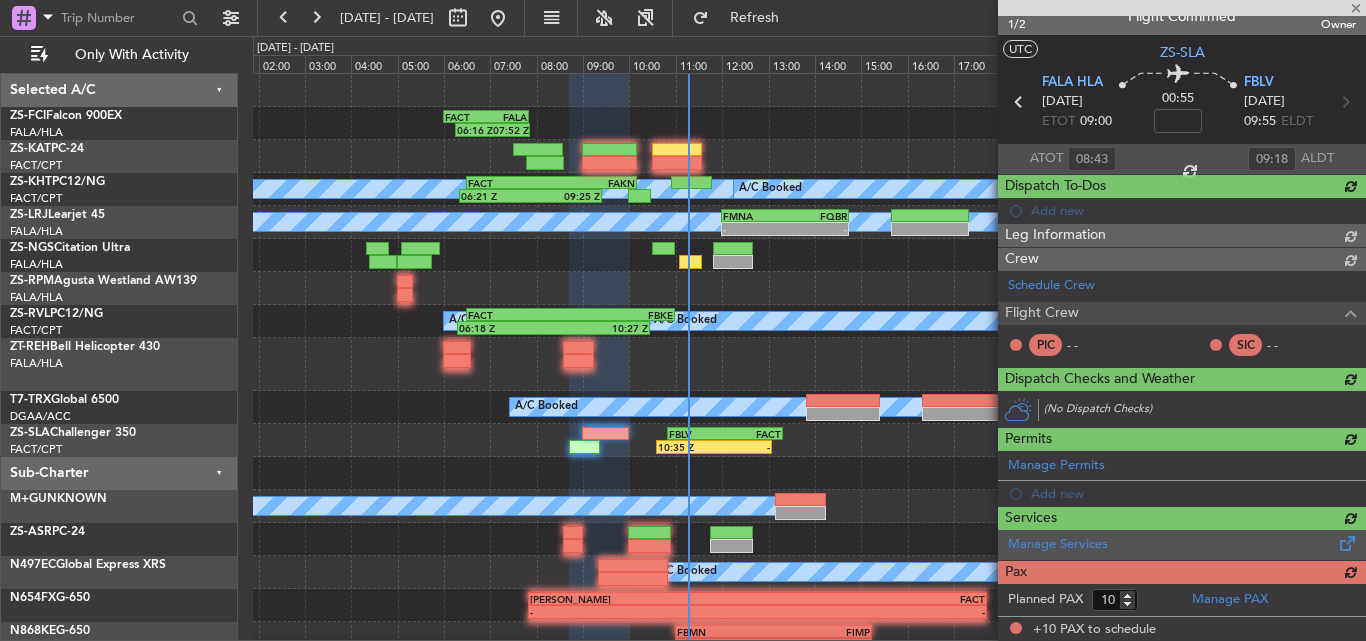 scroll, scrollTop: 200, scrollLeft: 0, axis: vertical 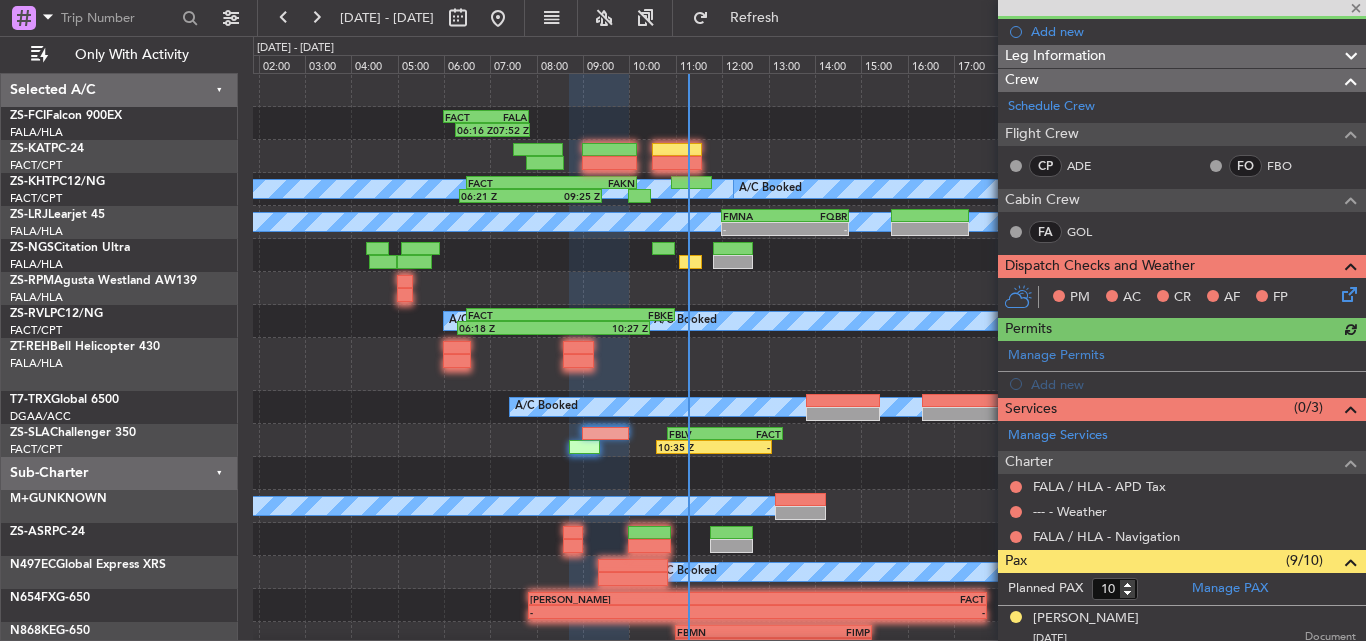 click 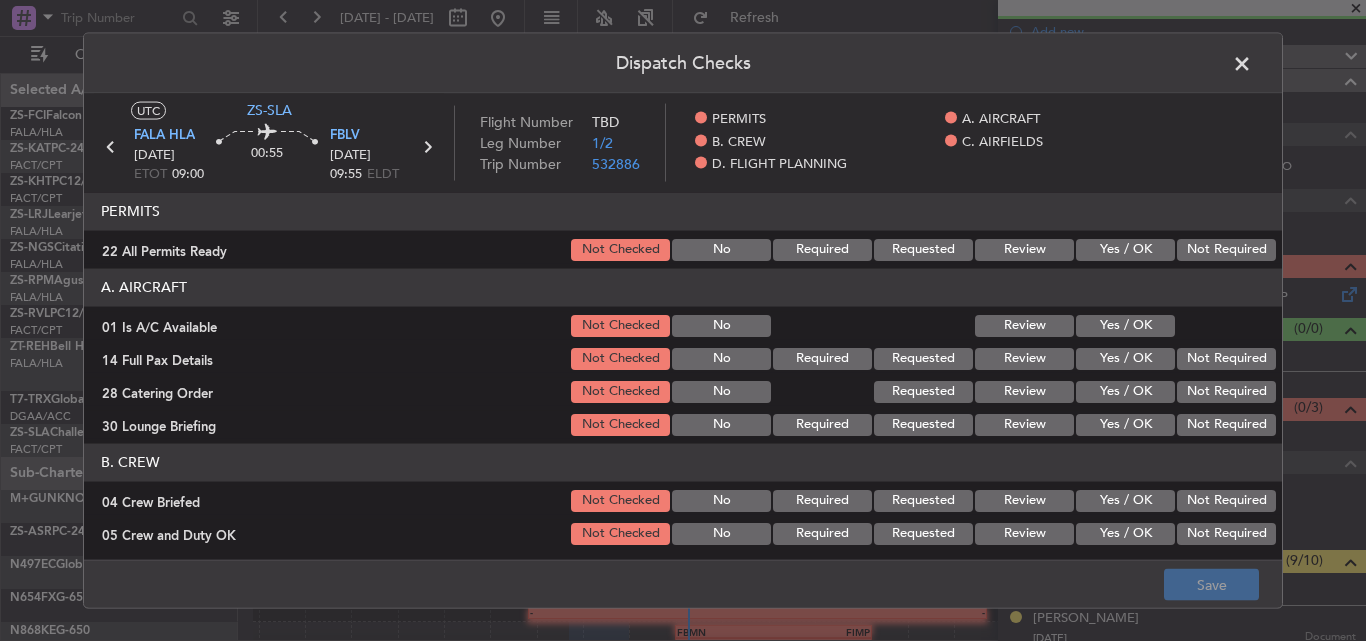 click on "Not Required" 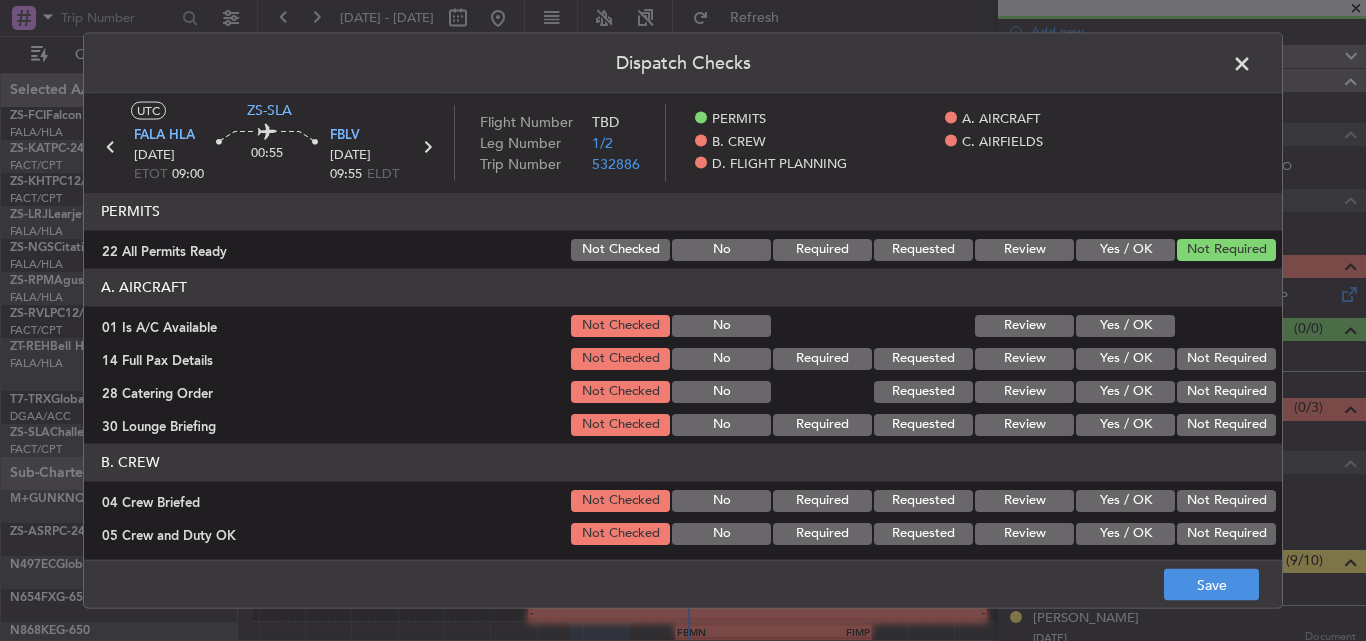 click on "Yes / OK" 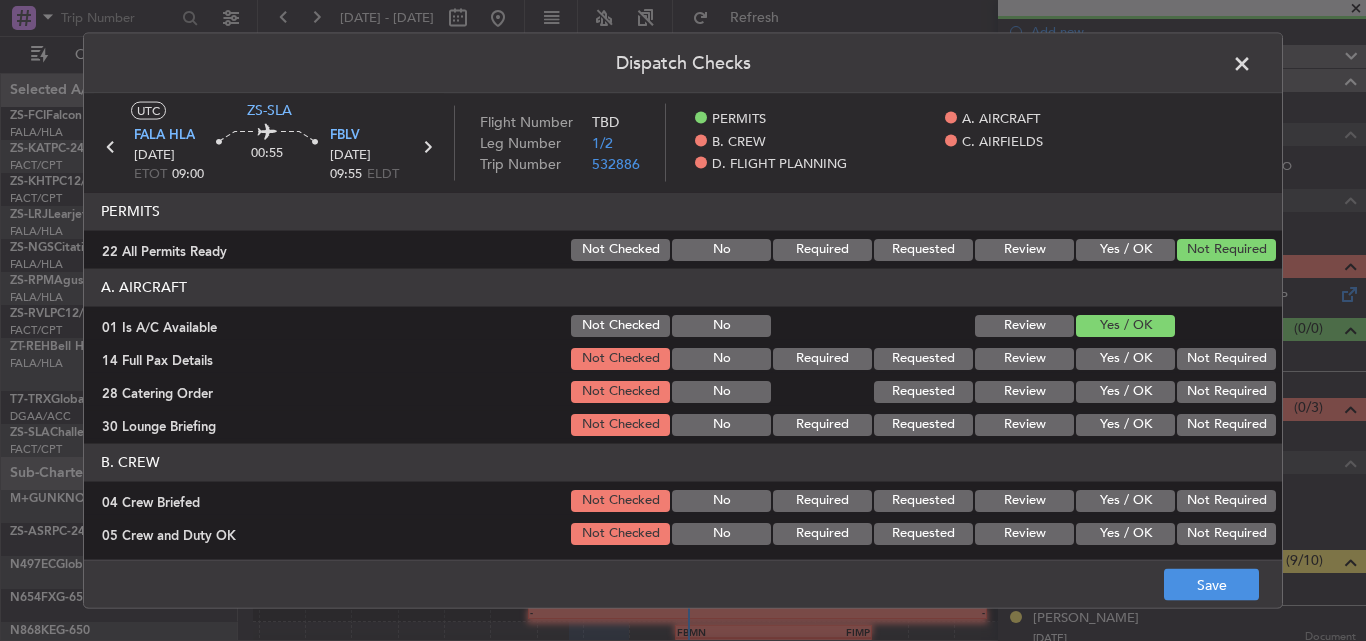click on "Not Required" 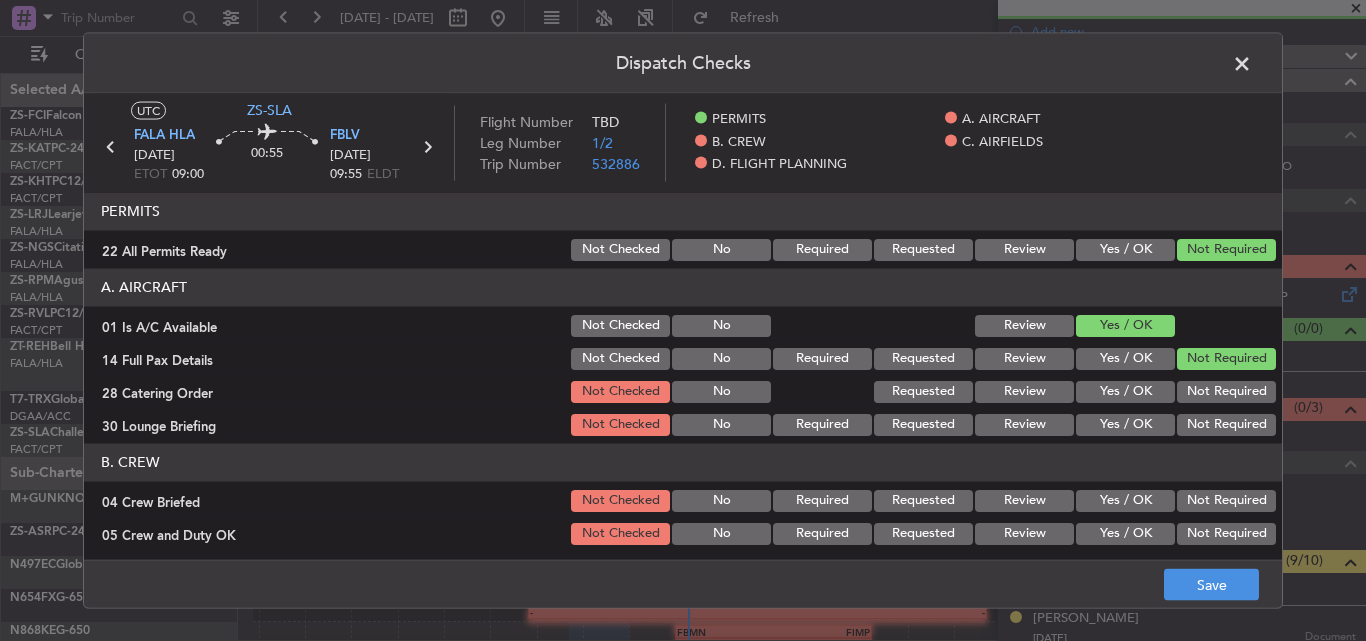 drag, startPoint x: 1189, startPoint y: 394, endPoint x: 1181, endPoint y: 432, distance: 38.832977 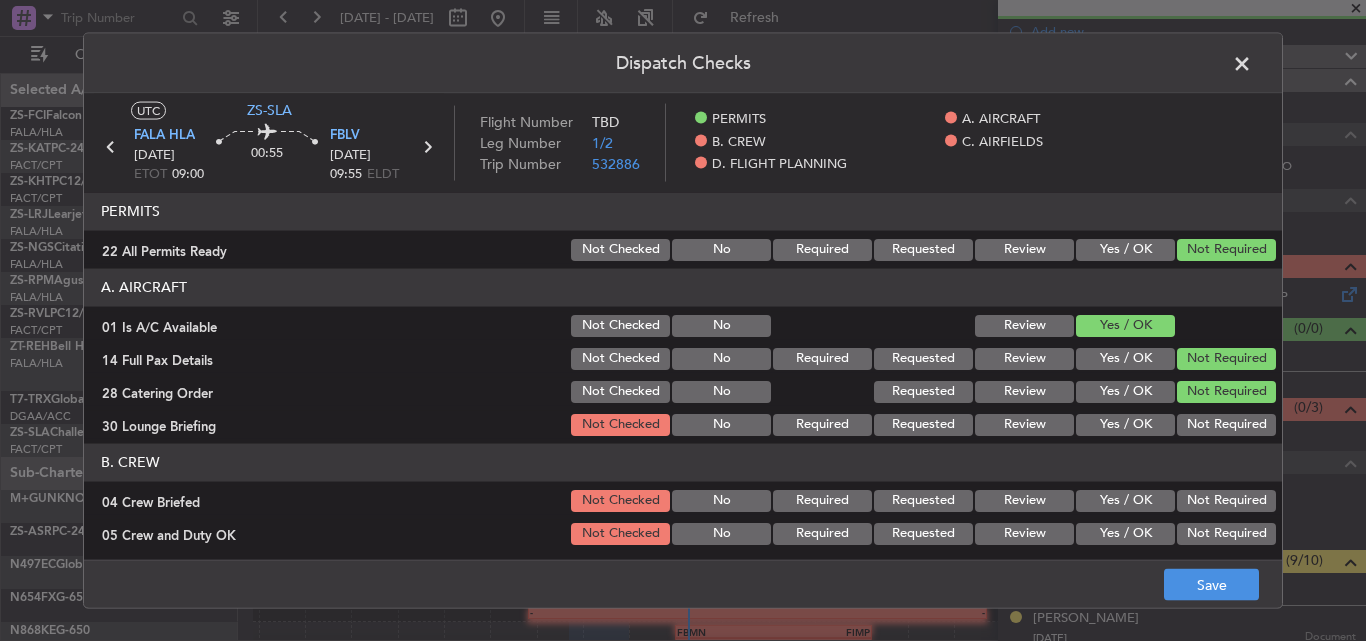 click on "Not Required" 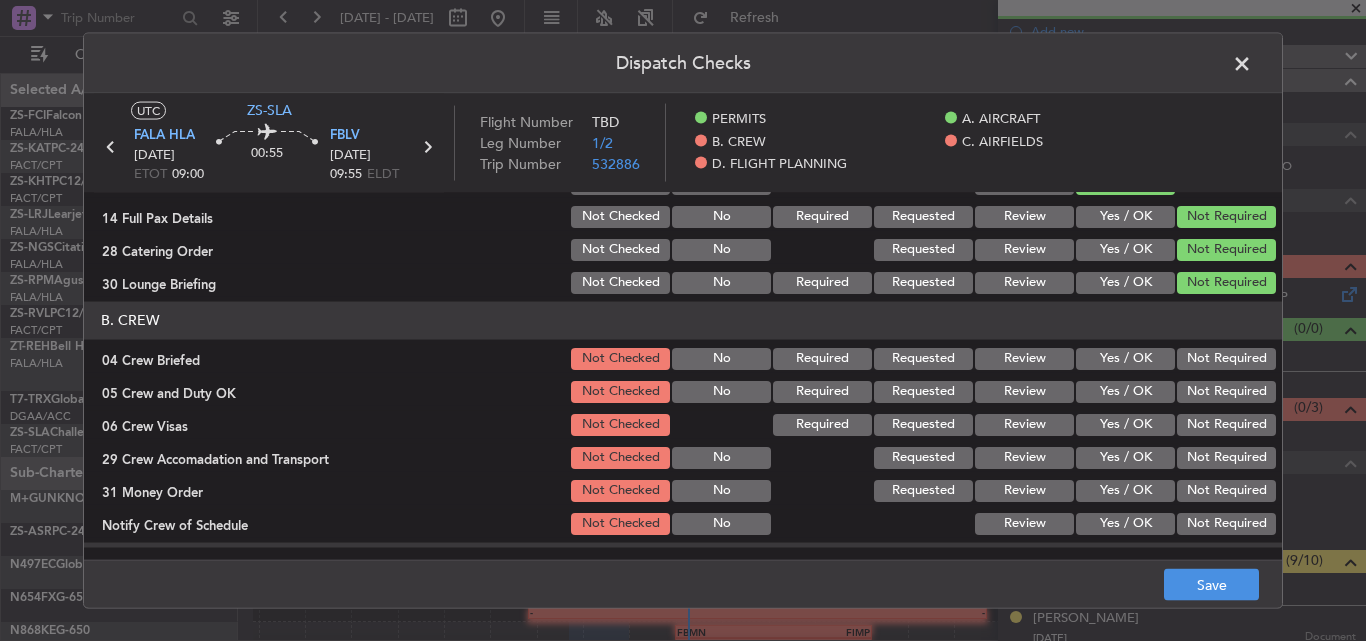 scroll, scrollTop: 300, scrollLeft: 0, axis: vertical 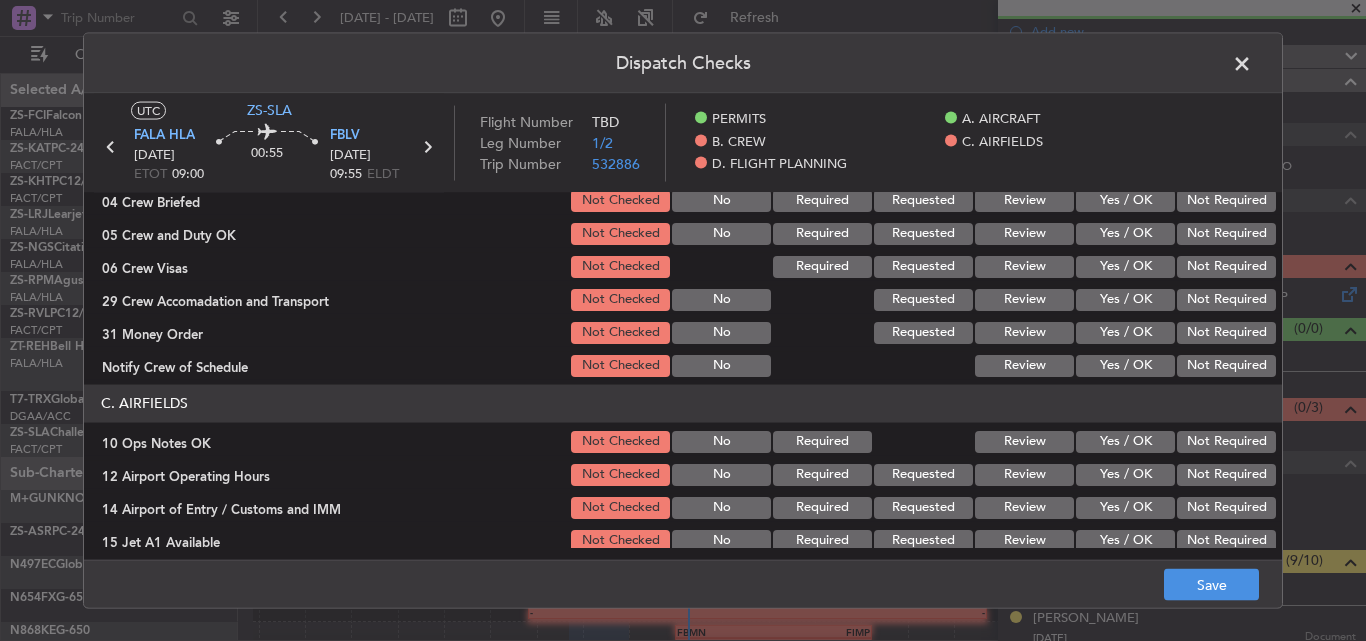 click on "Not Required" 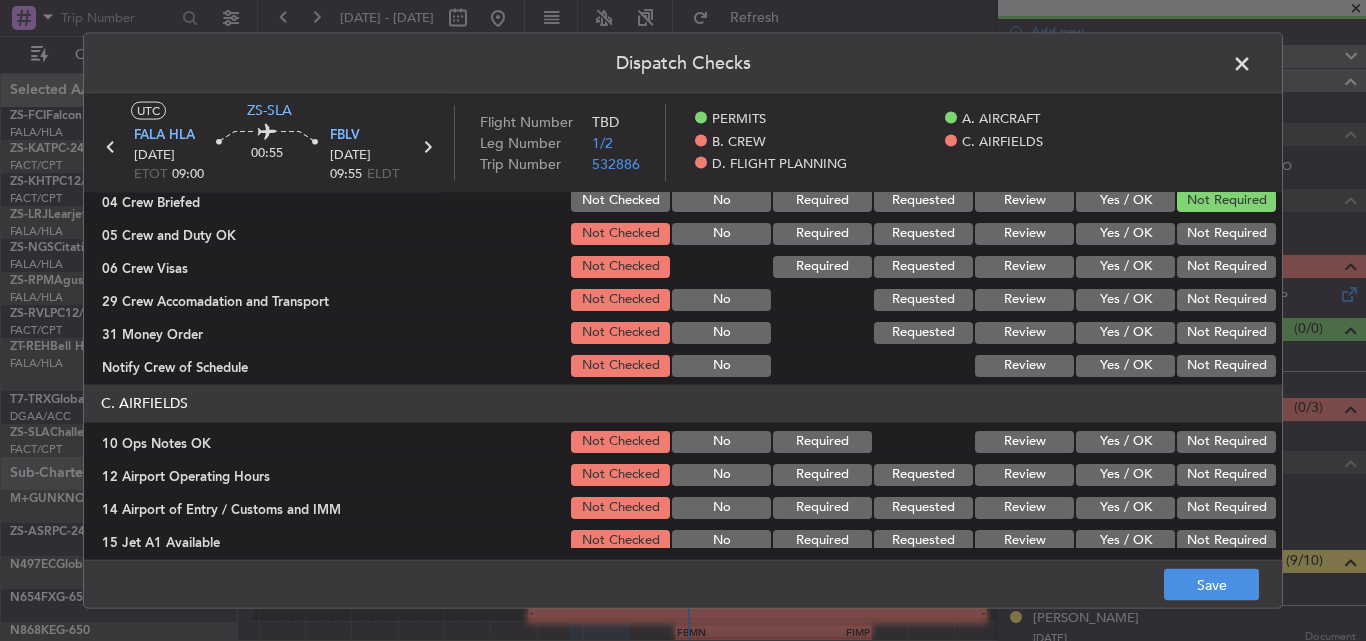 click on "Not Required" 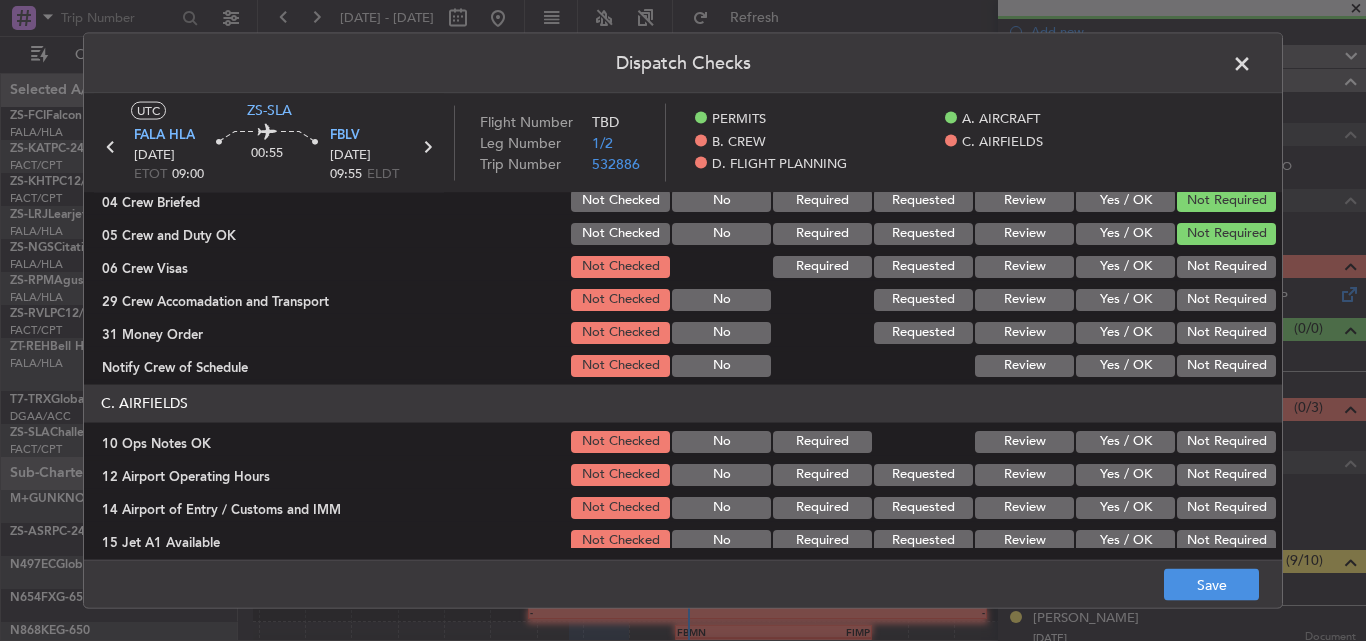 click on "Not Required" 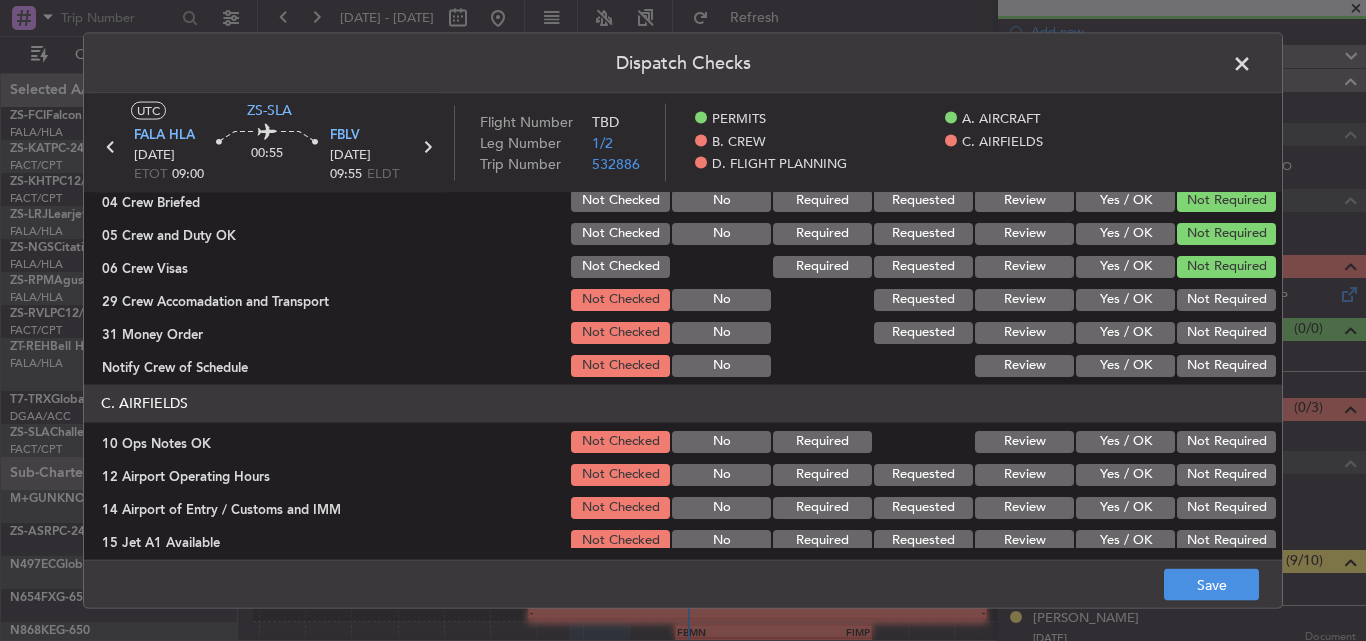drag, startPoint x: 1178, startPoint y: 293, endPoint x: 1174, endPoint y: 323, distance: 30.265491 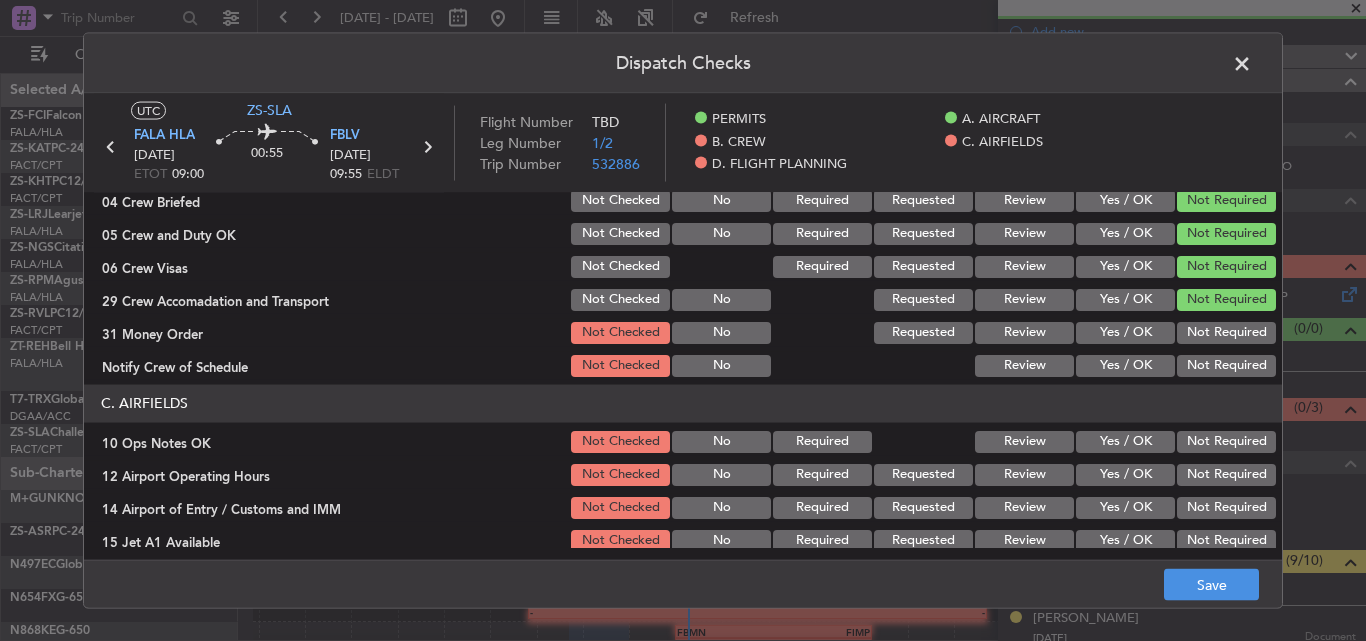 click on "Not Required" 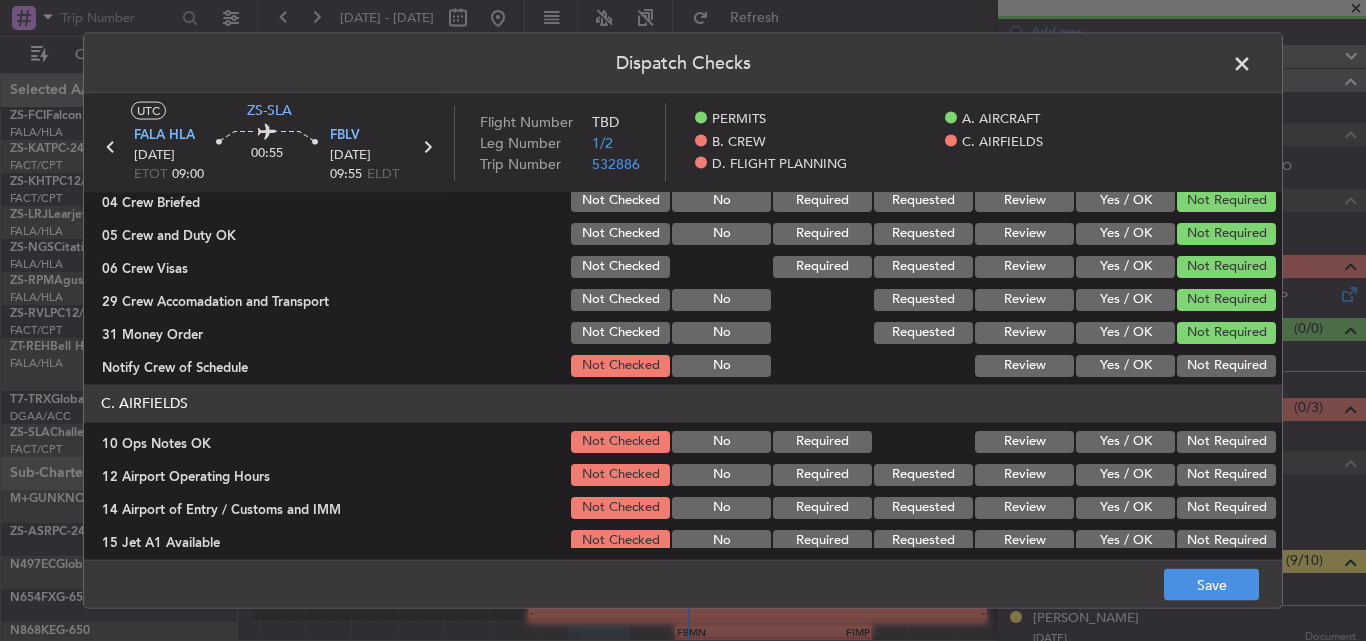 click on "Not Required" 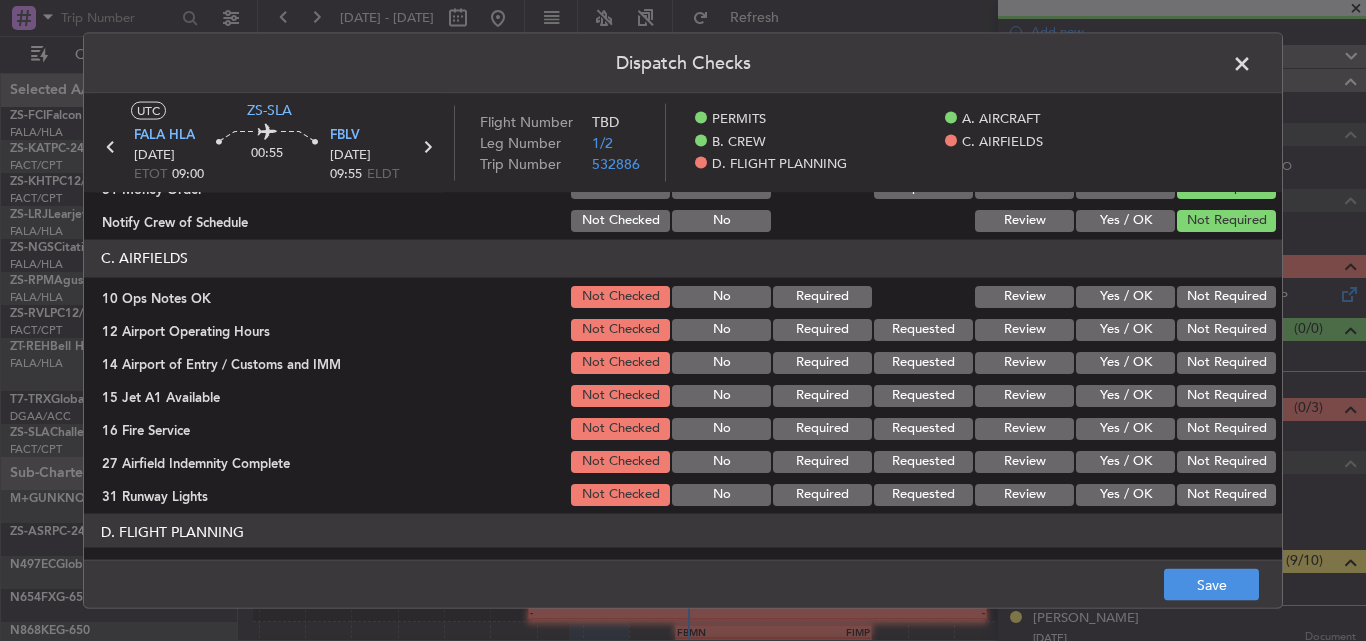 scroll, scrollTop: 500, scrollLeft: 0, axis: vertical 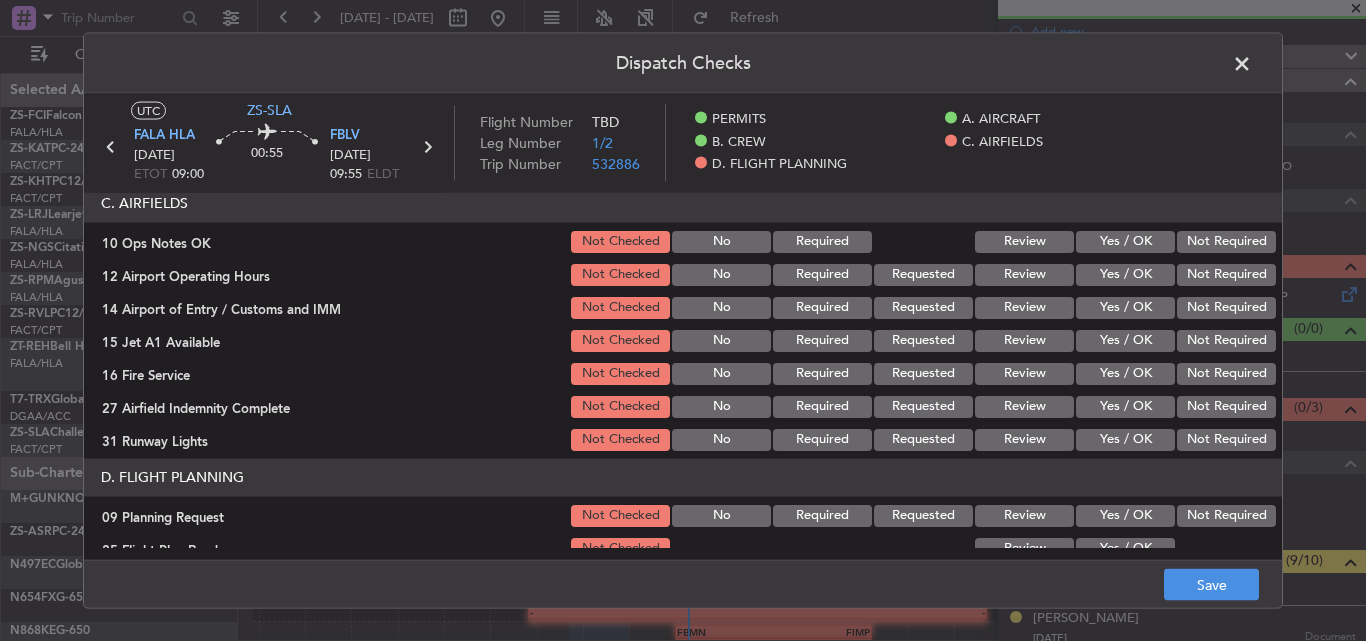 click on "Not Required" 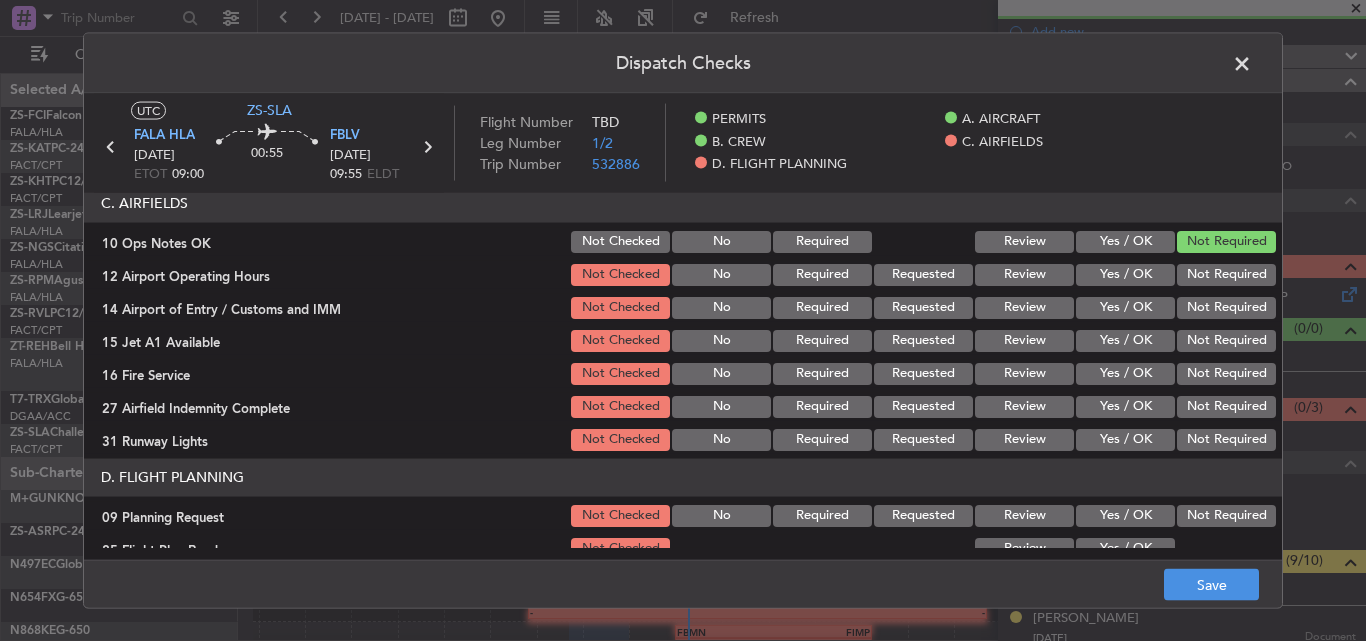 click on "Not Required" 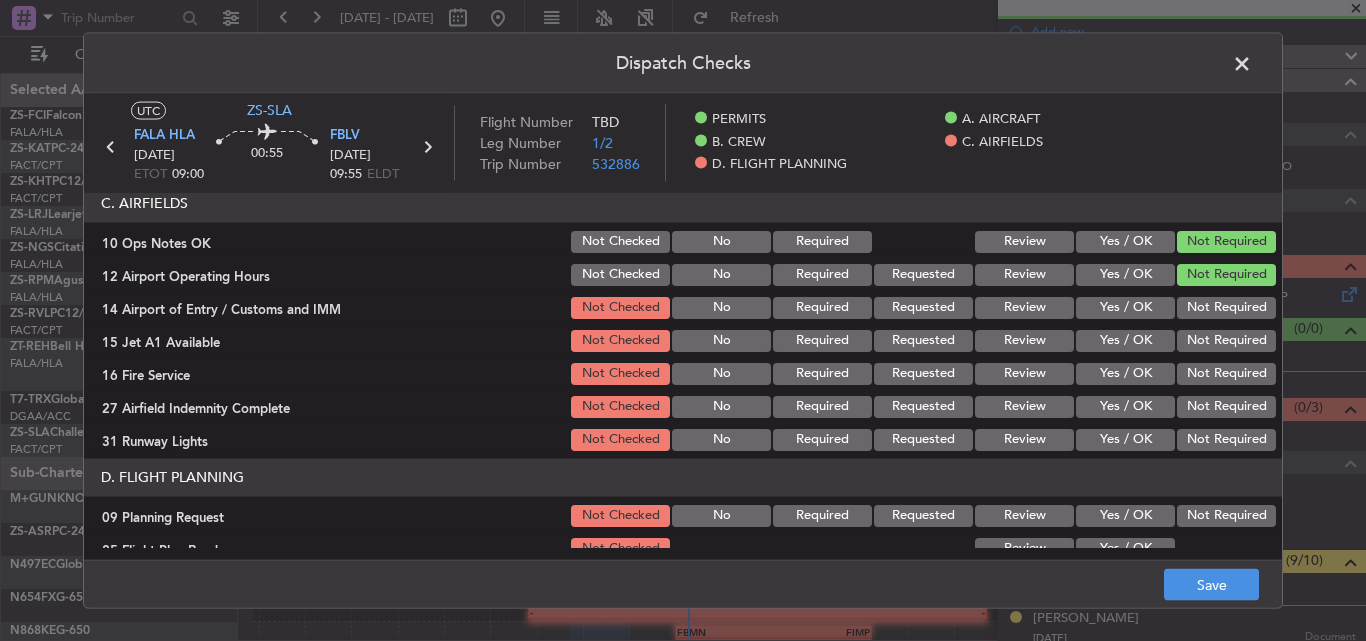 click on "Not Required" 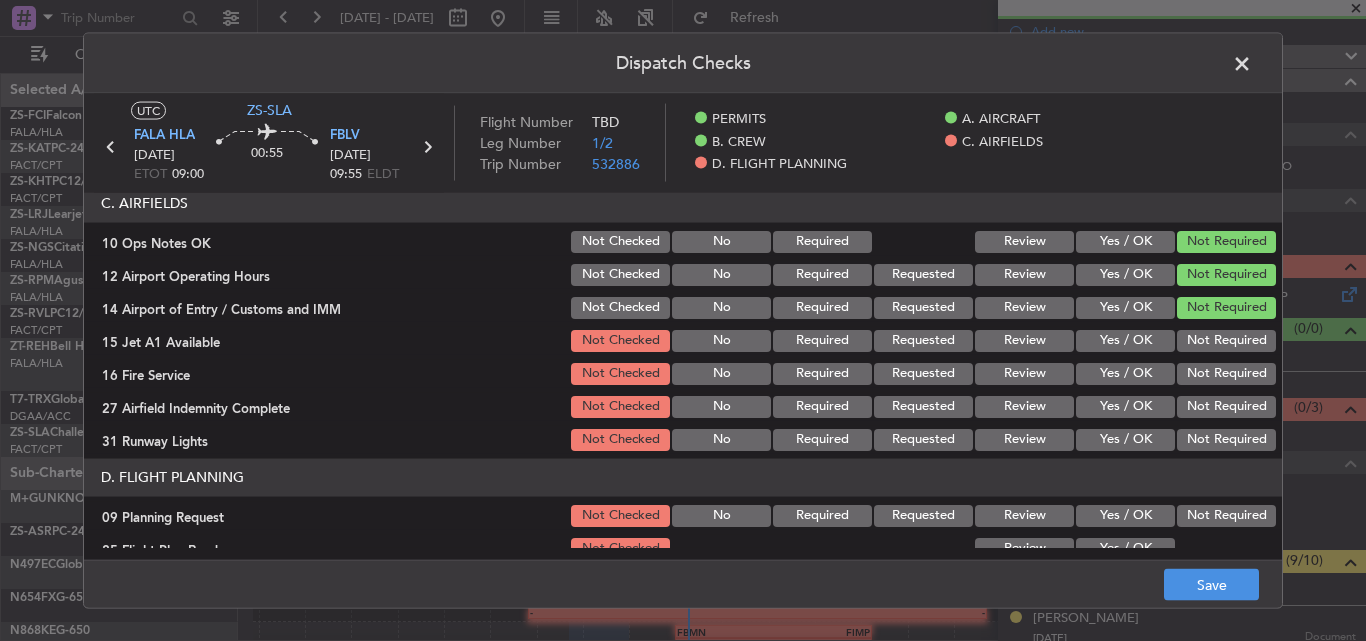 click on "Not Required" 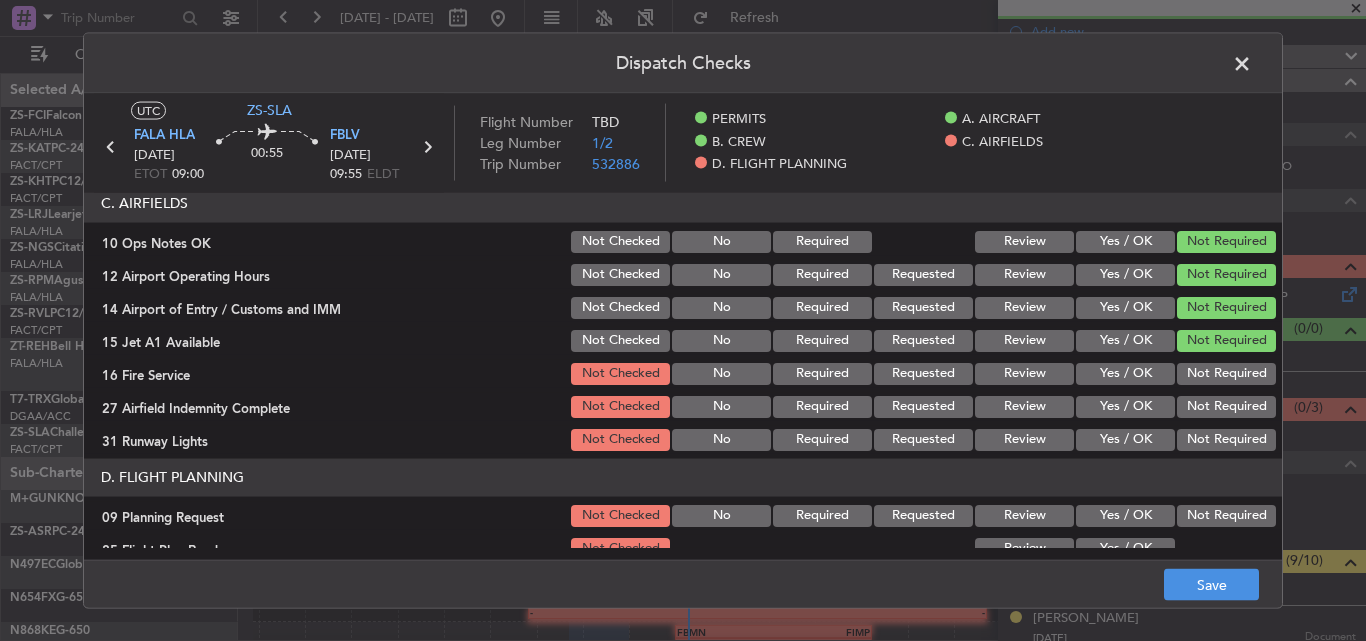 click on "Not Required" 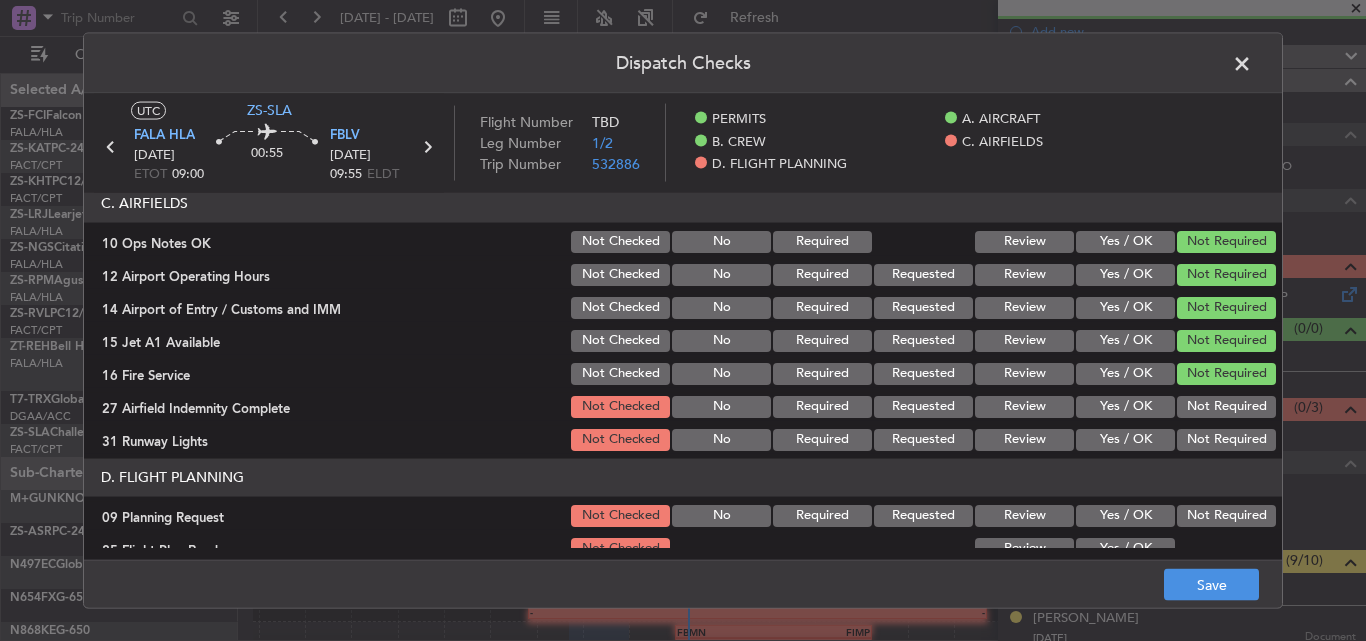 drag, startPoint x: 1182, startPoint y: 400, endPoint x: 1180, endPoint y: 422, distance: 22.090721 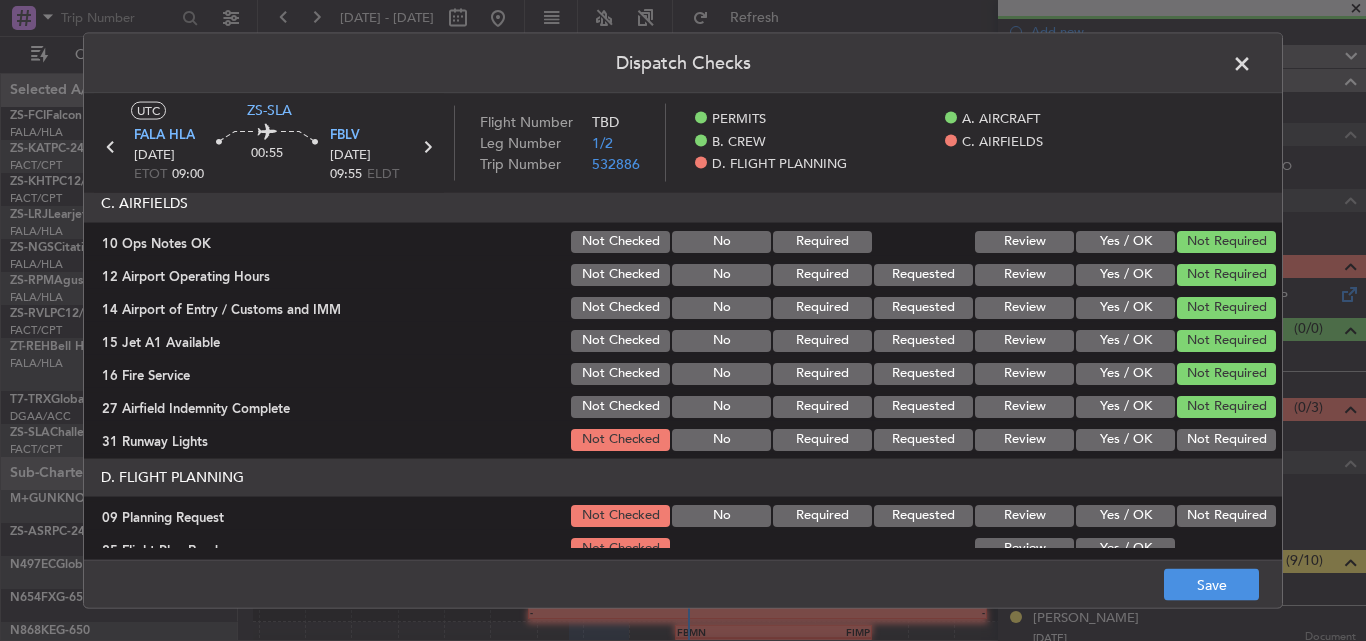 drag, startPoint x: 1181, startPoint y: 434, endPoint x: 1181, endPoint y: 421, distance: 13 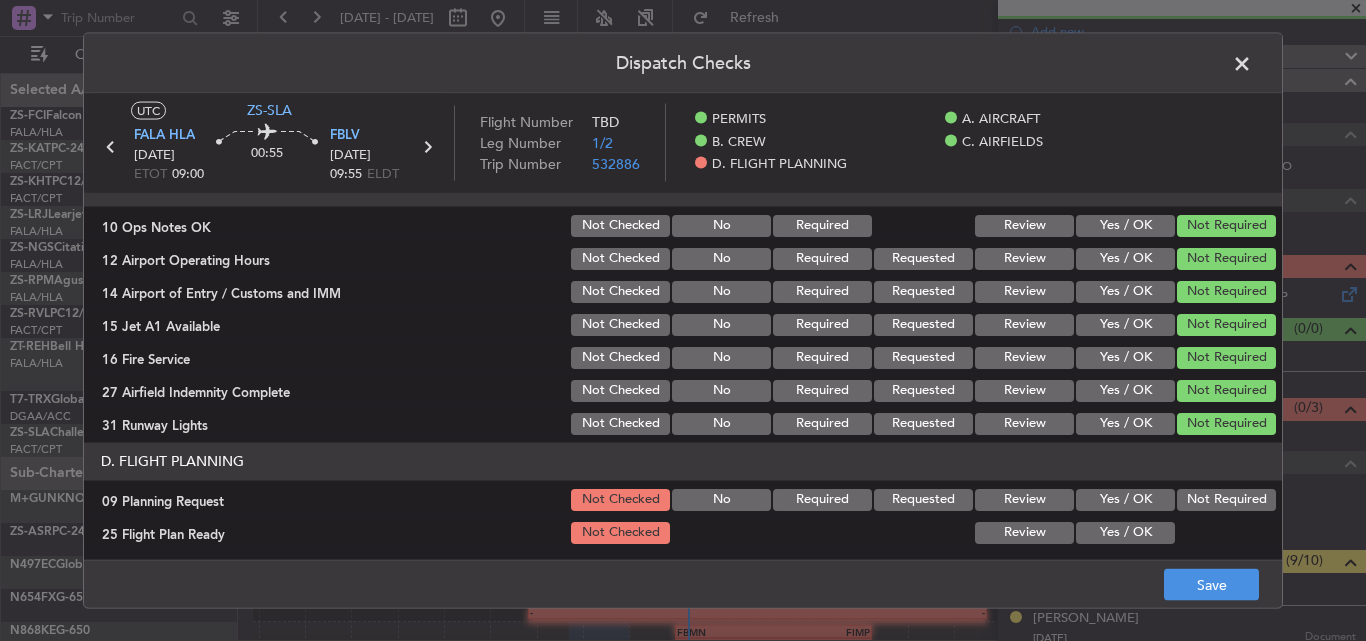 scroll, scrollTop: 520, scrollLeft: 0, axis: vertical 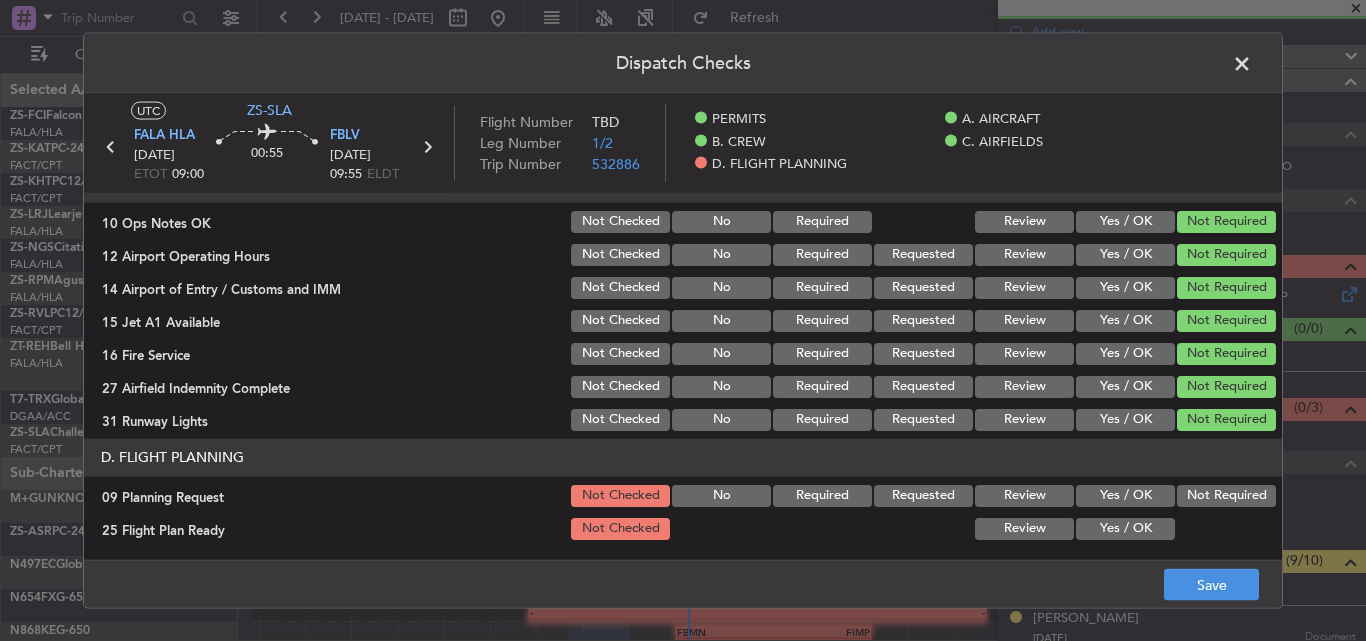 click on "Yes / OK" 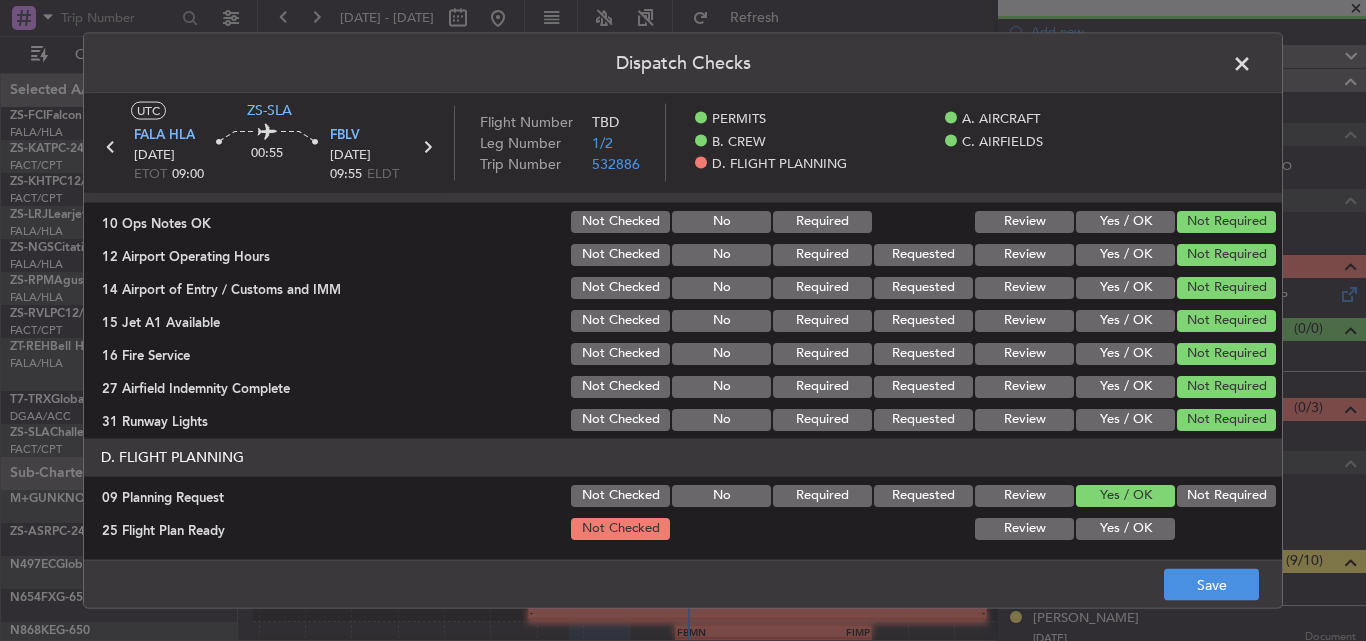 click on "Yes / OK" 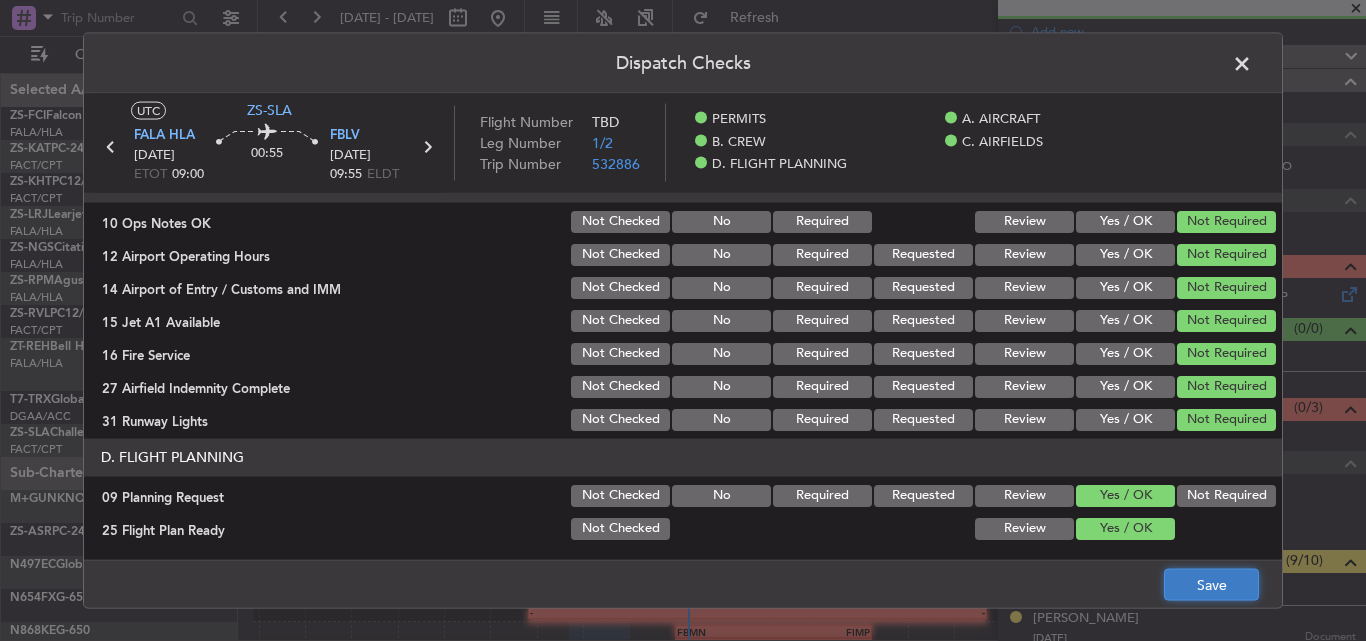 click on "Save" 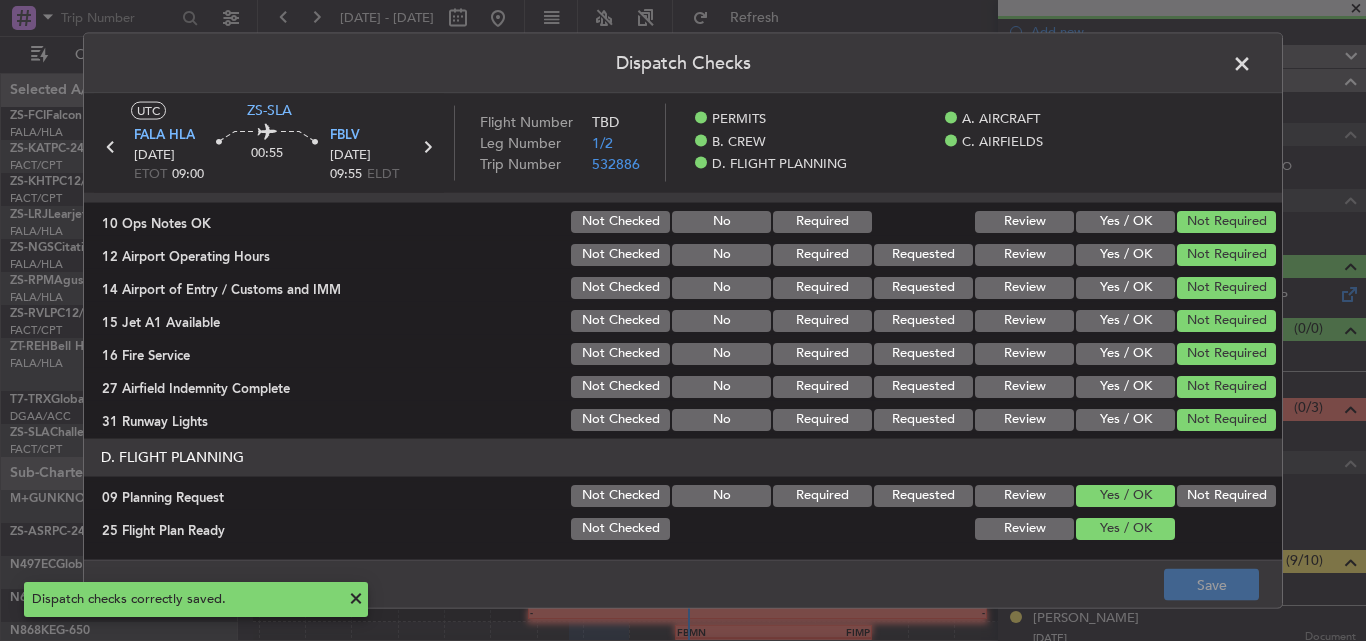 click 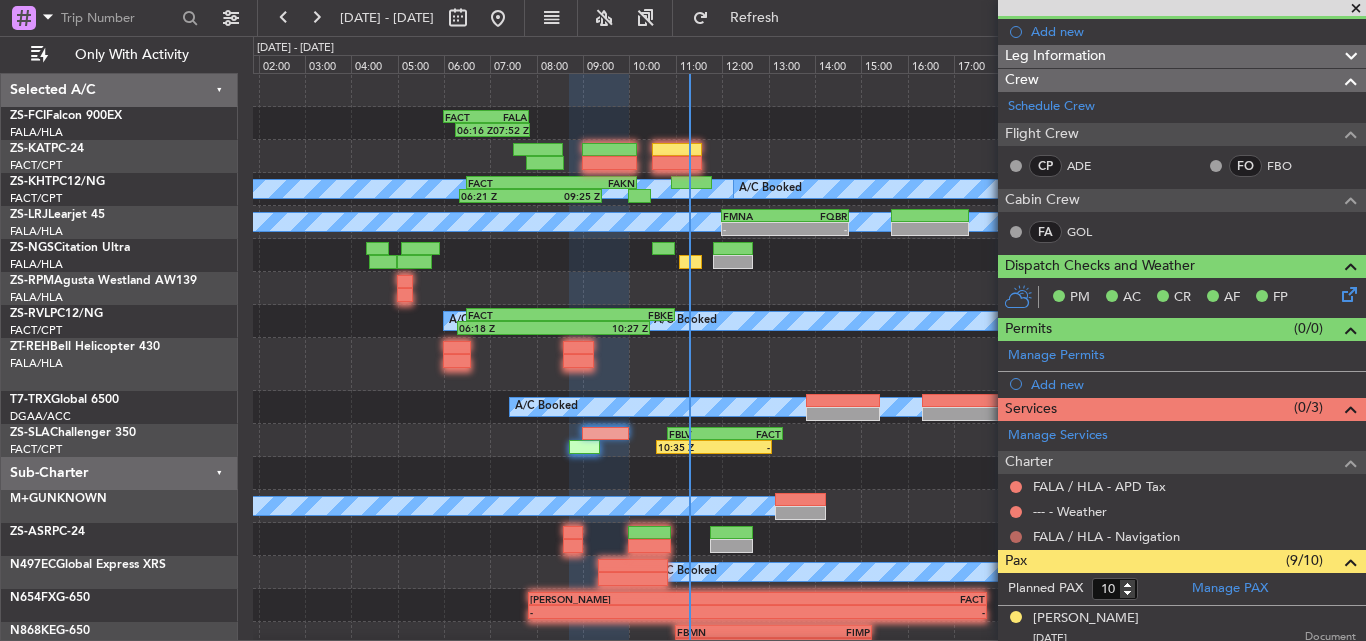 click at bounding box center [1016, 537] 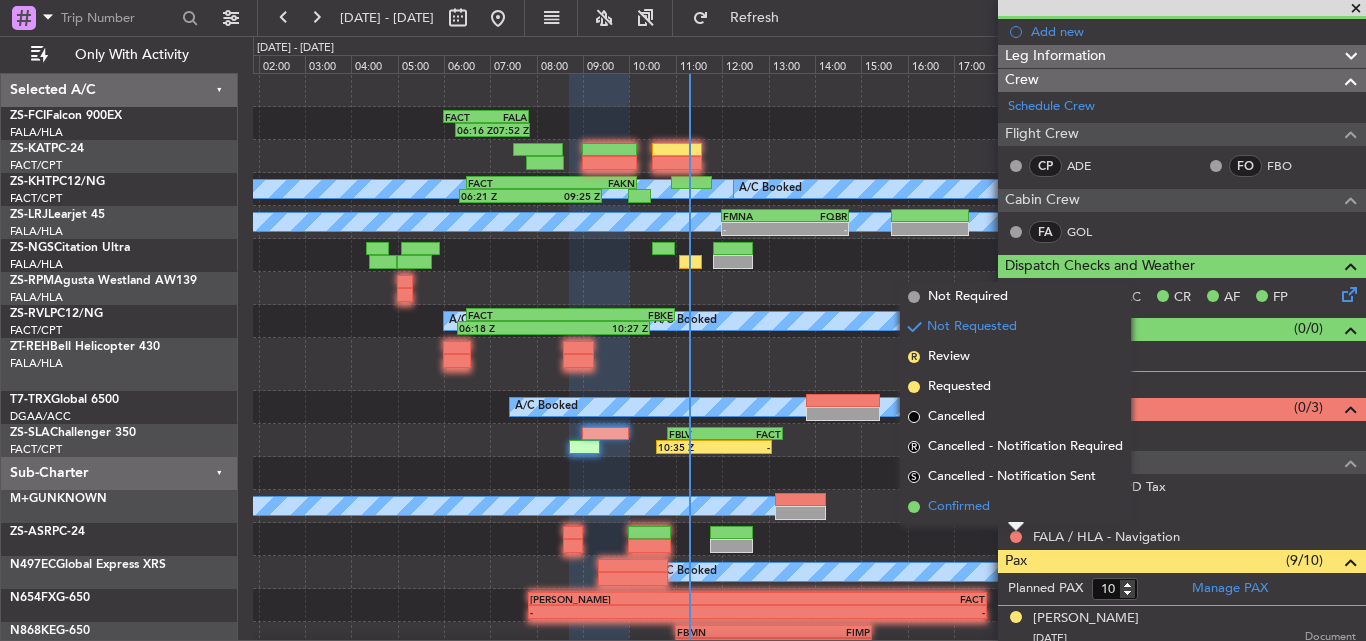 click on "Confirmed" at bounding box center (1015, 507) 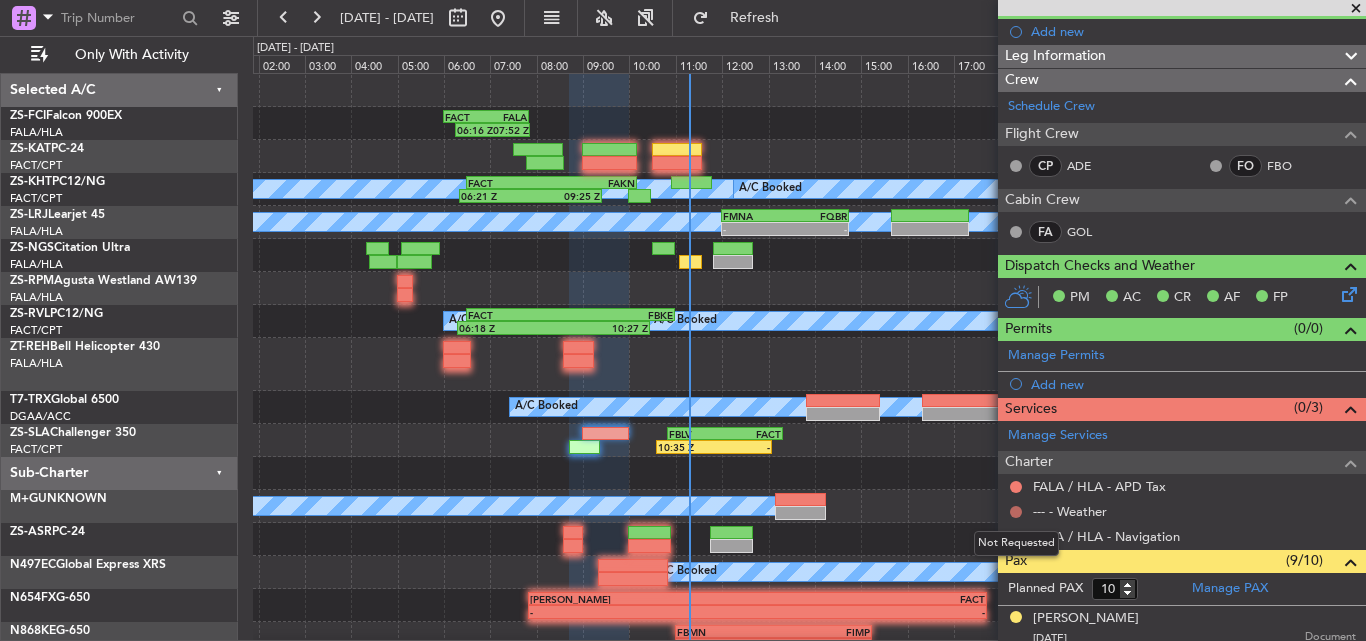 click at bounding box center [1016, 512] 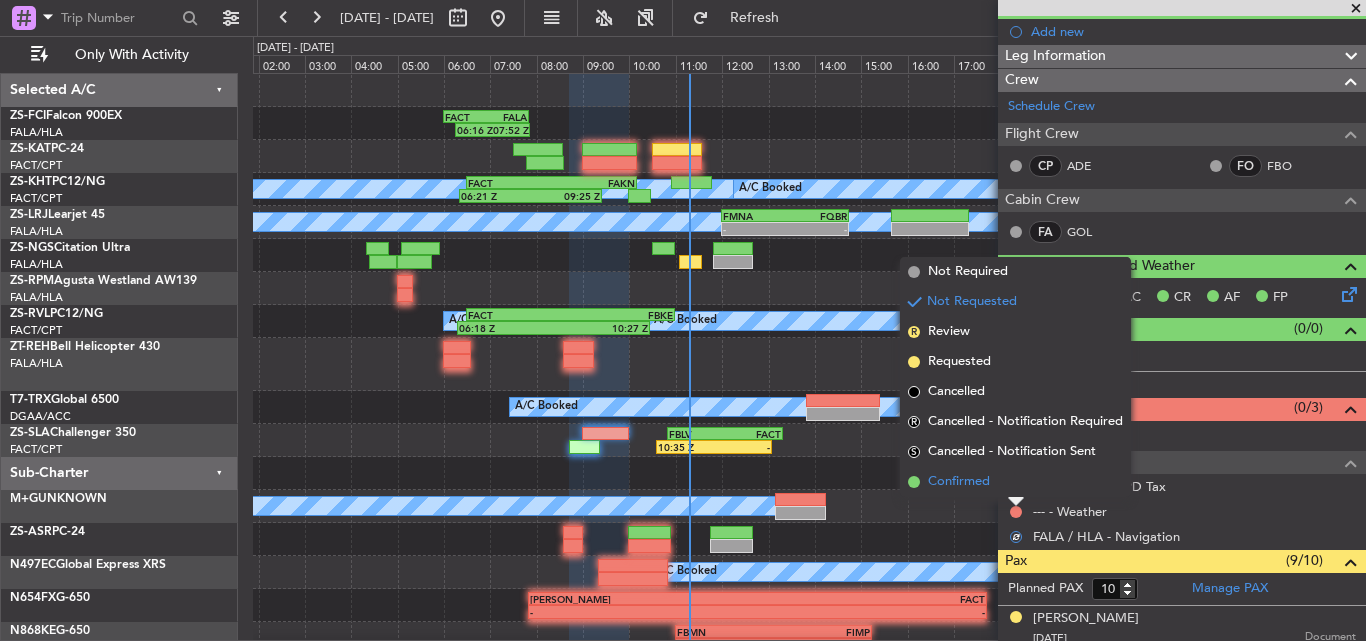 click on "Confirmed" at bounding box center [1015, 482] 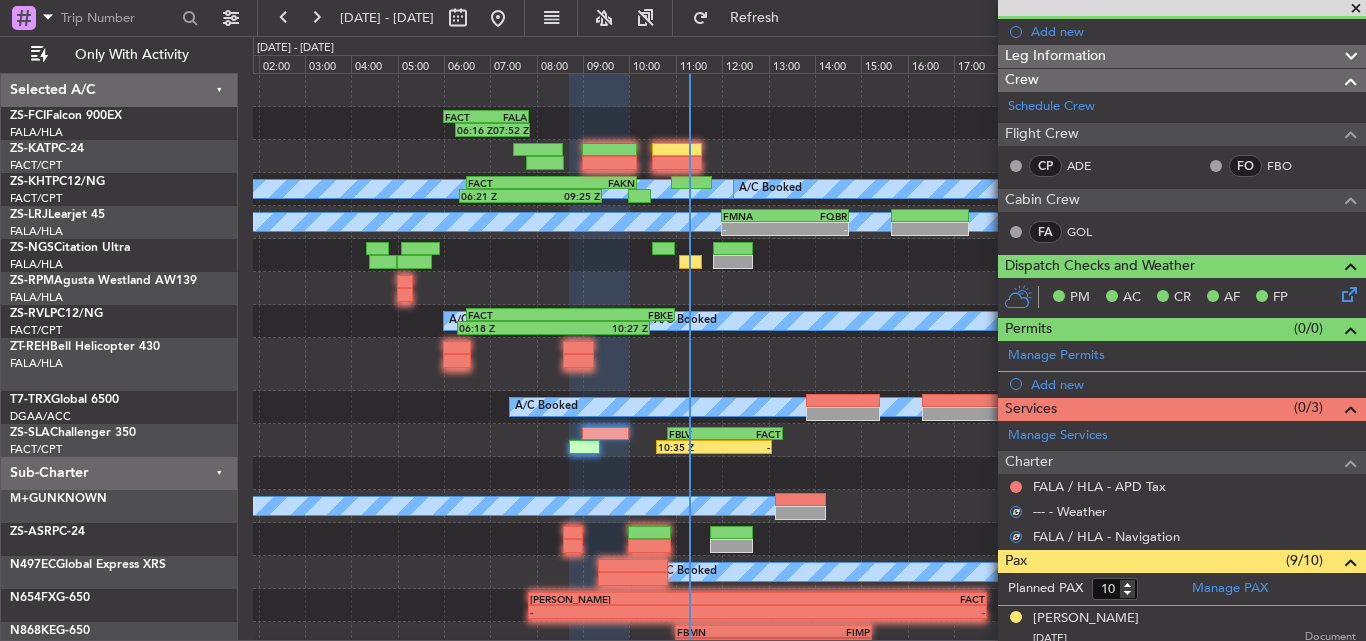 click at bounding box center (1016, 487) 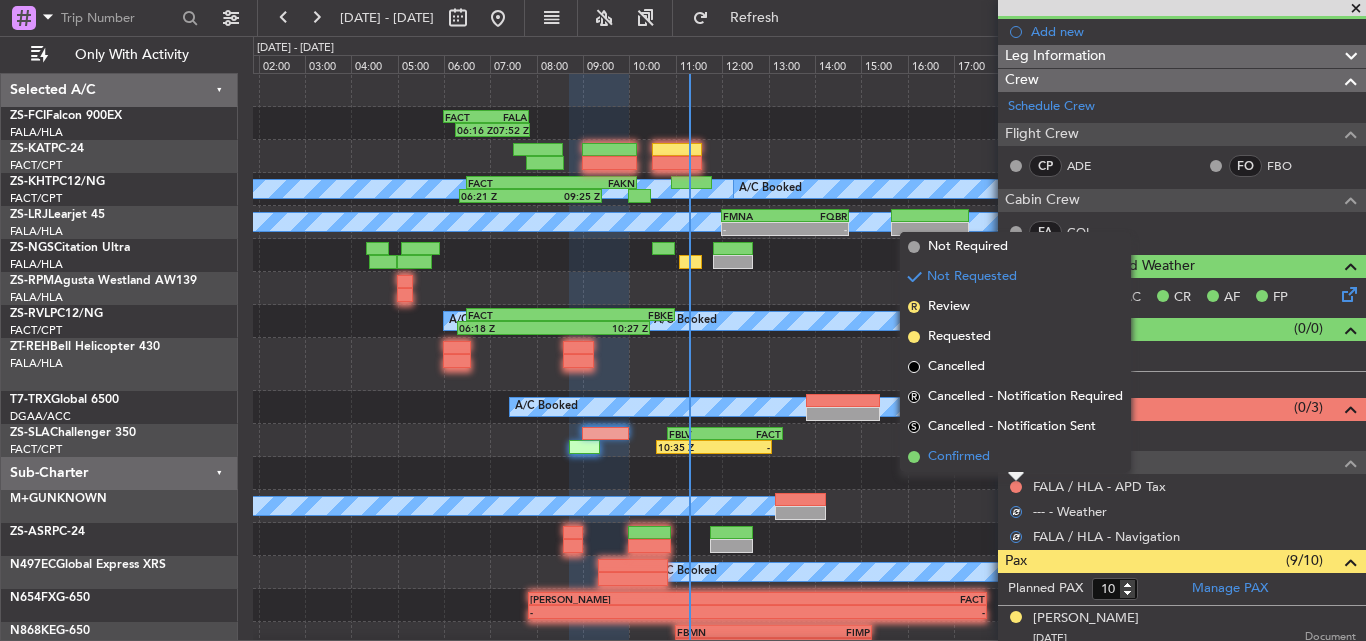 click on "Confirmed" at bounding box center (1015, 457) 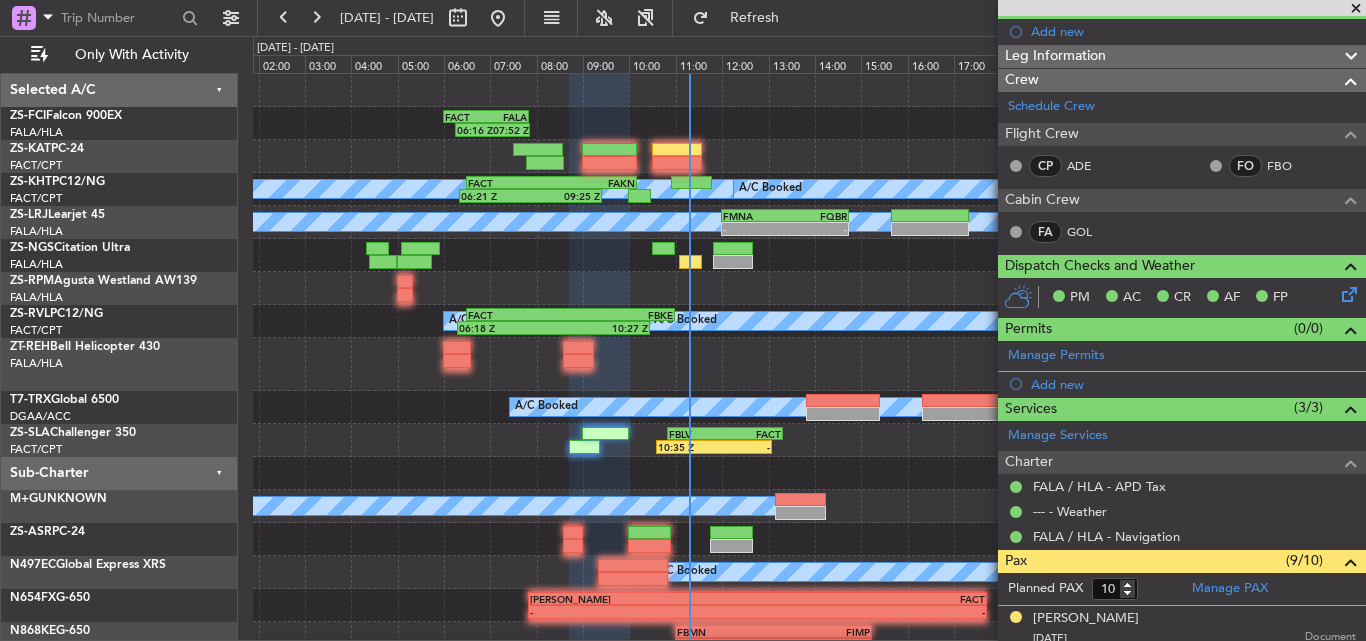 click at bounding box center (1356, 9) 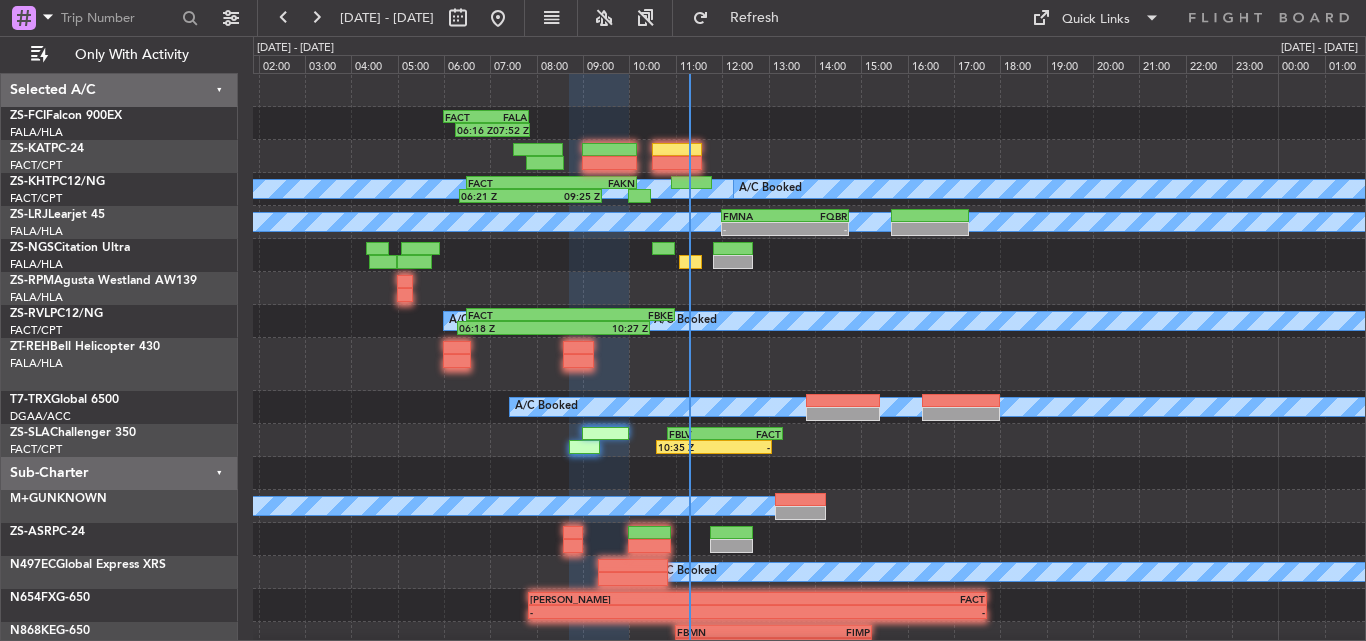 type on "0" 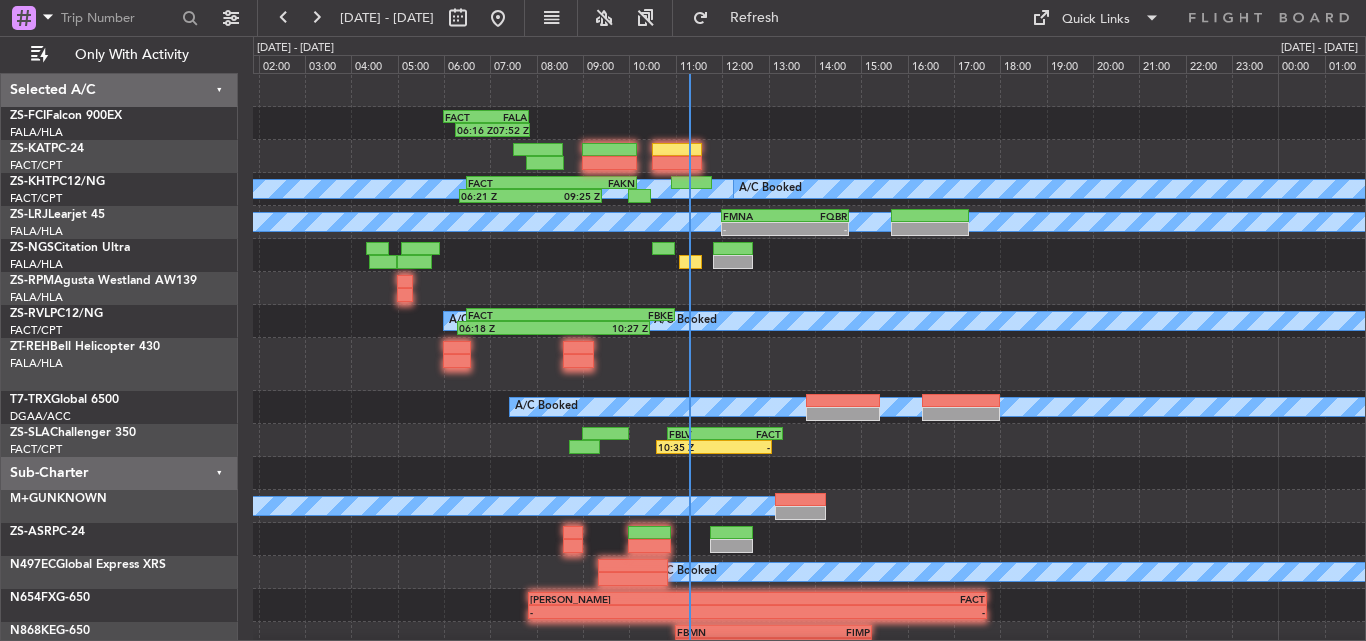 scroll, scrollTop: 0, scrollLeft: 0, axis: both 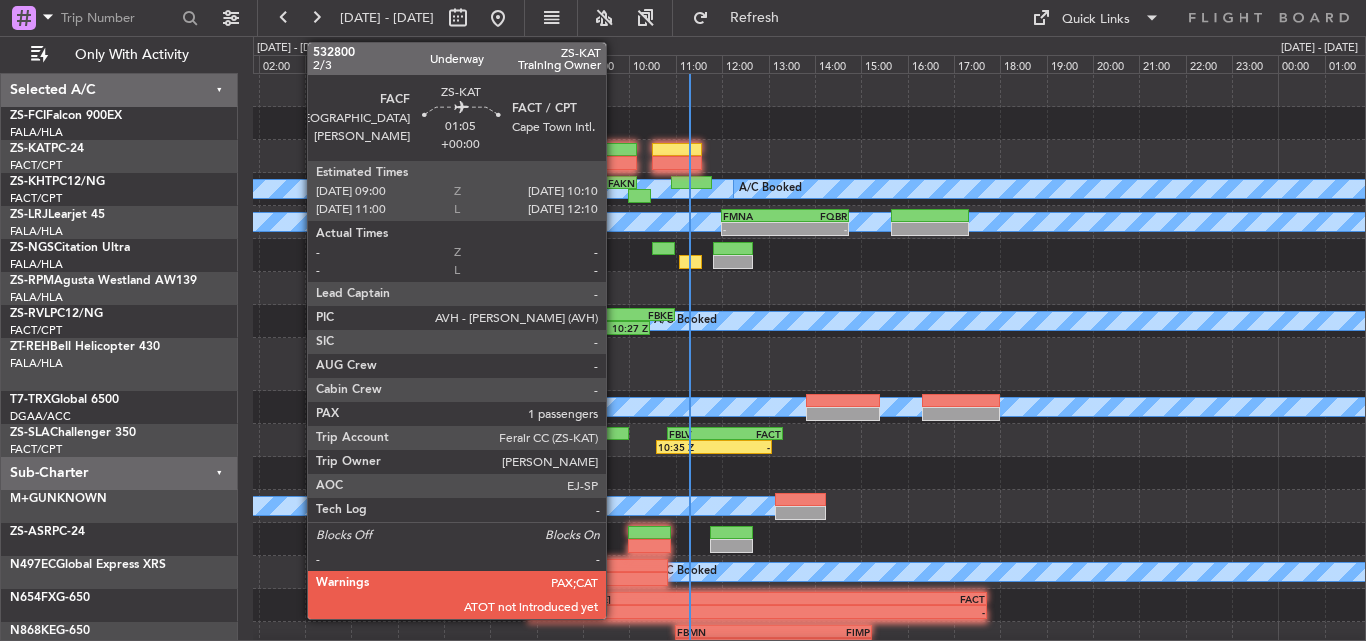 click 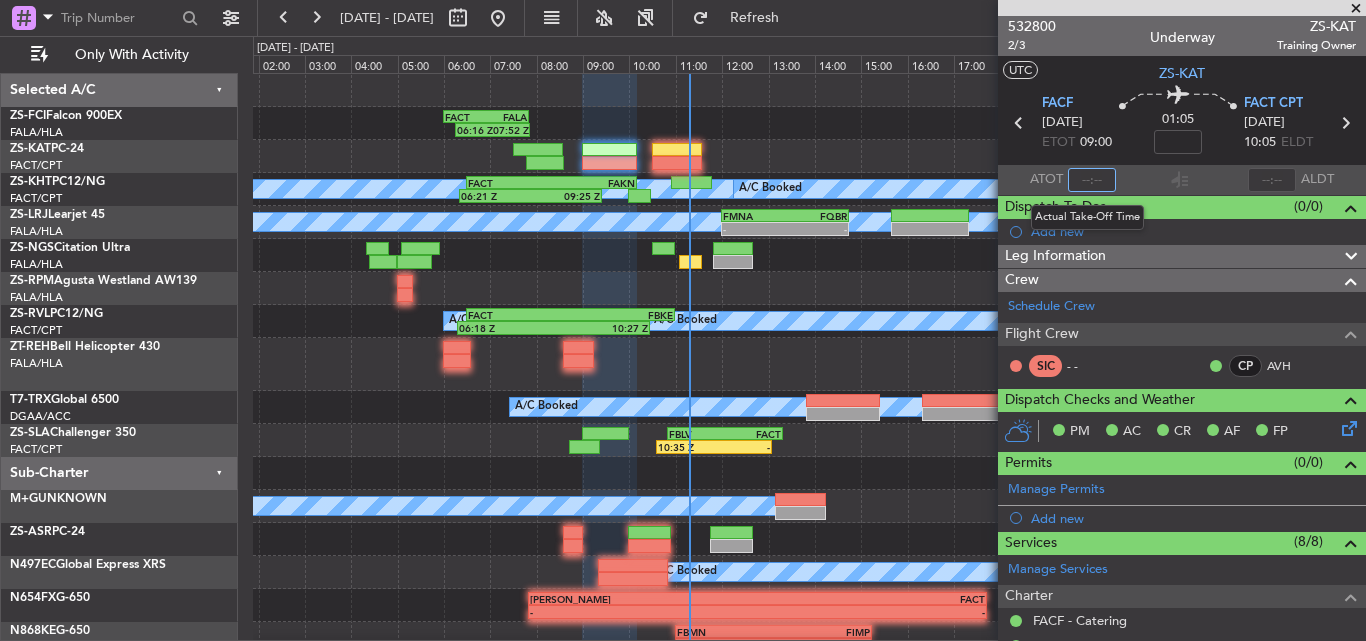 click at bounding box center [1092, 180] 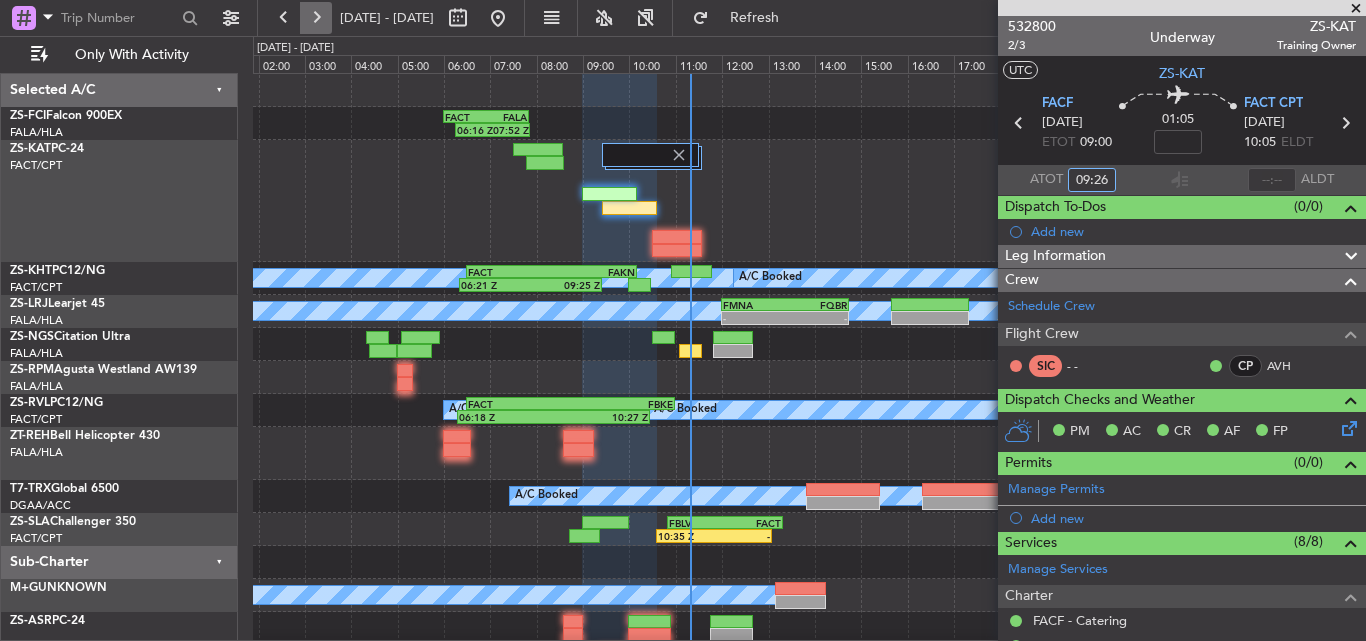 type on "09:26" 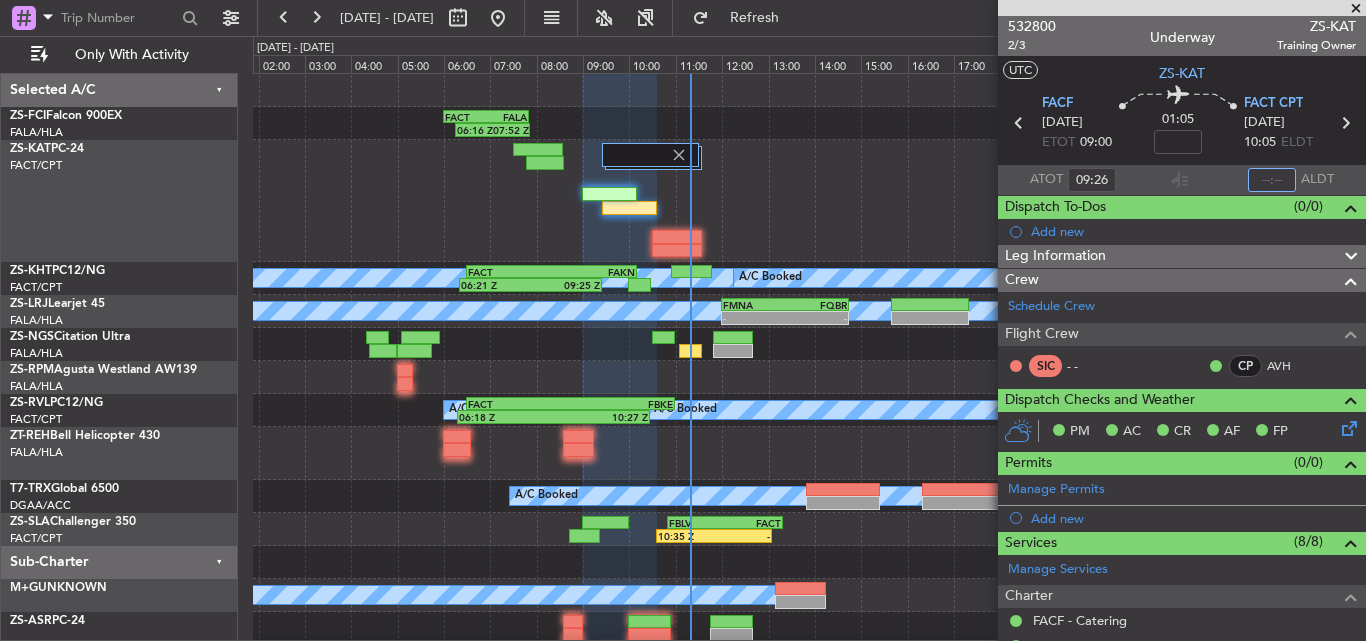click at bounding box center [1272, 180] 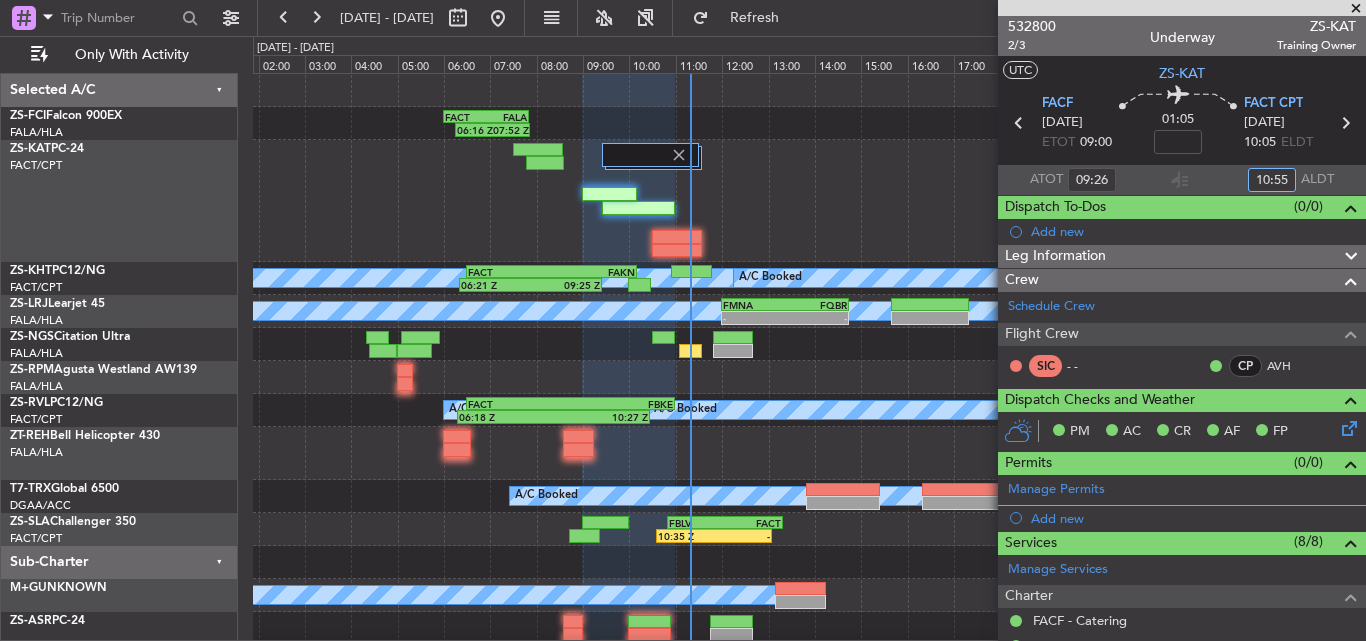 type on "10:55" 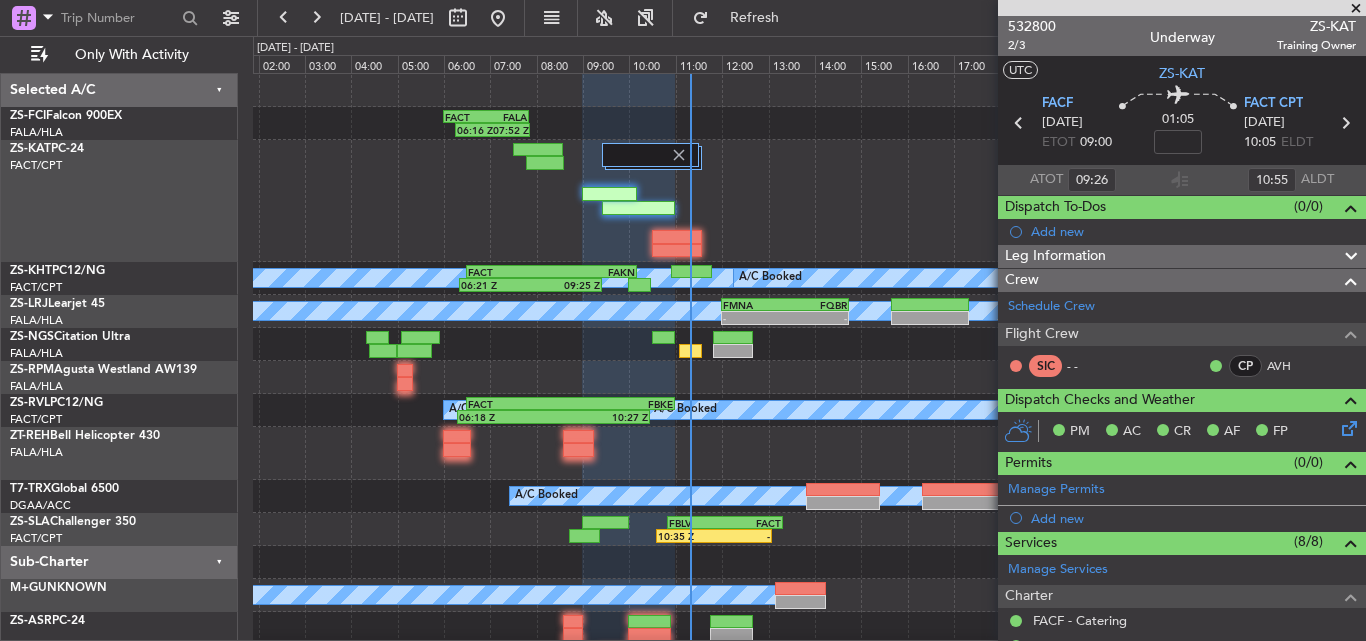 click at bounding box center (1356, 9) 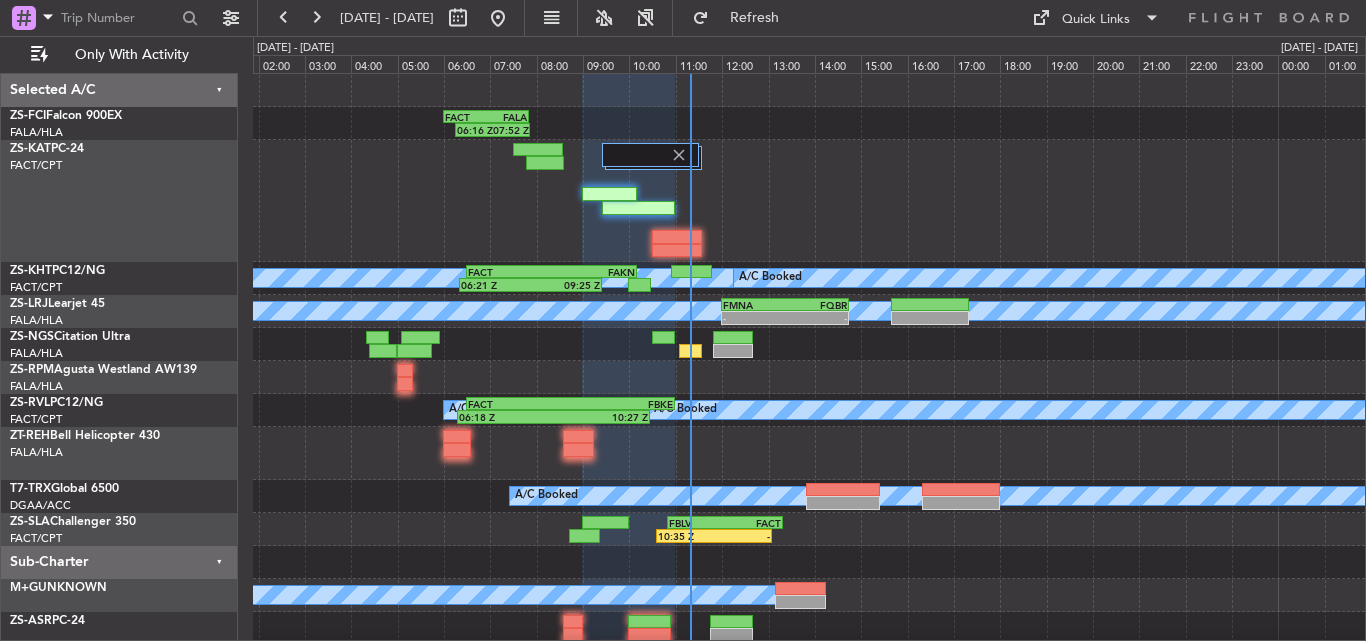 type on "0" 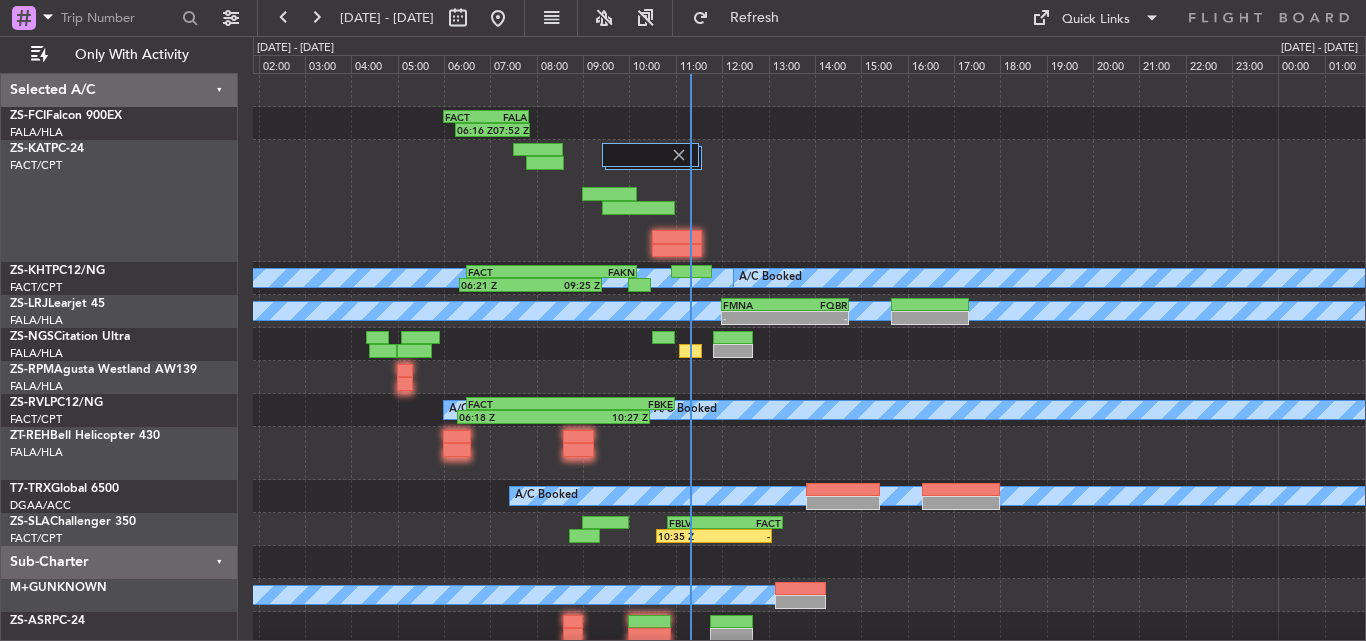click 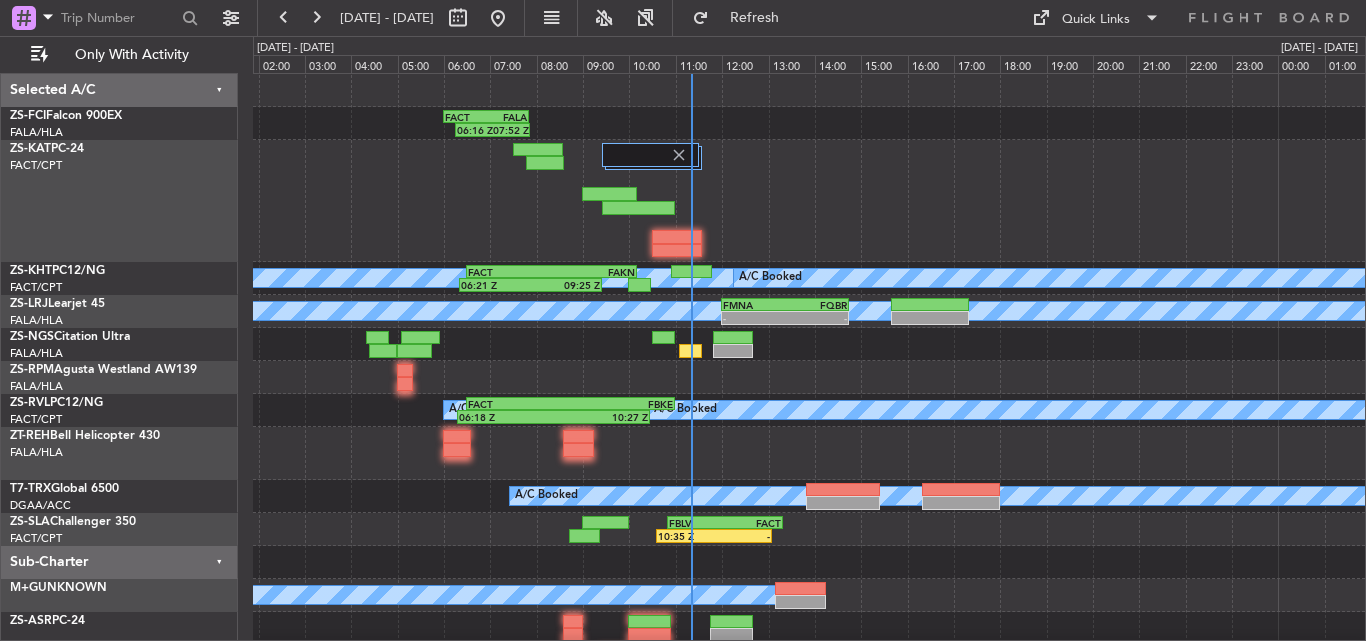 scroll, scrollTop: 168, scrollLeft: 0, axis: vertical 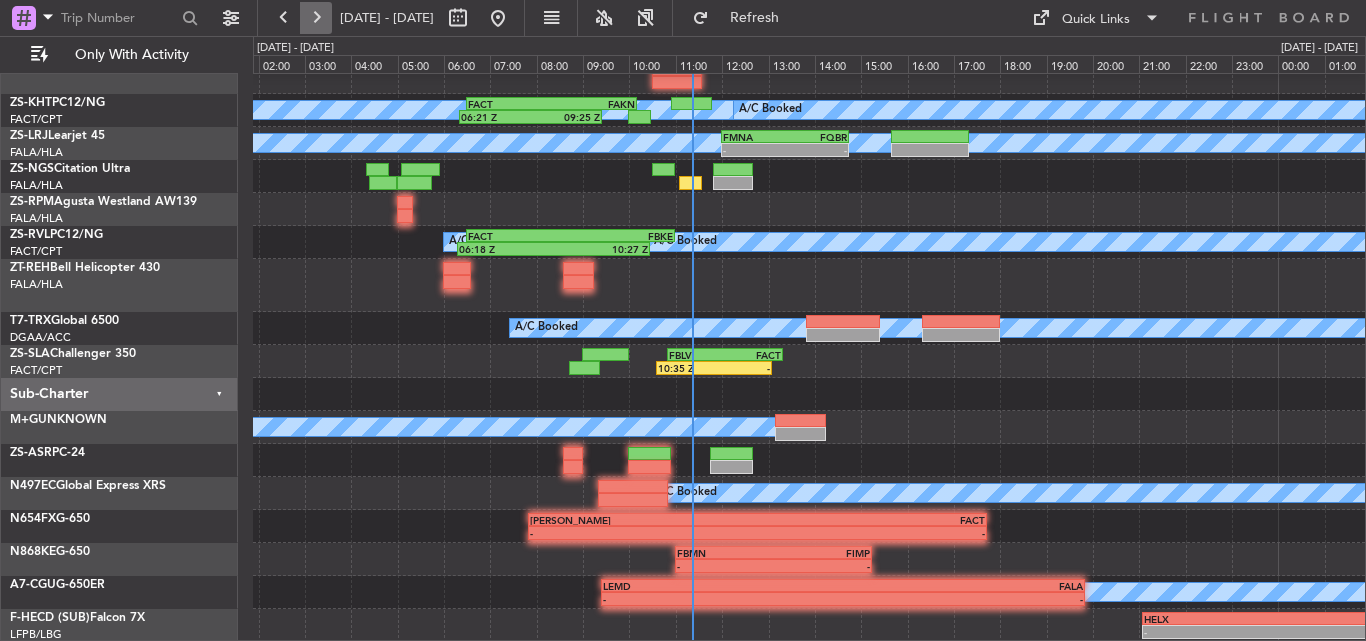 click at bounding box center [316, 18] 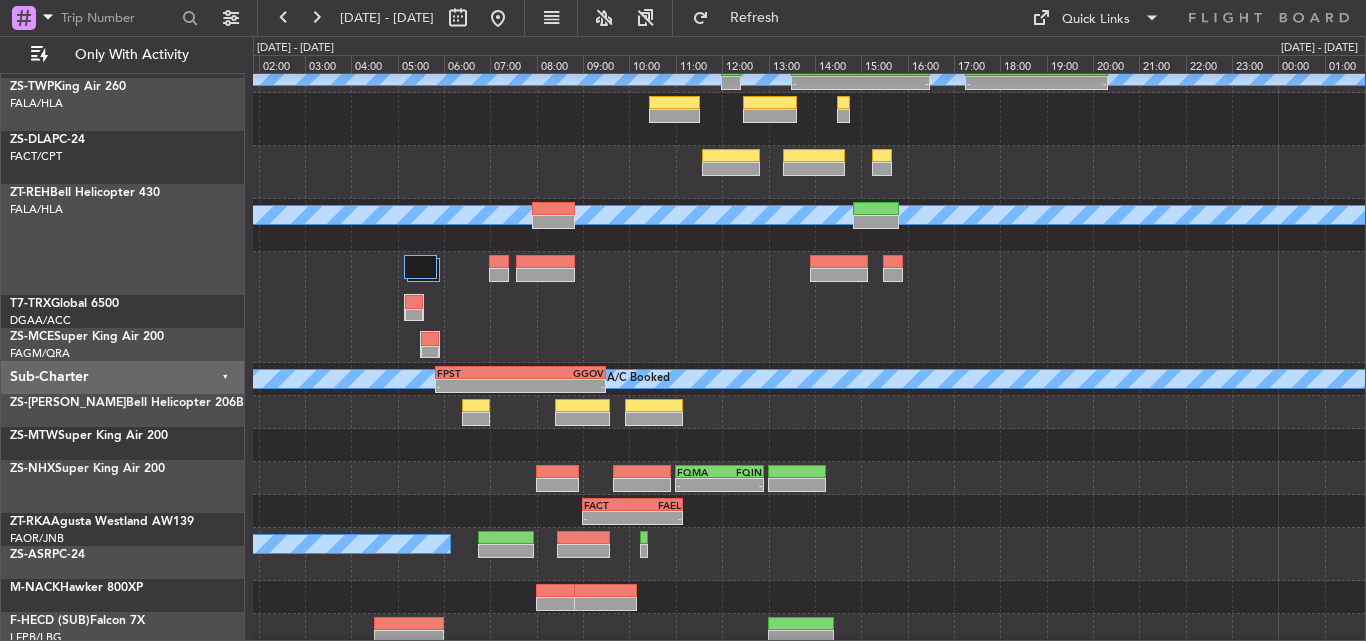 scroll, scrollTop: 100, scrollLeft: 0, axis: vertical 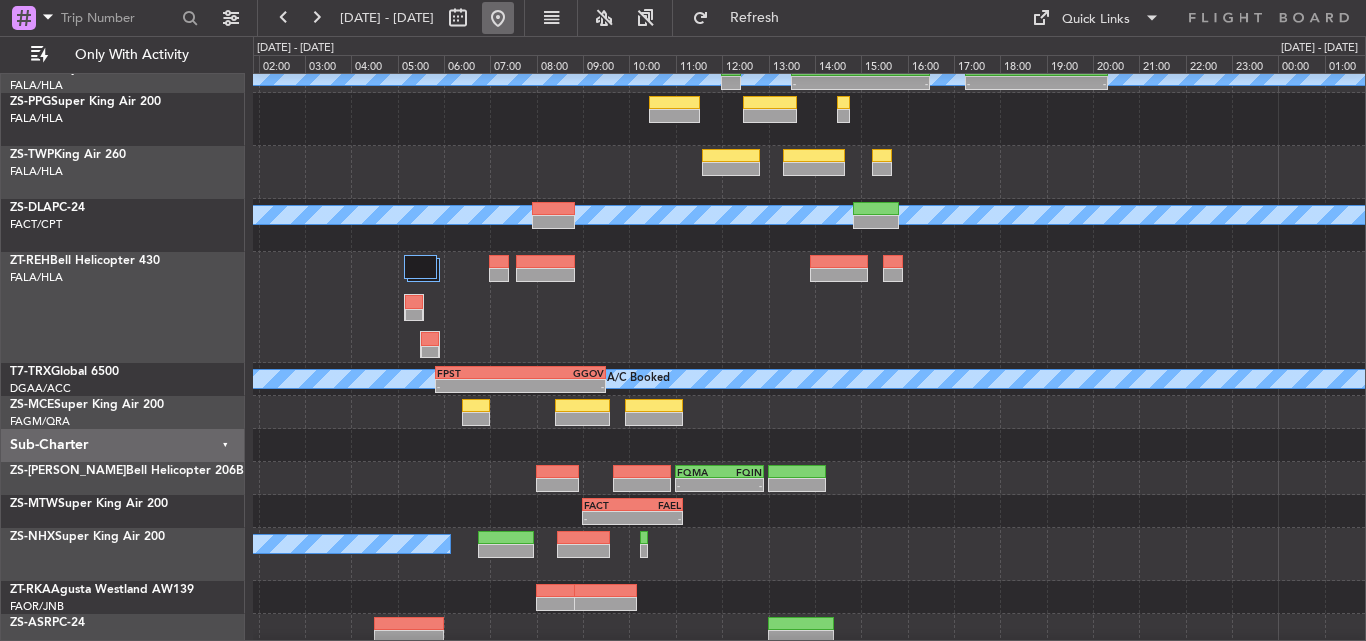 click at bounding box center [498, 18] 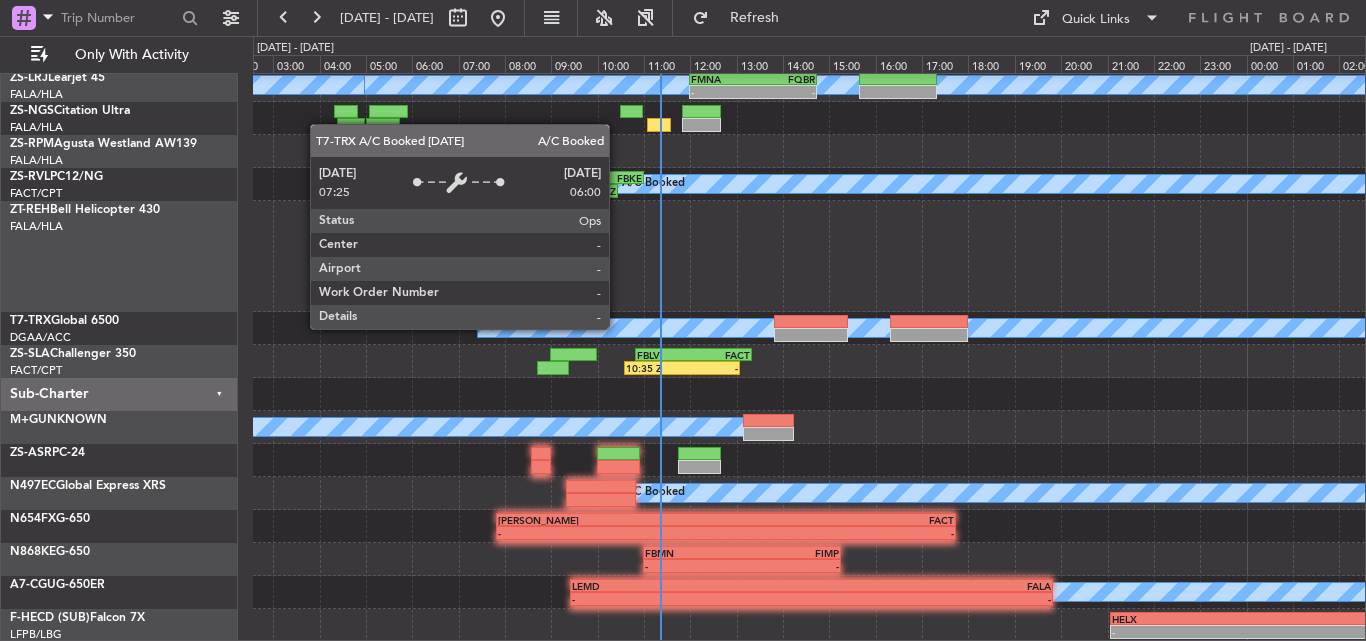scroll, scrollTop: 0, scrollLeft: 0, axis: both 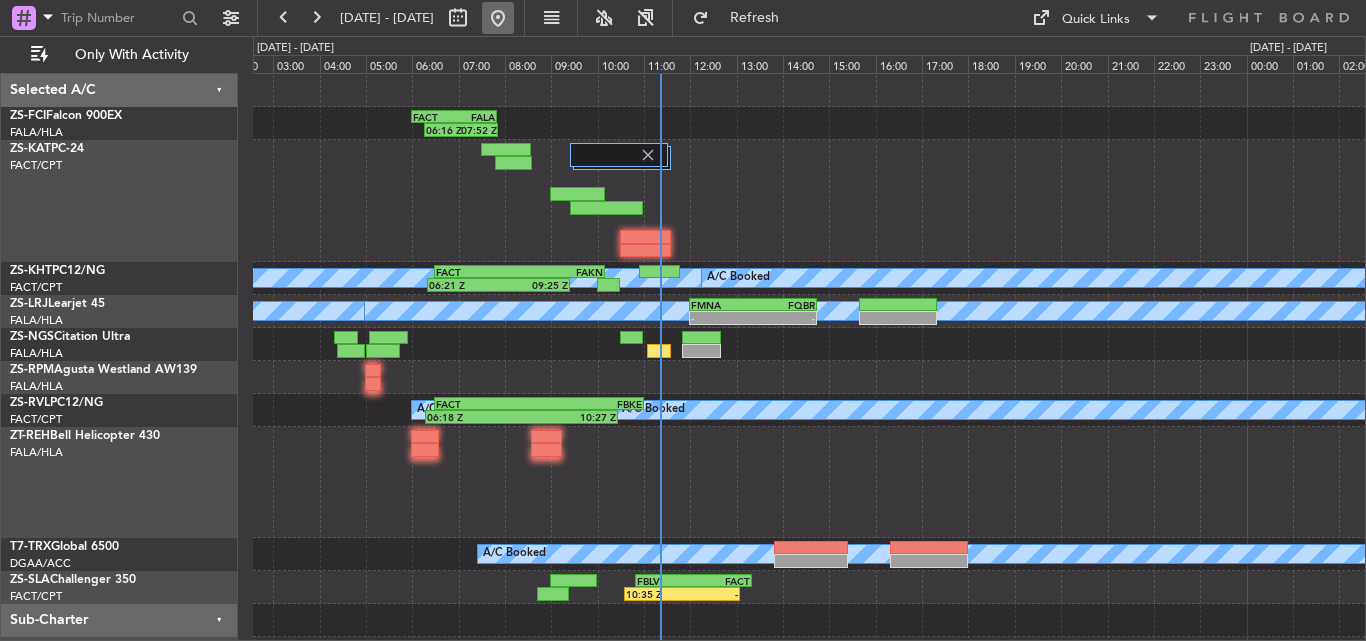 click at bounding box center (498, 18) 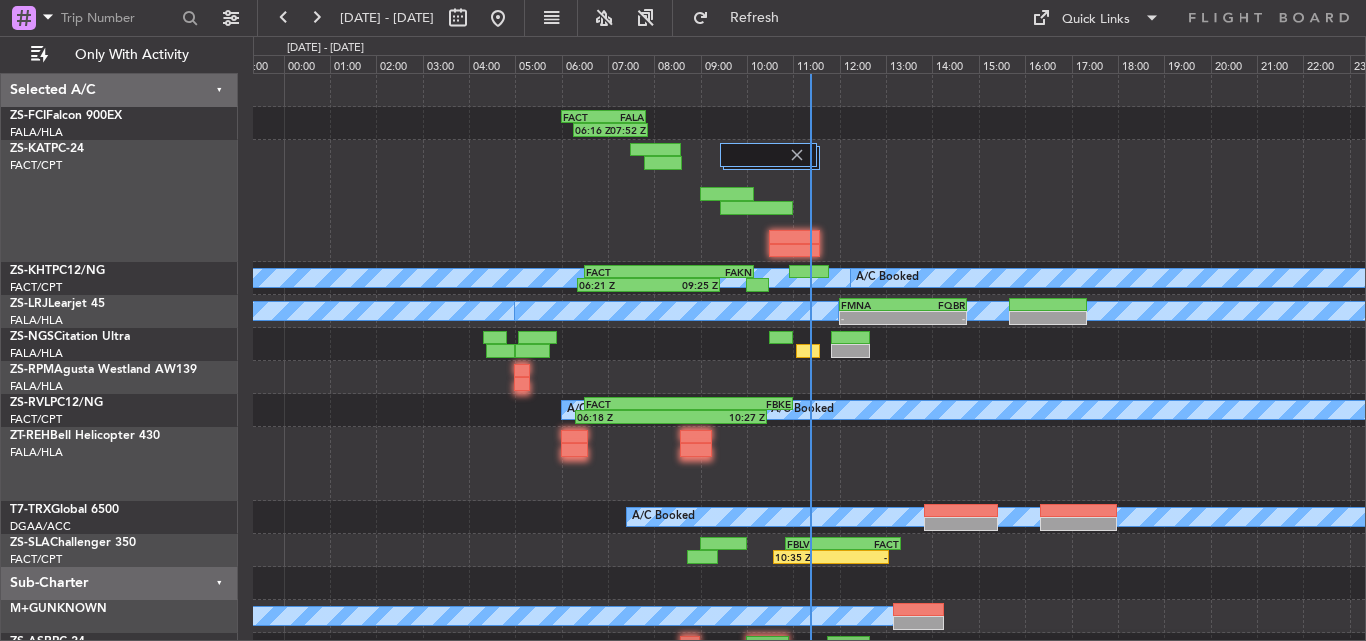 click 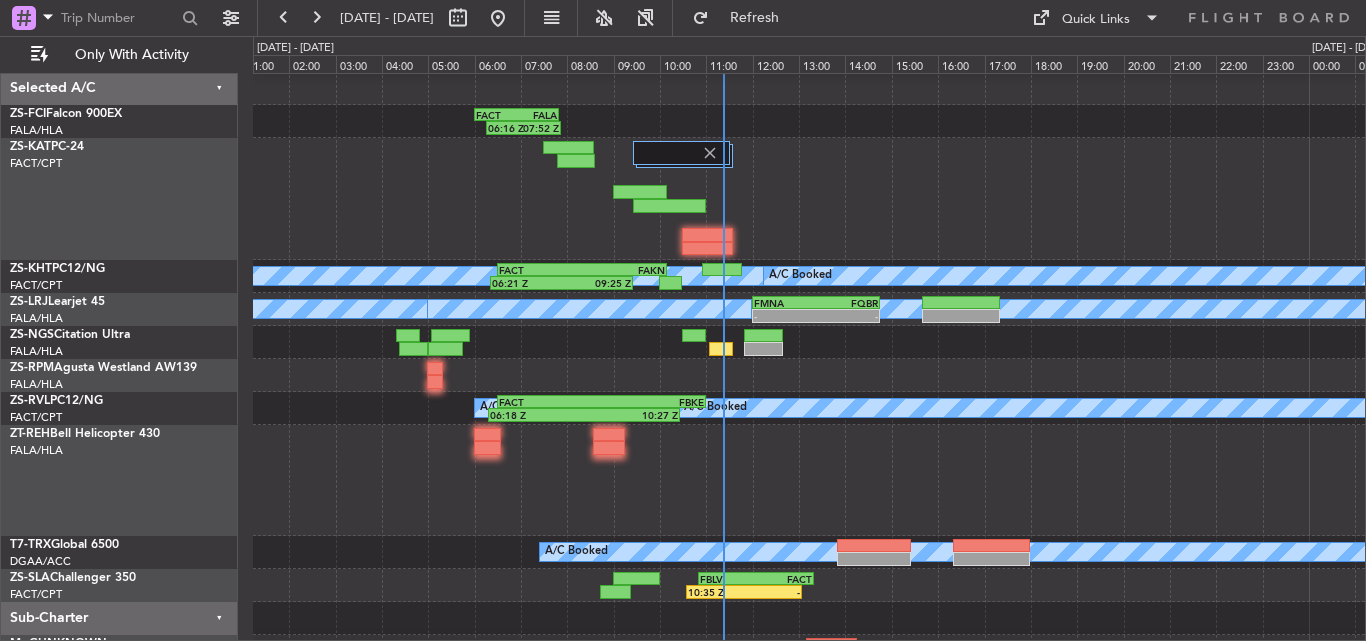 scroll, scrollTop: 0, scrollLeft: 0, axis: both 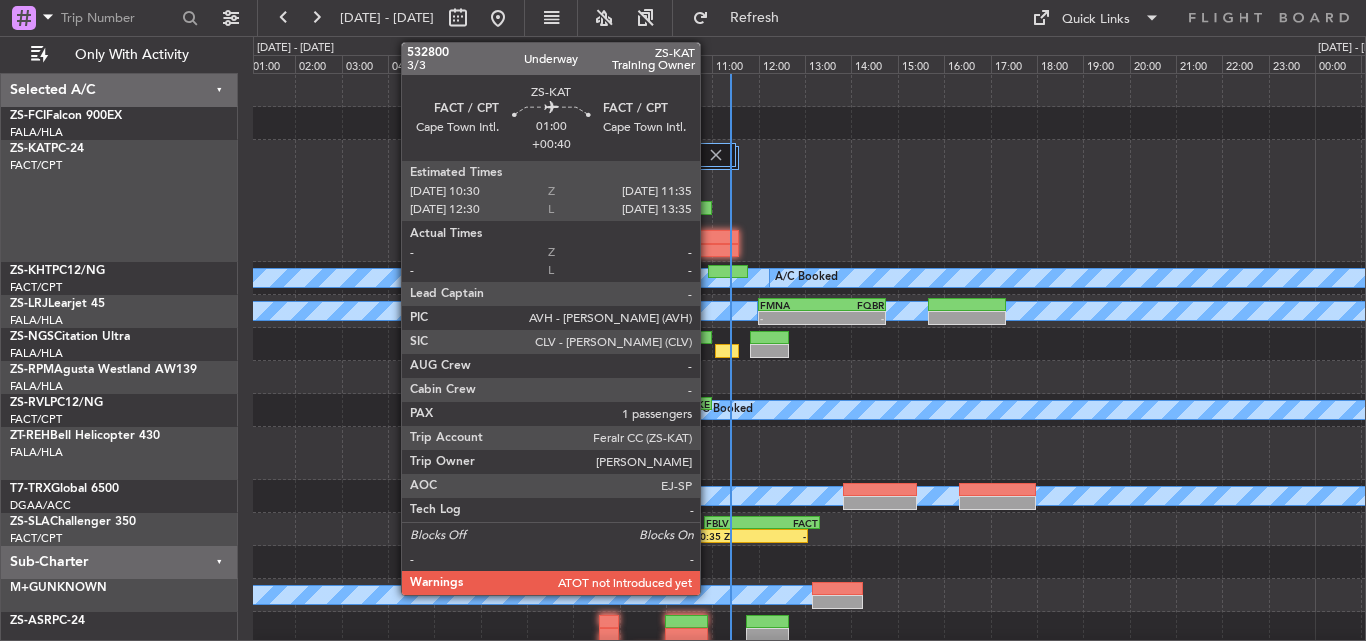 click 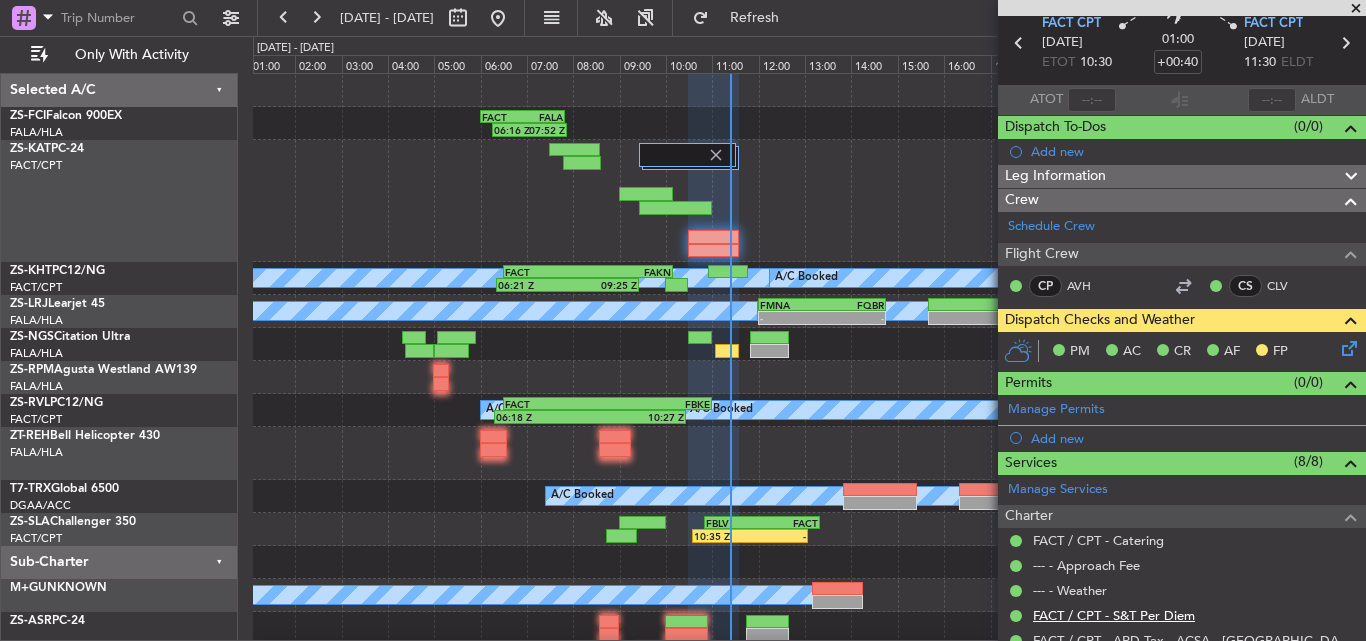 scroll, scrollTop: 0, scrollLeft: 0, axis: both 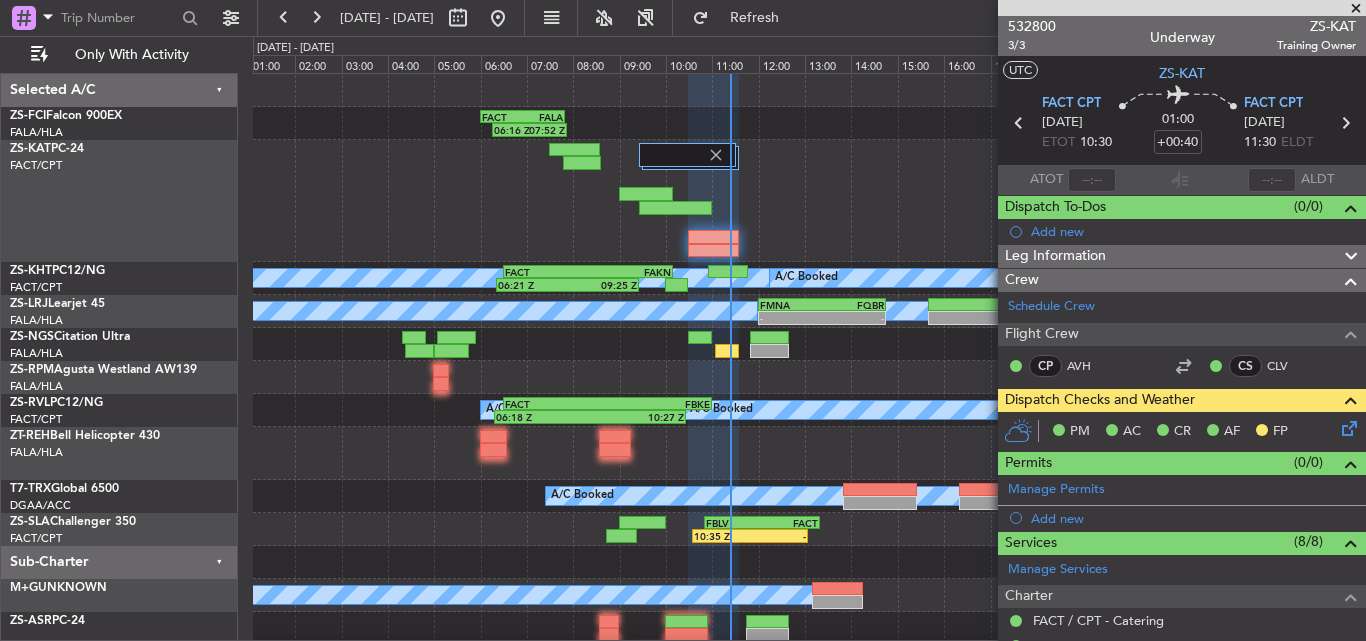 click 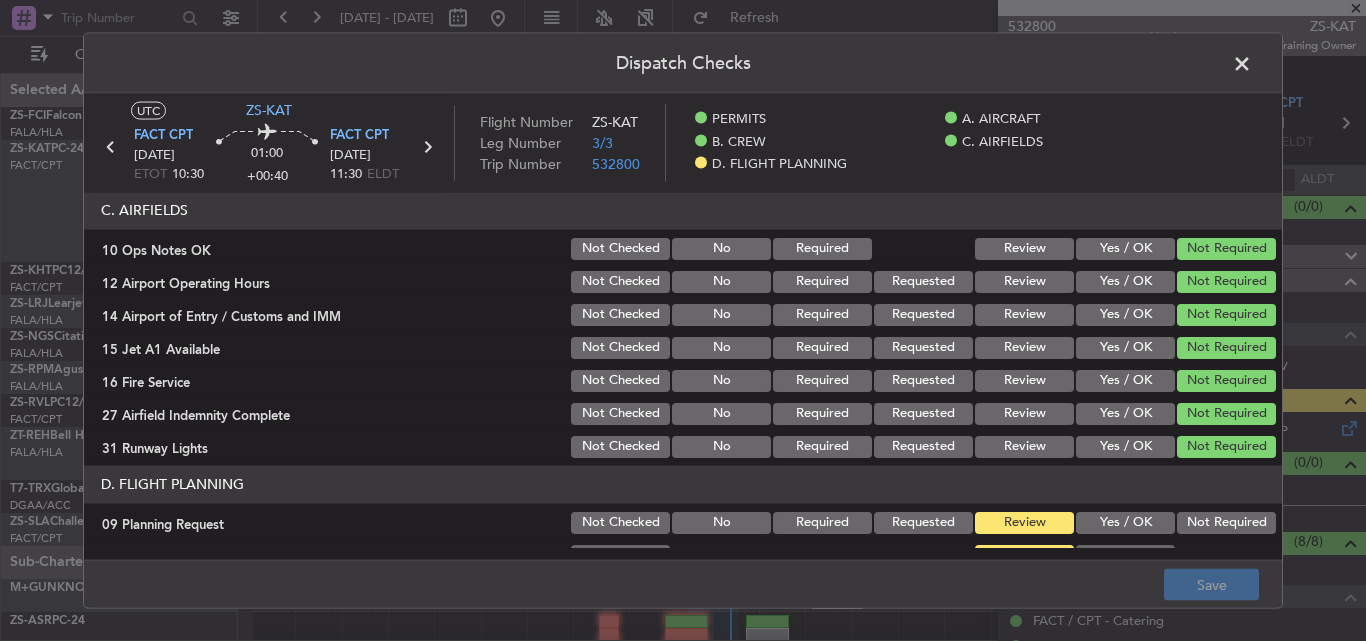 scroll, scrollTop: 520, scrollLeft: 0, axis: vertical 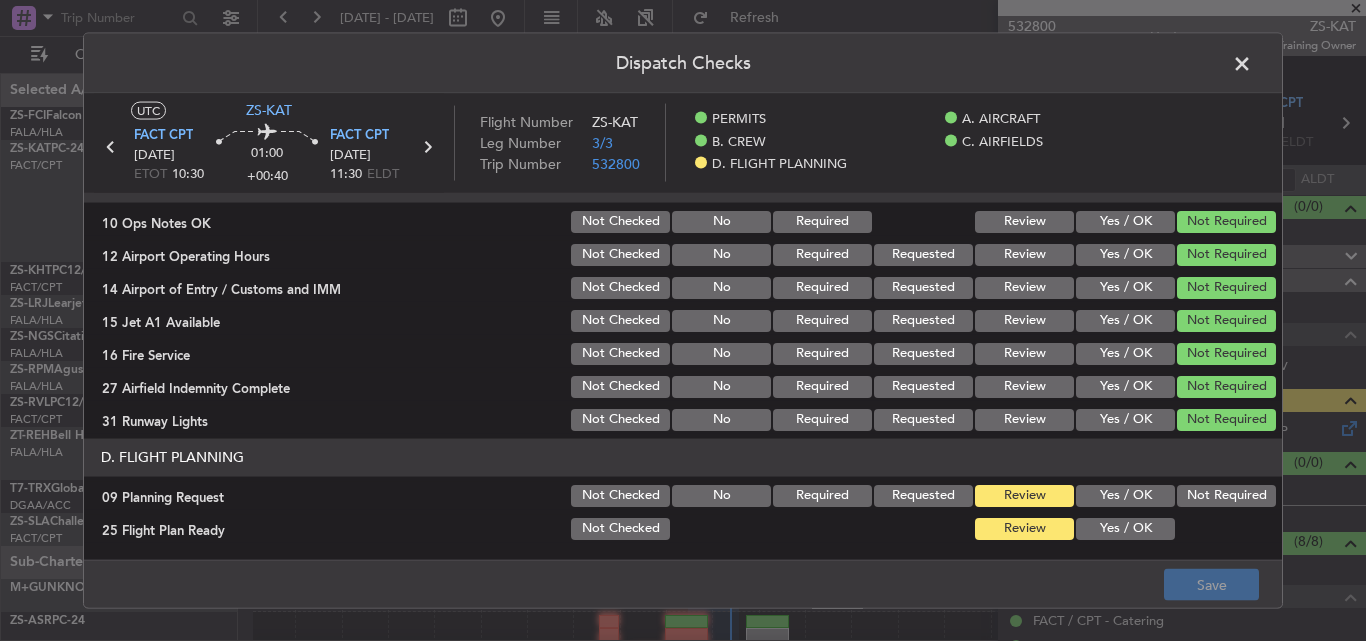 drag, startPoint x: 1082, startPoint y: 490, endPoint x: 1078, endPoint y: 510, distance: 20.396078 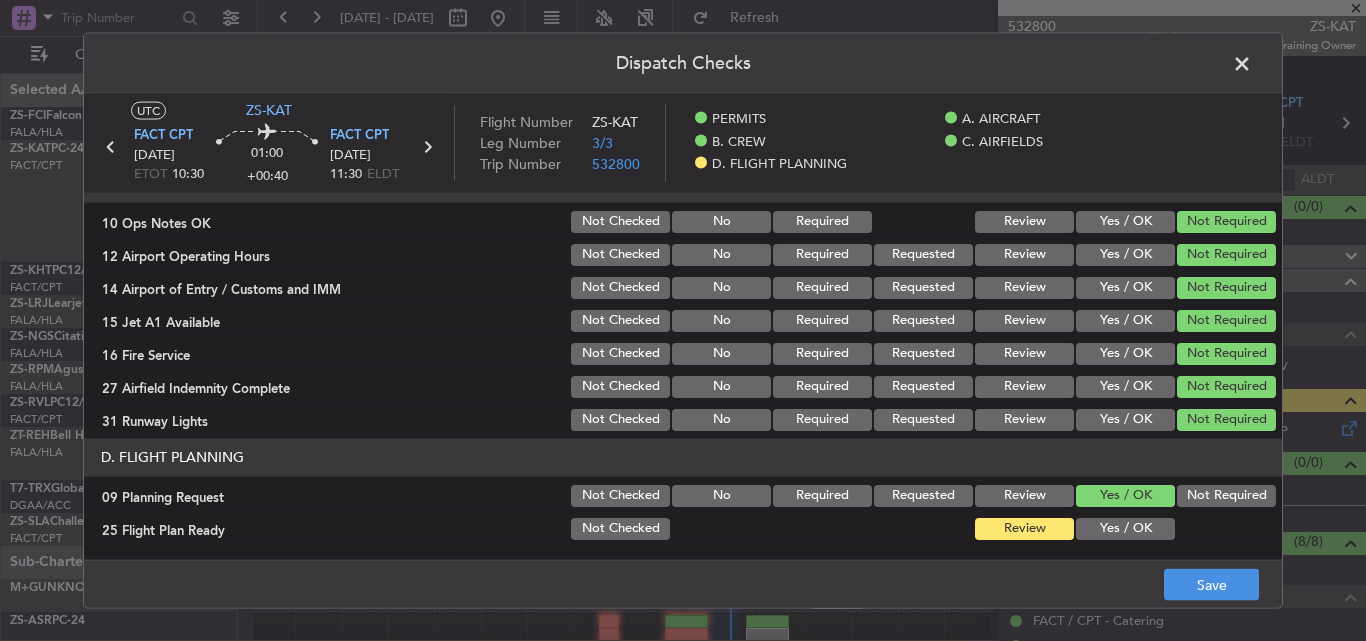 click on "Yes / OK" 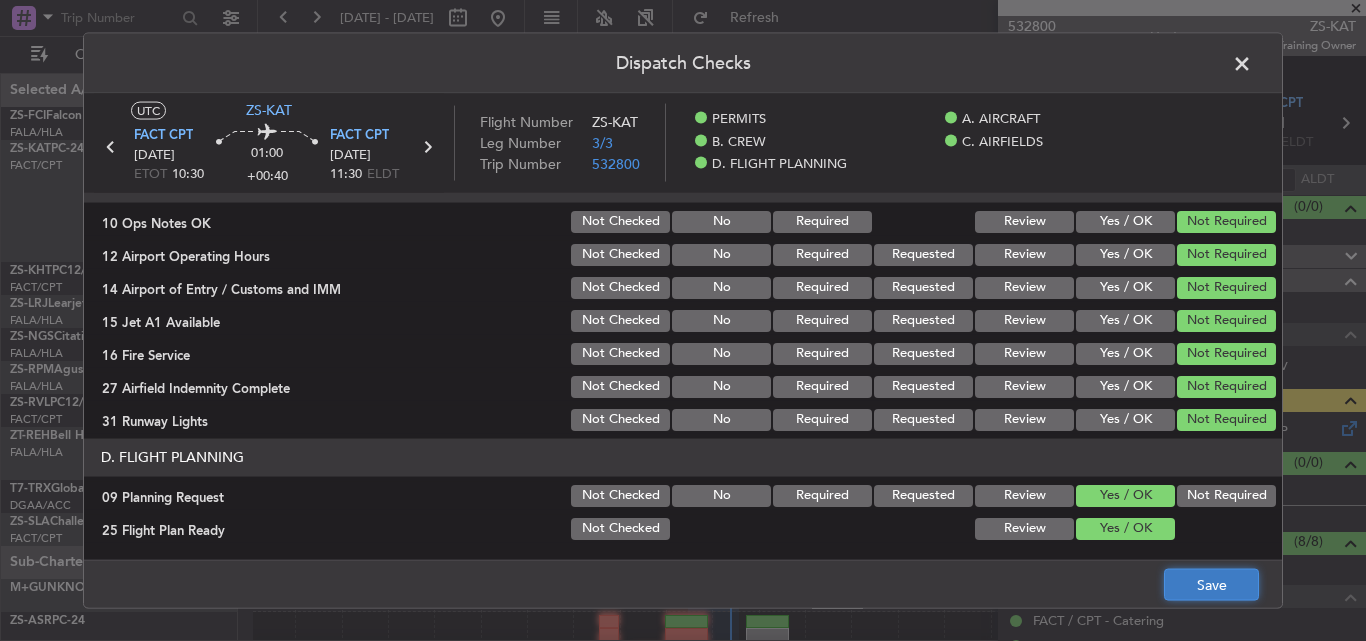 click on "Save" 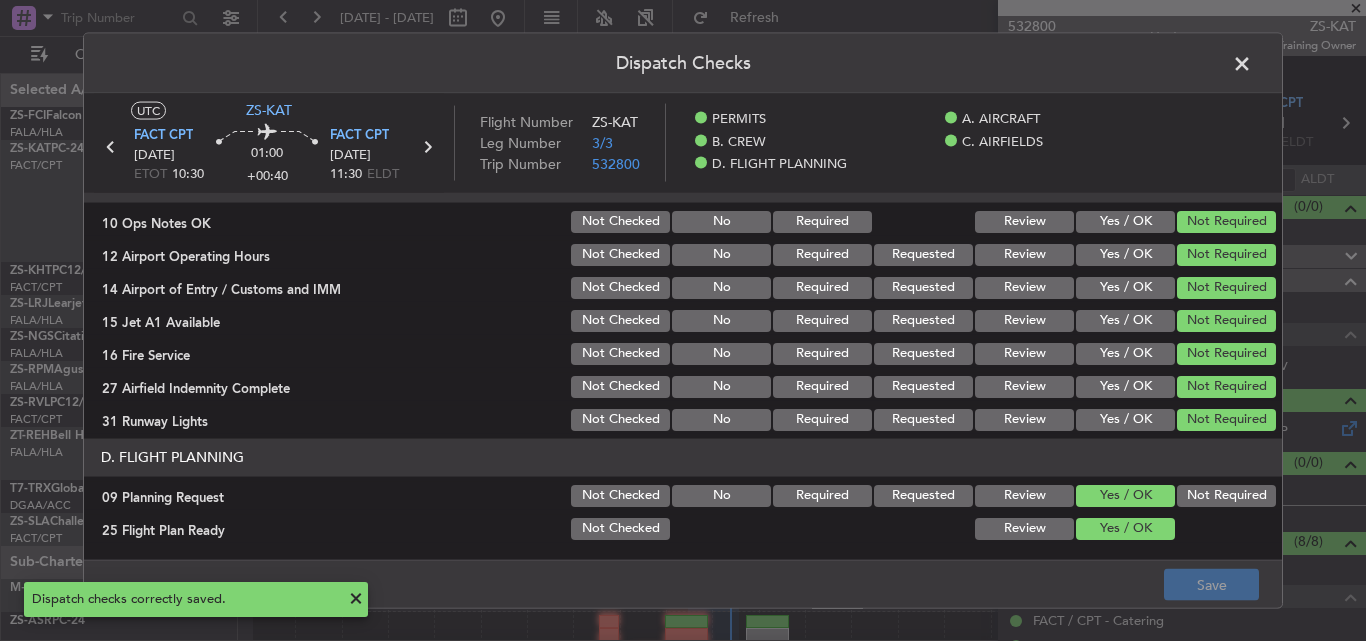 click 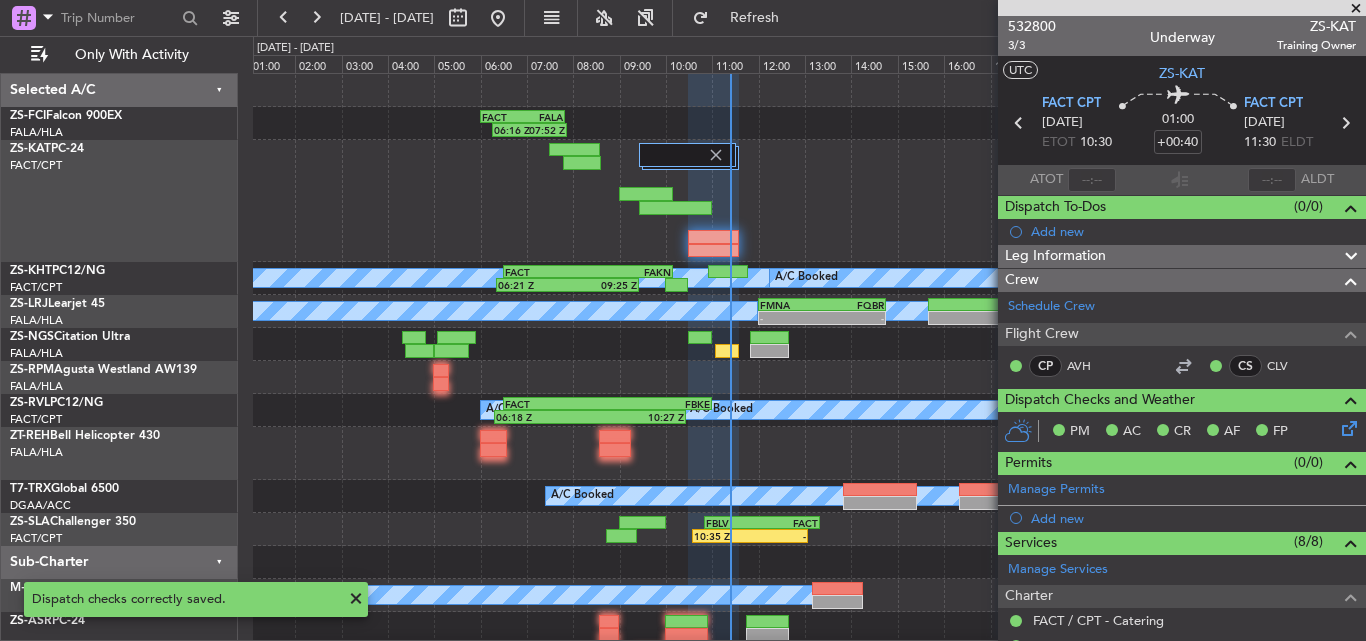 click at bounding box center (1356, 9) 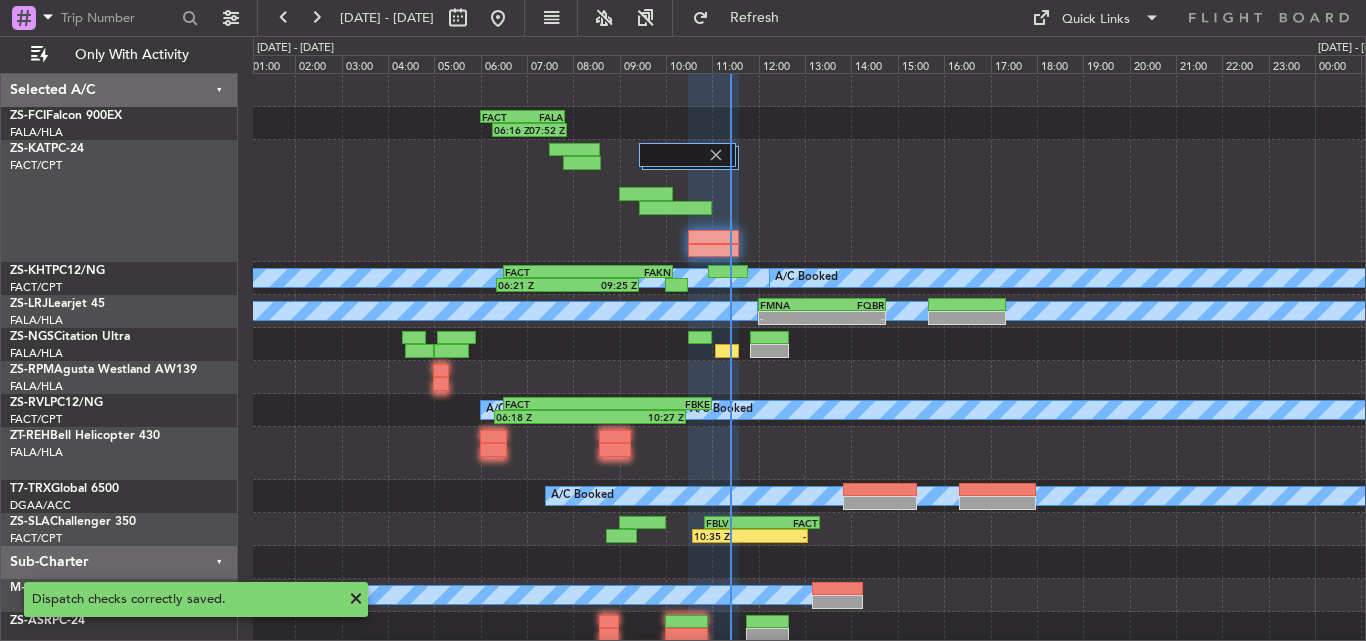 type on "0" 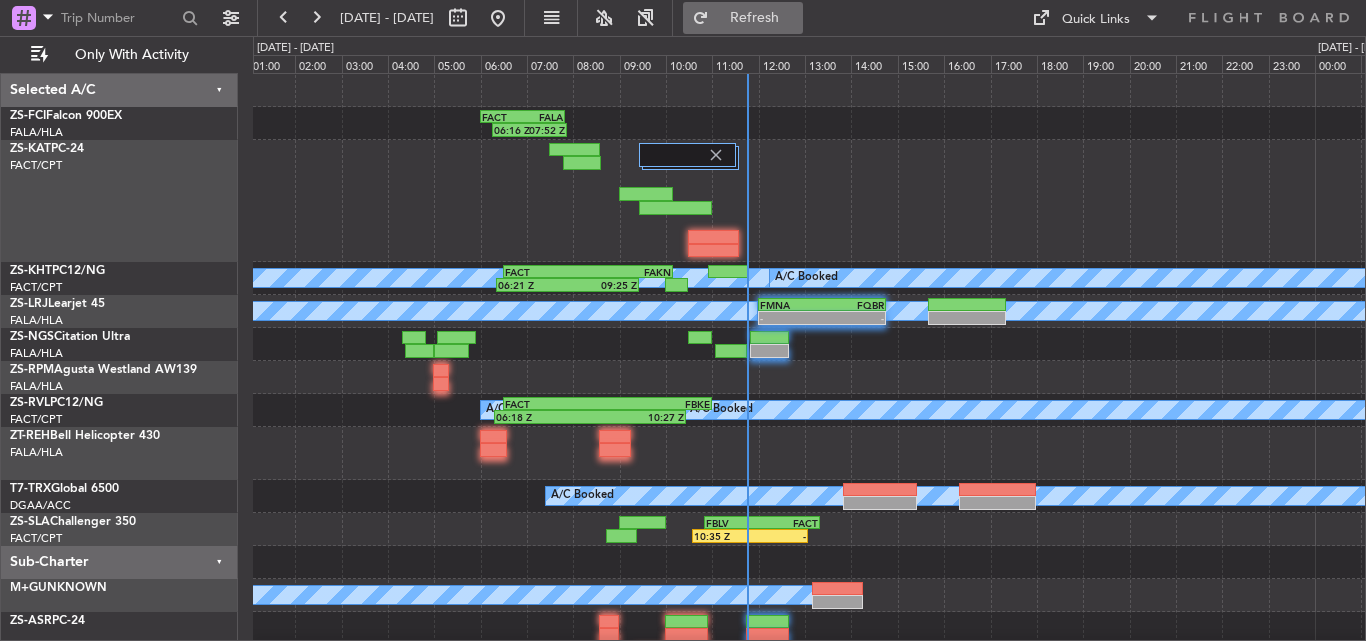 click on "Refresh" 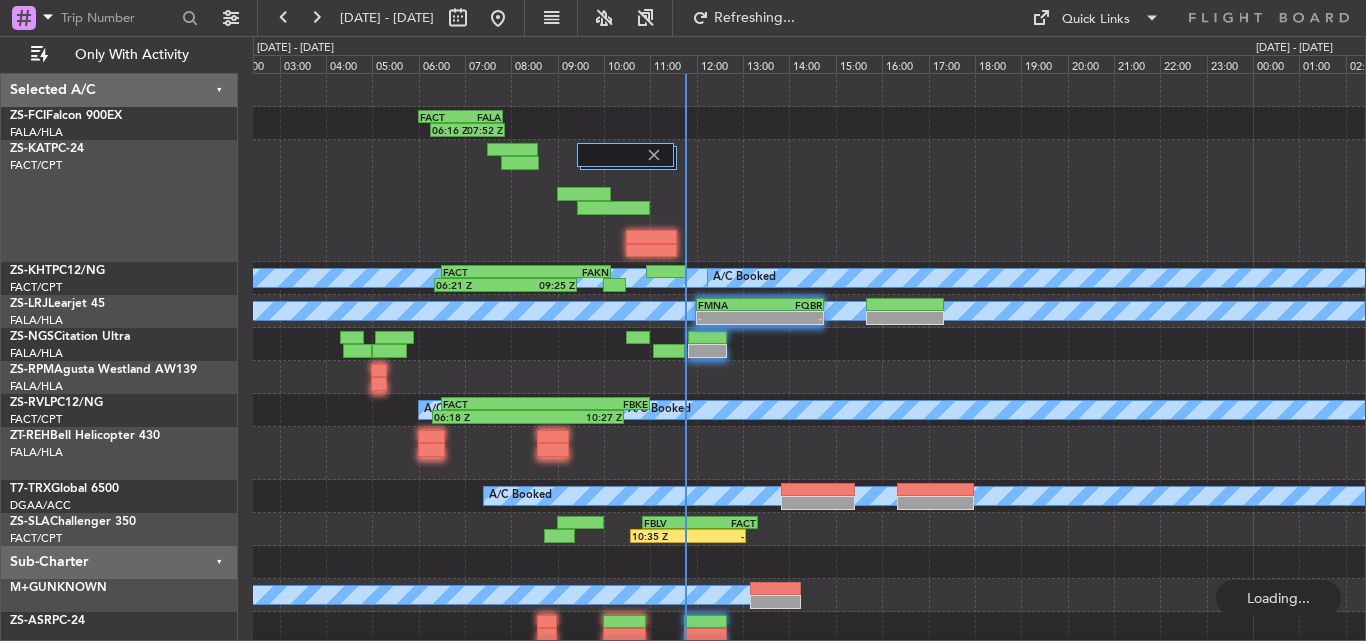 click 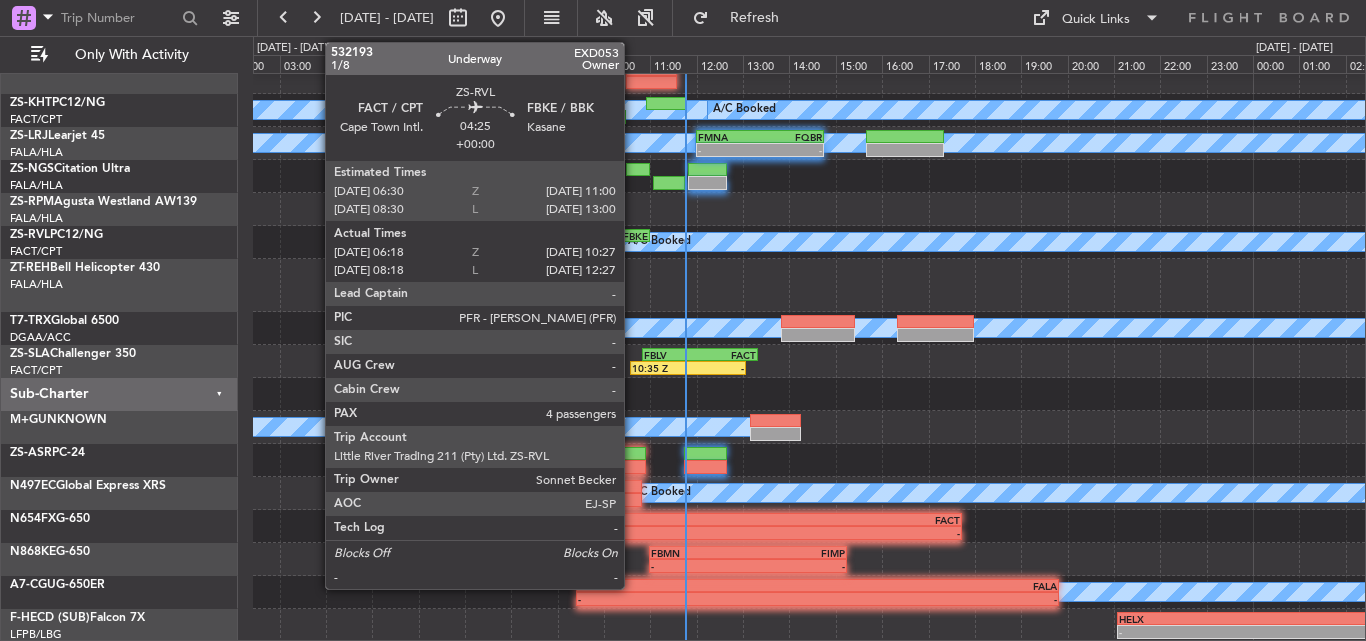 scroll, scrollTop: 0, scrollLeft: 0, axis: both 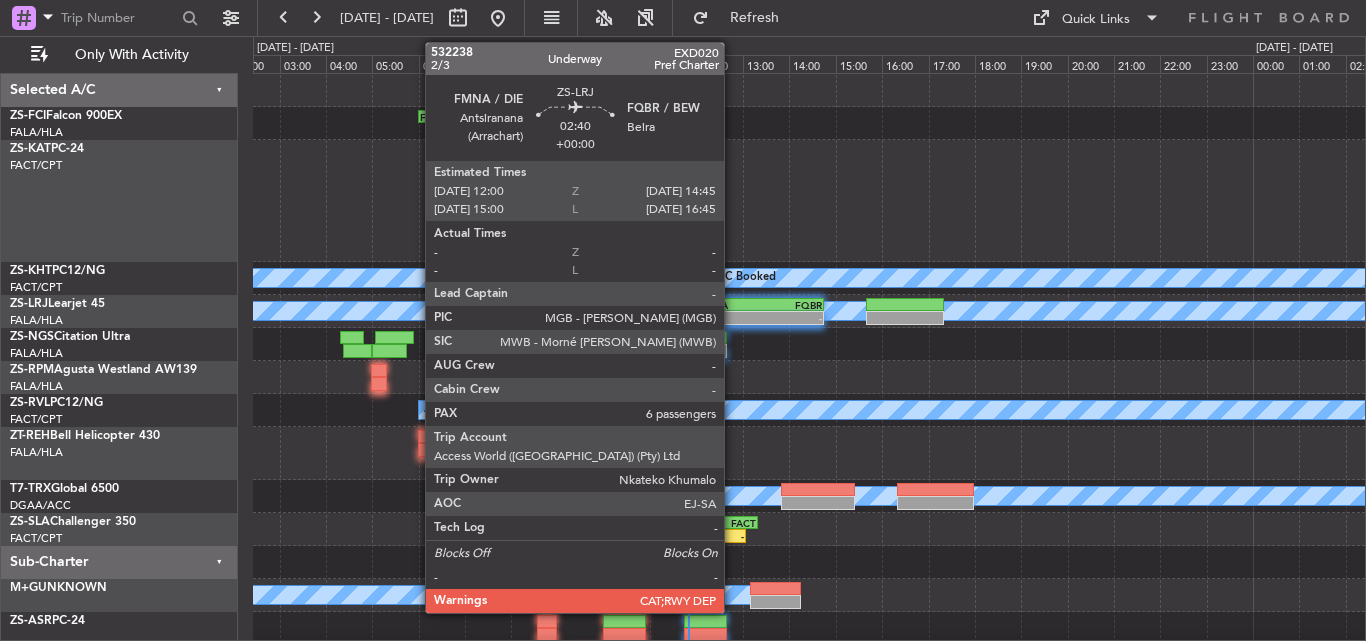 click on "-" 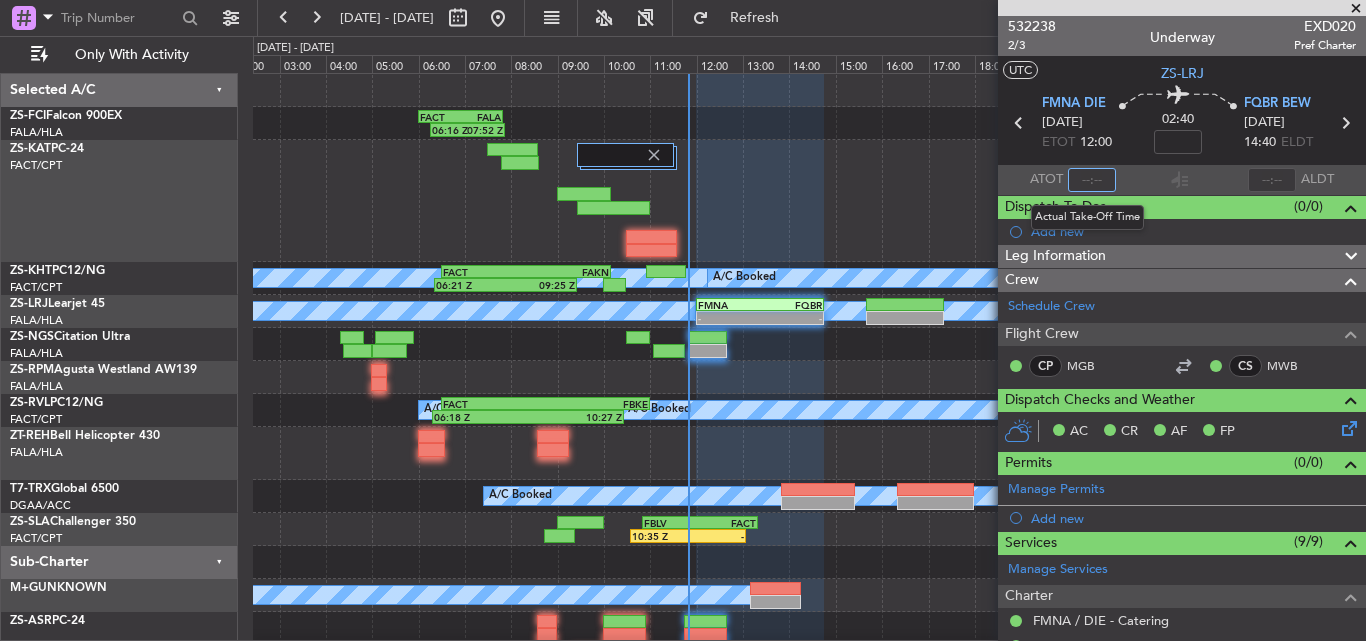 click at bounding box center (1092, 180) 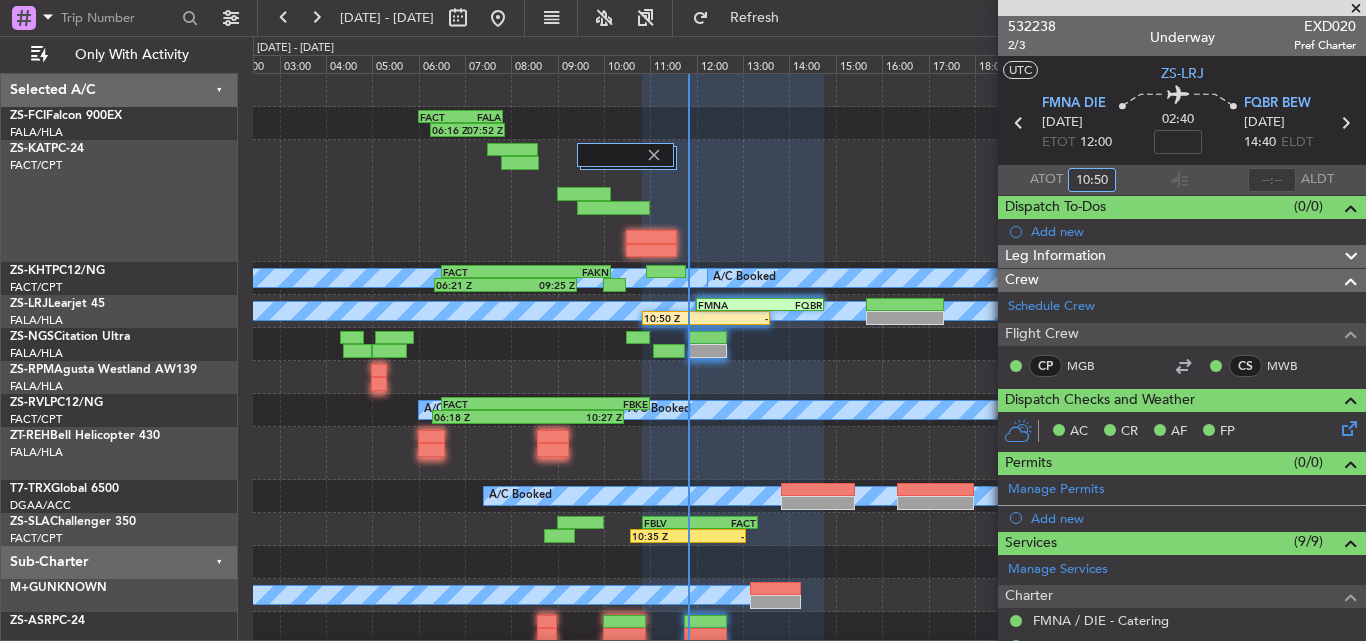 type on "10:50" 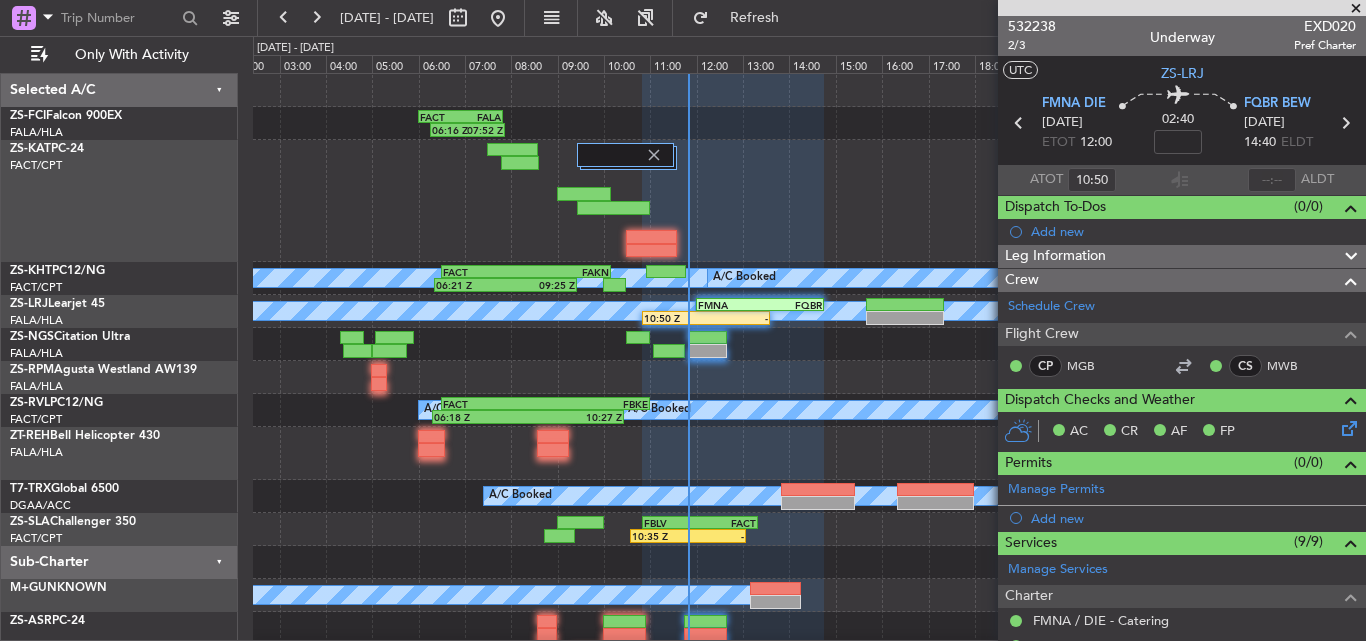 click at bounding box center (1356, 9) 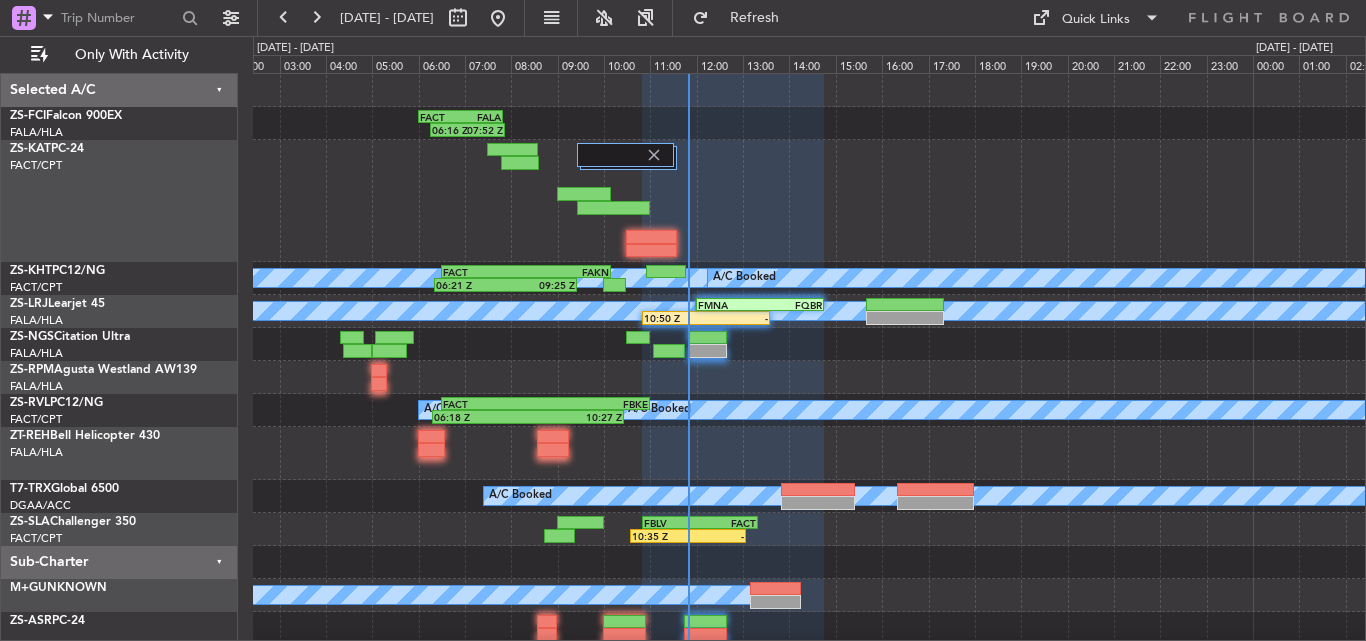 type on "0" 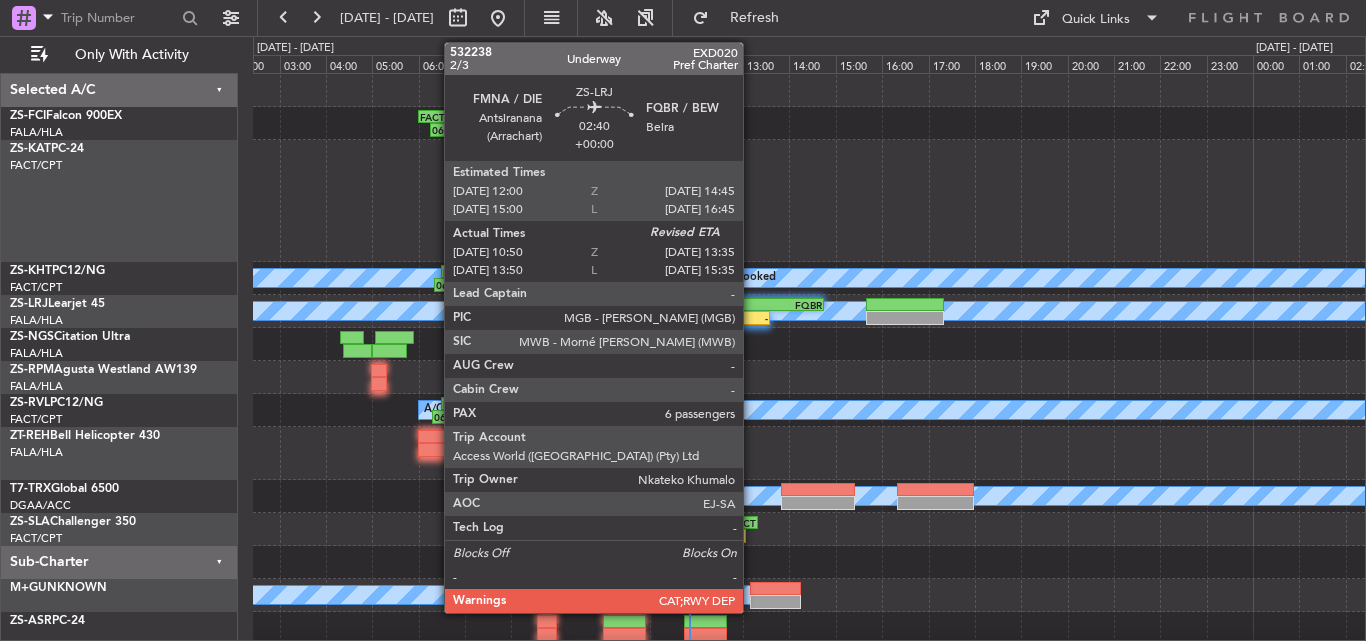 click on "-" 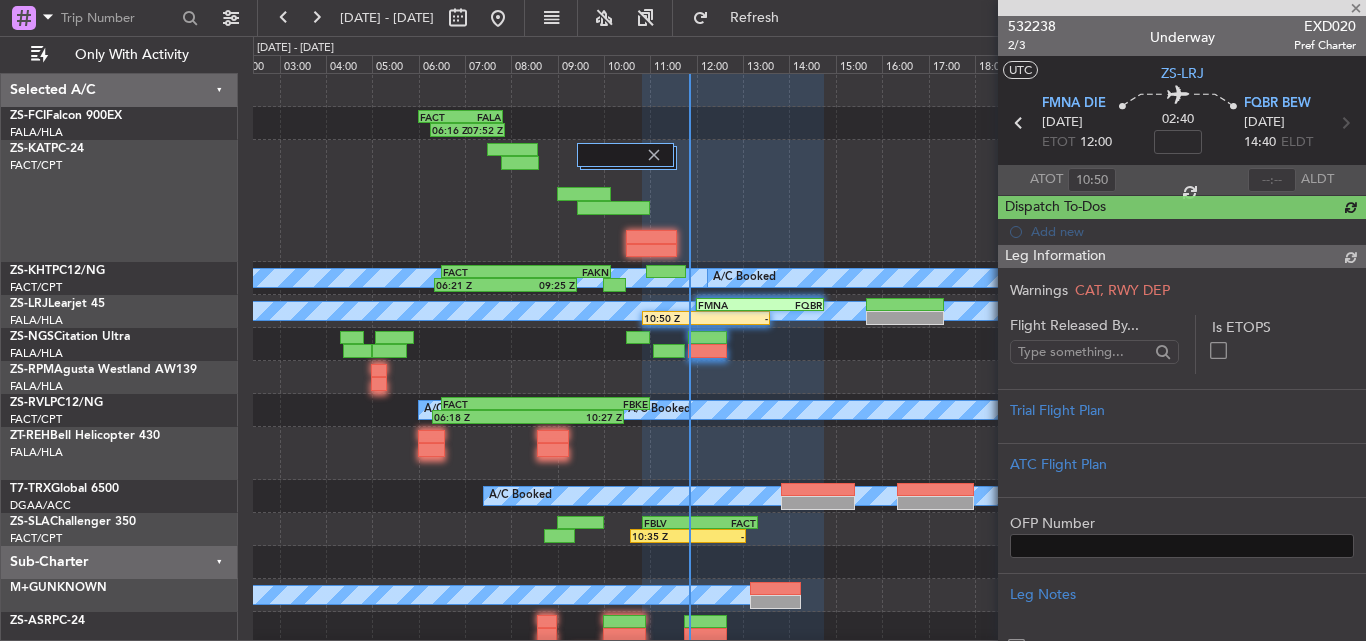 click on "532238" at bounding box center [1032, 26] 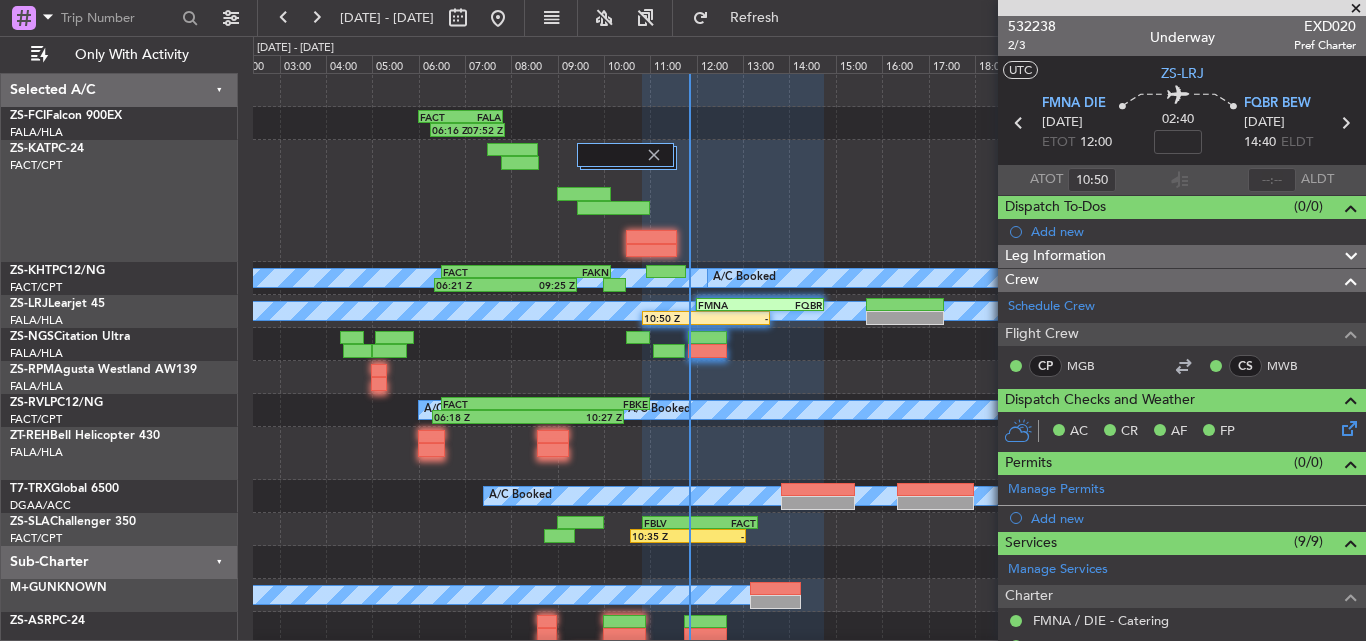 click at bounding box center [1356, 9] 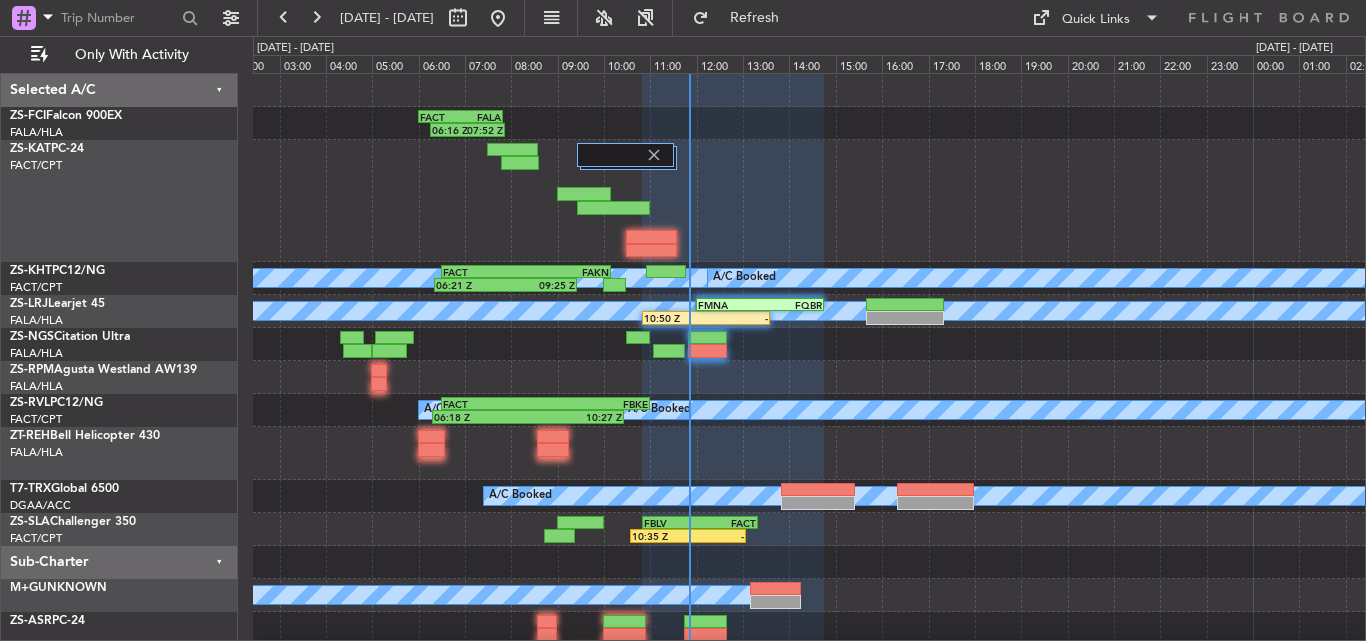 type on "0" 